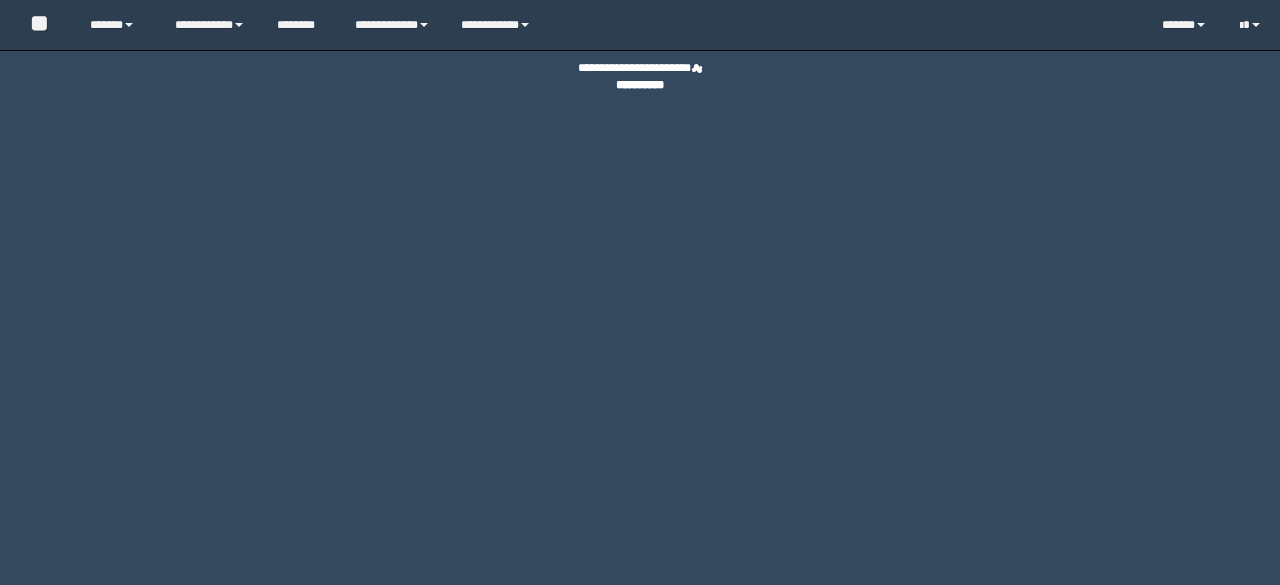 scroll, scrollTop: 0, scrollLeft: 0, axis: both 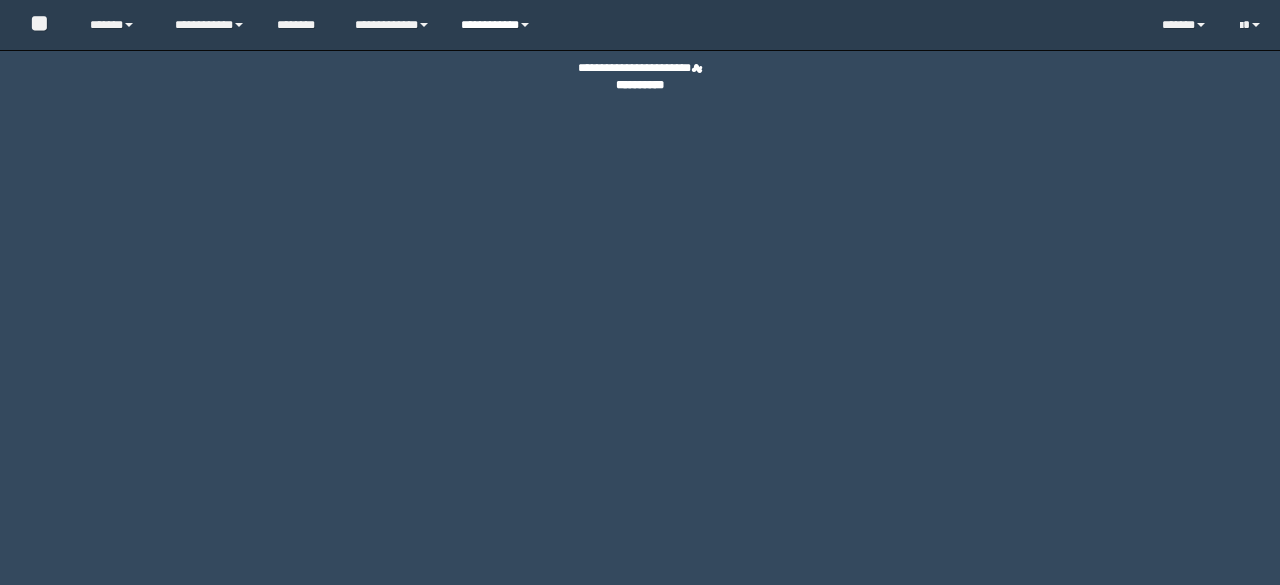 click on "**********" at bounding box center [498, 25] 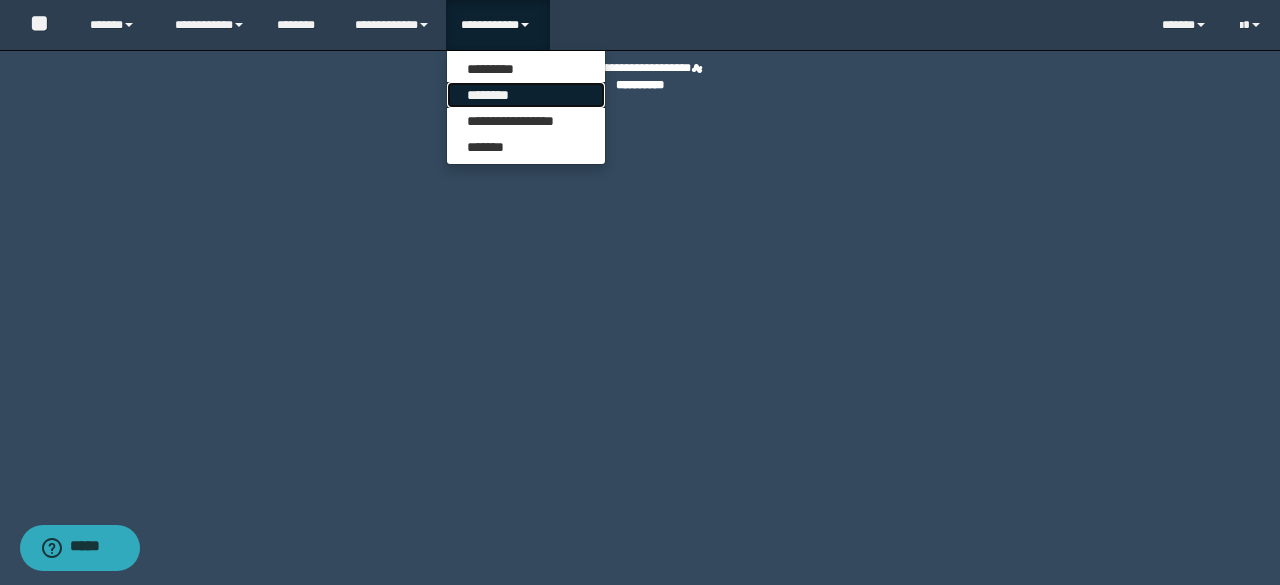 click on "********" at bounding box center (526, 95) 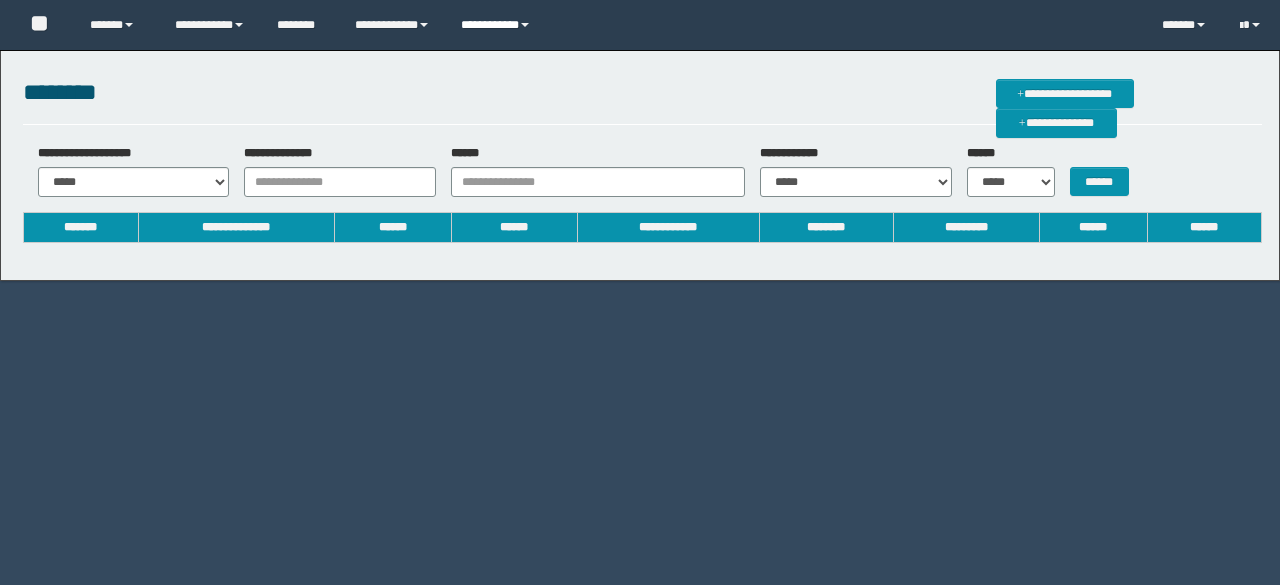 scroll, scrollTop: 0, scrollLeft: 0, axis: both 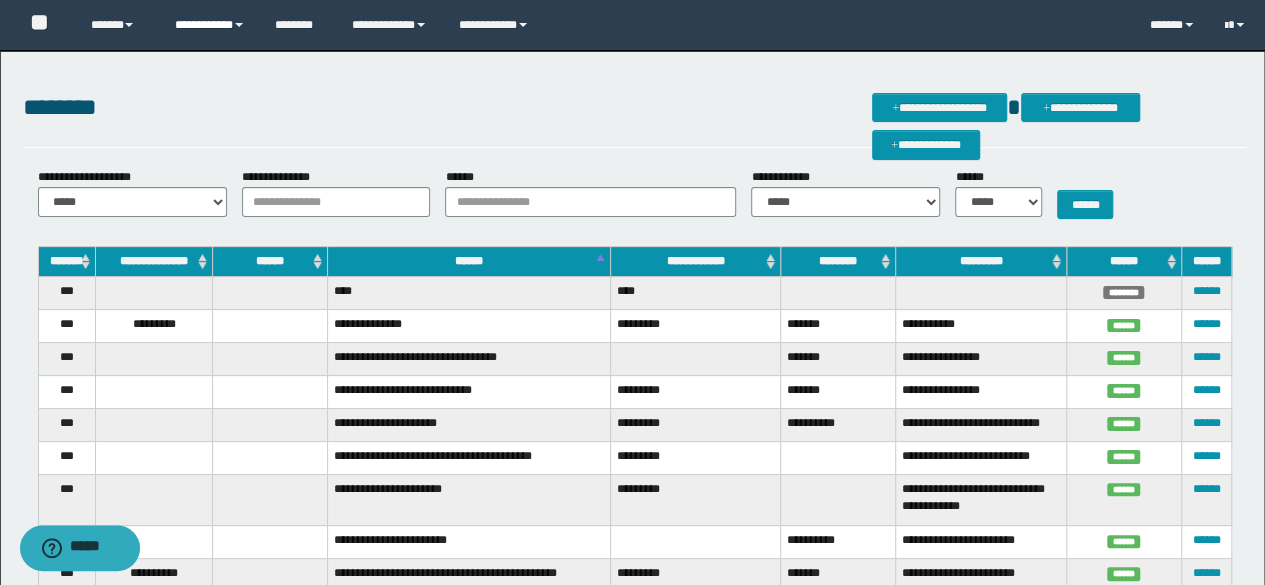 click on "**********" at bounding box center (210, 25) 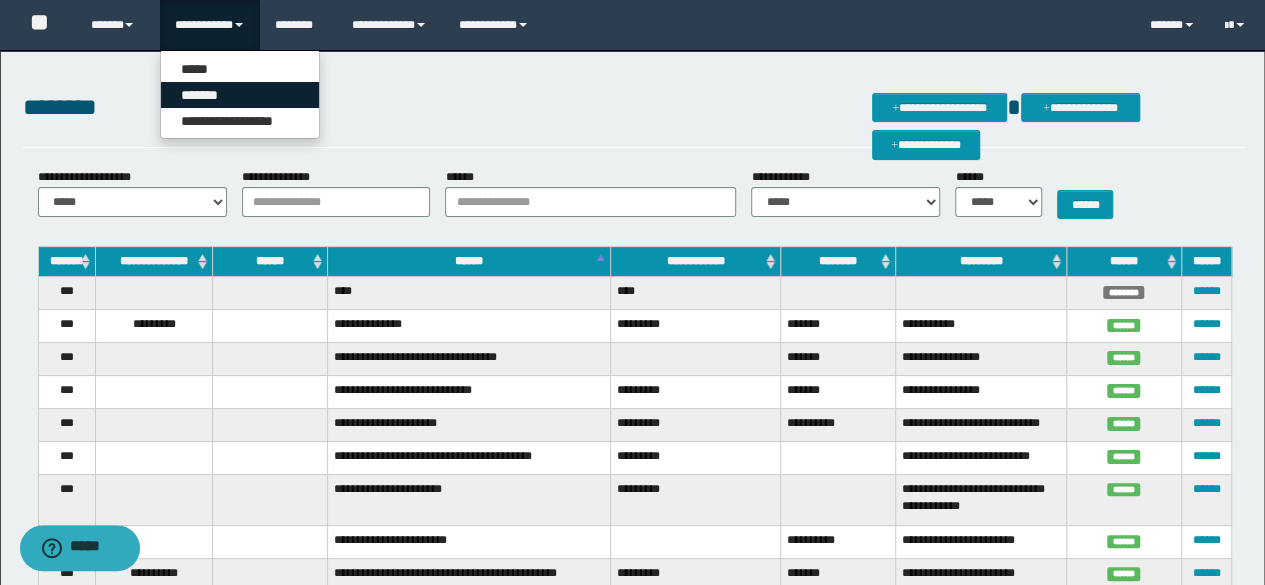 click on "*******" at bounding box center [240, 95] 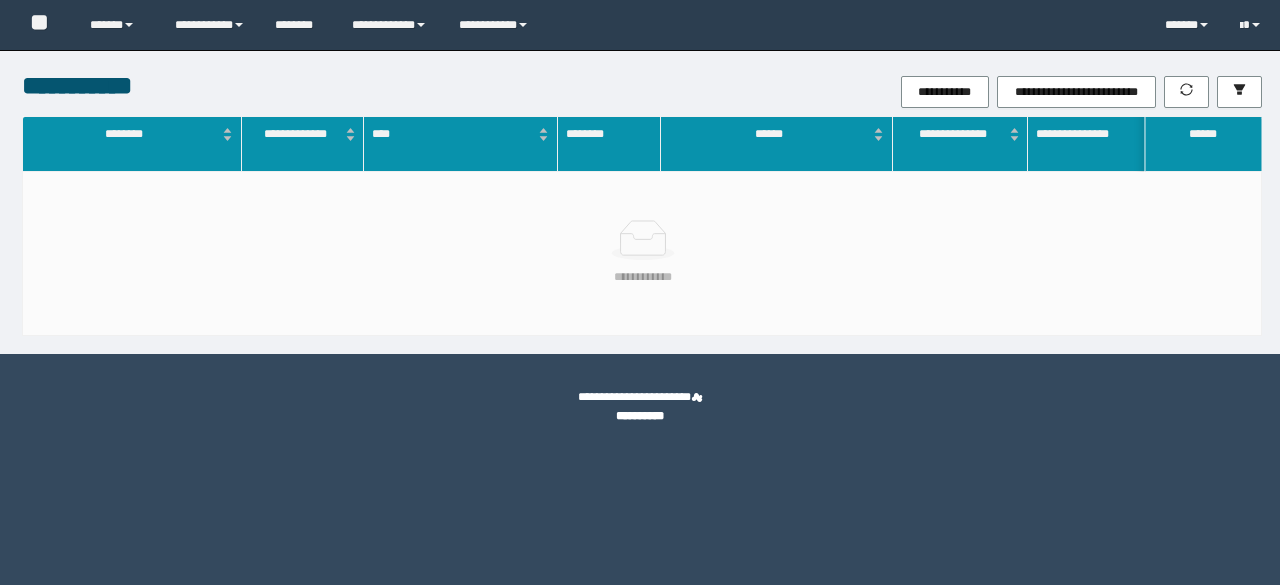 scroll, scrollTop: 0, scrollLeft: 0, axis: both 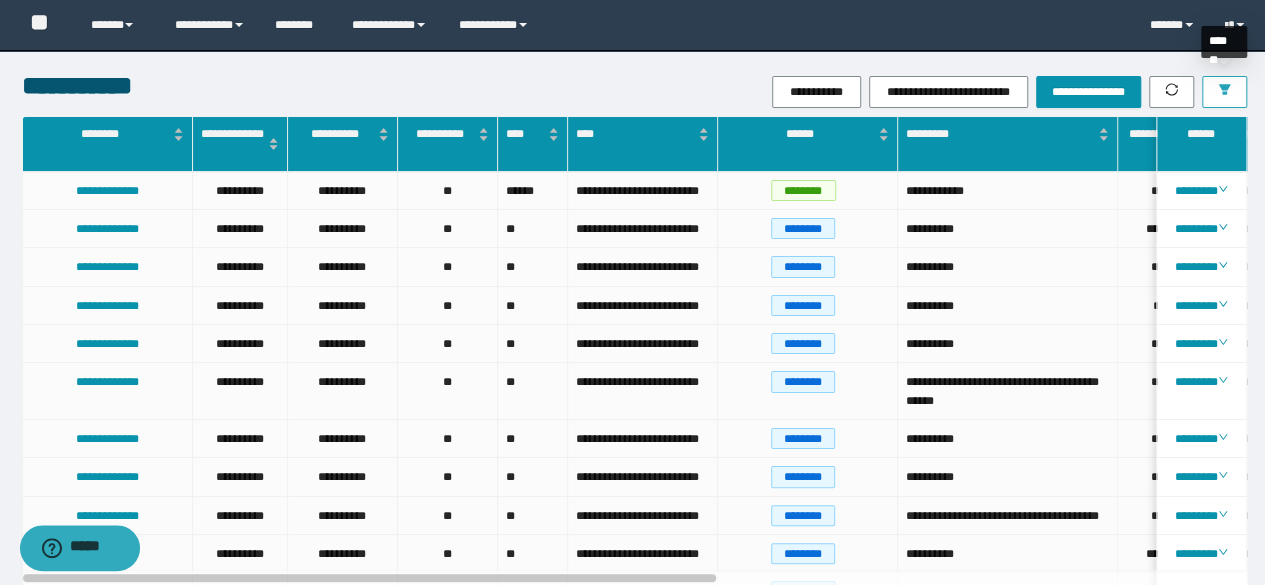 click 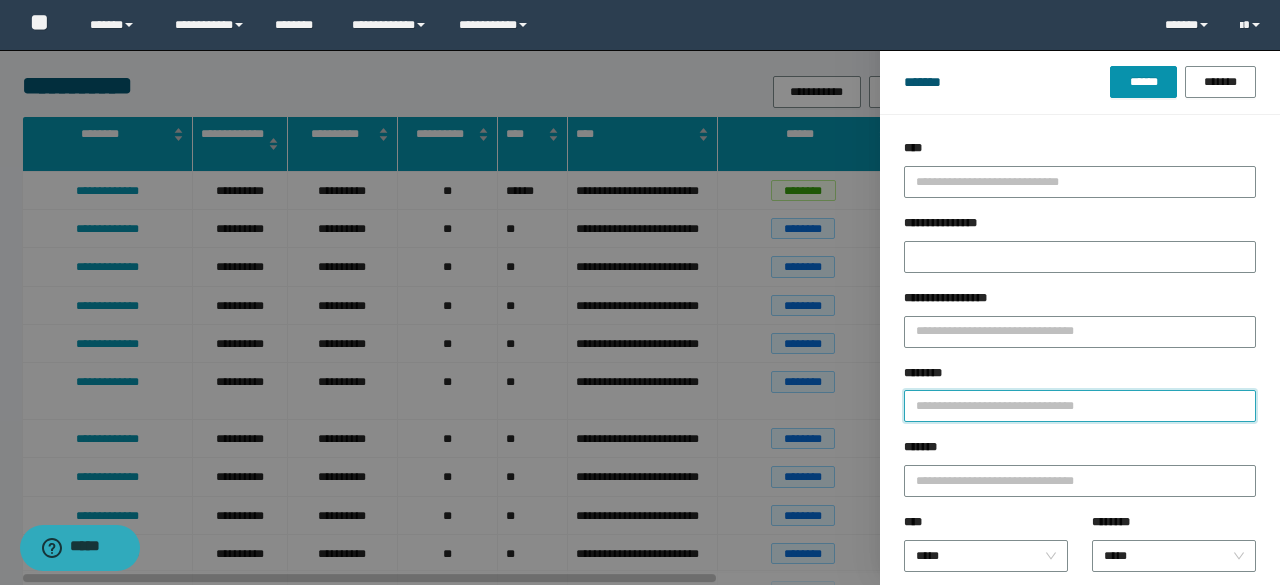 click on "********" at bounding box center [1080, 406] 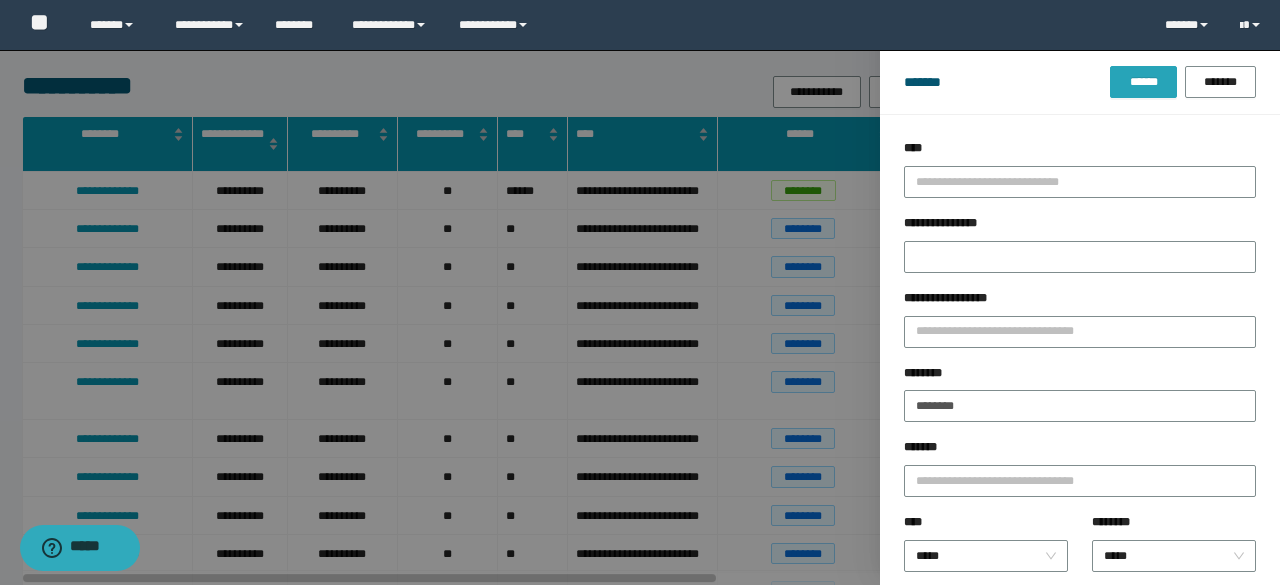 click on "******" at bounding box center [1143, 82] 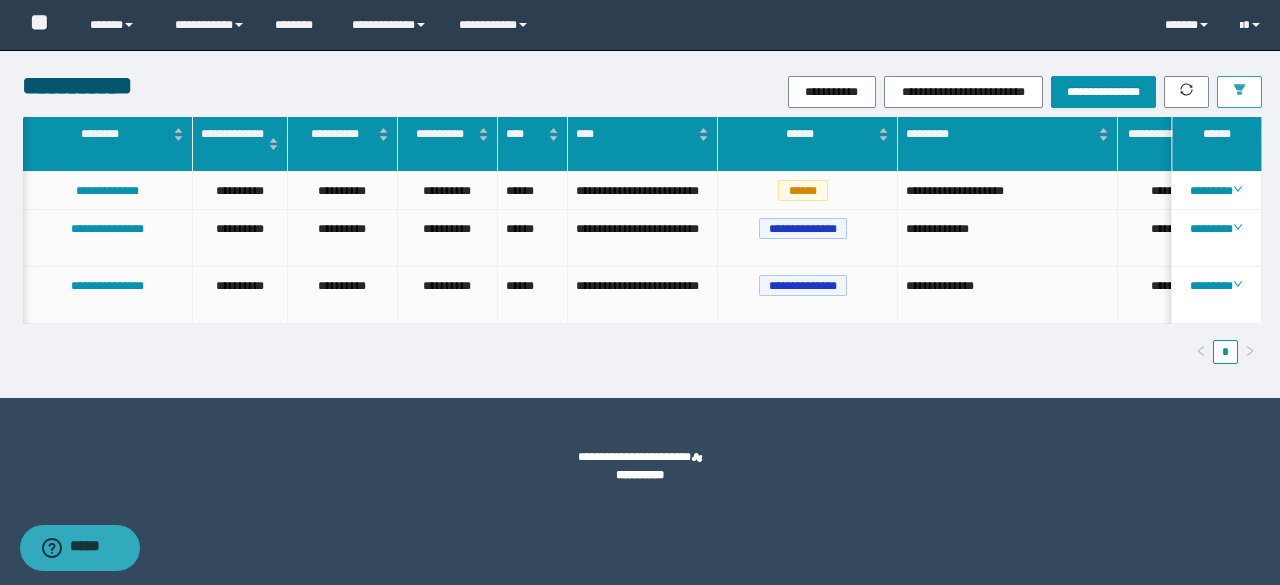 scroll, scrollTop: 0, scrollLeft: 242, axis: horizontal 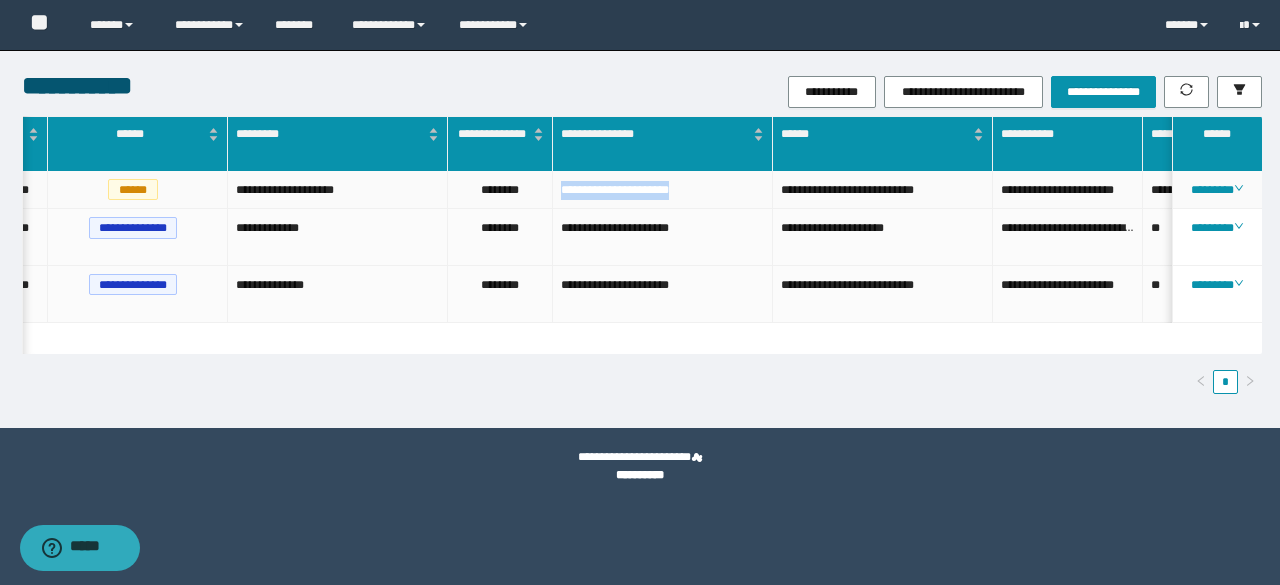 drag, startPoint x: 555, startPoint y: 186, endPoint x: 721, endPoint y: 212, distance: 168.0238 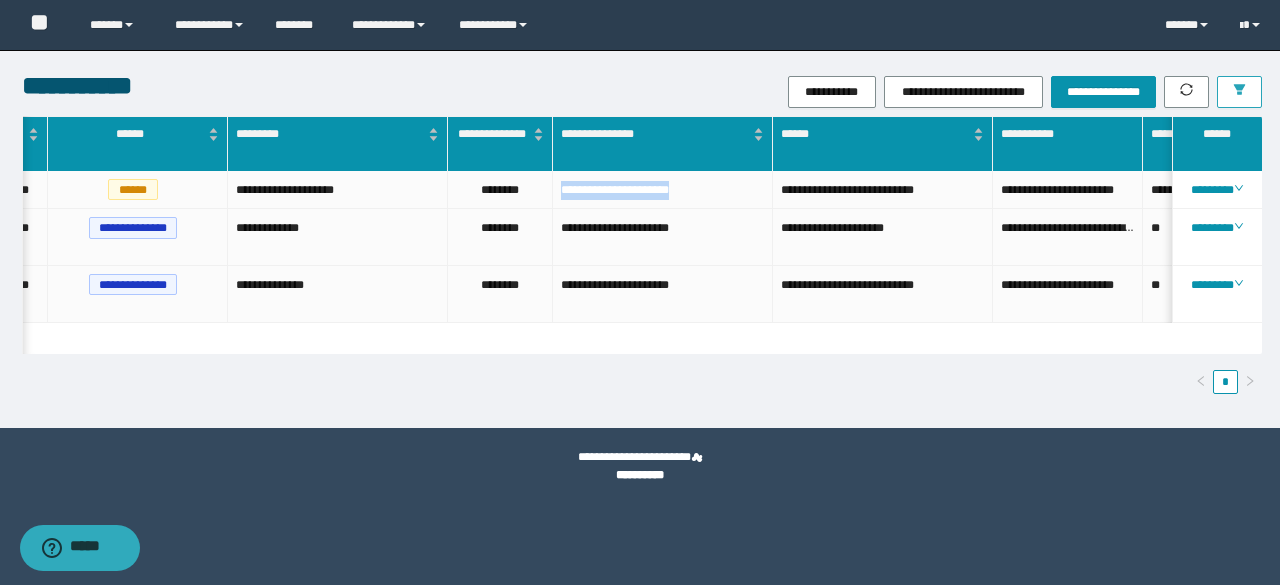 click 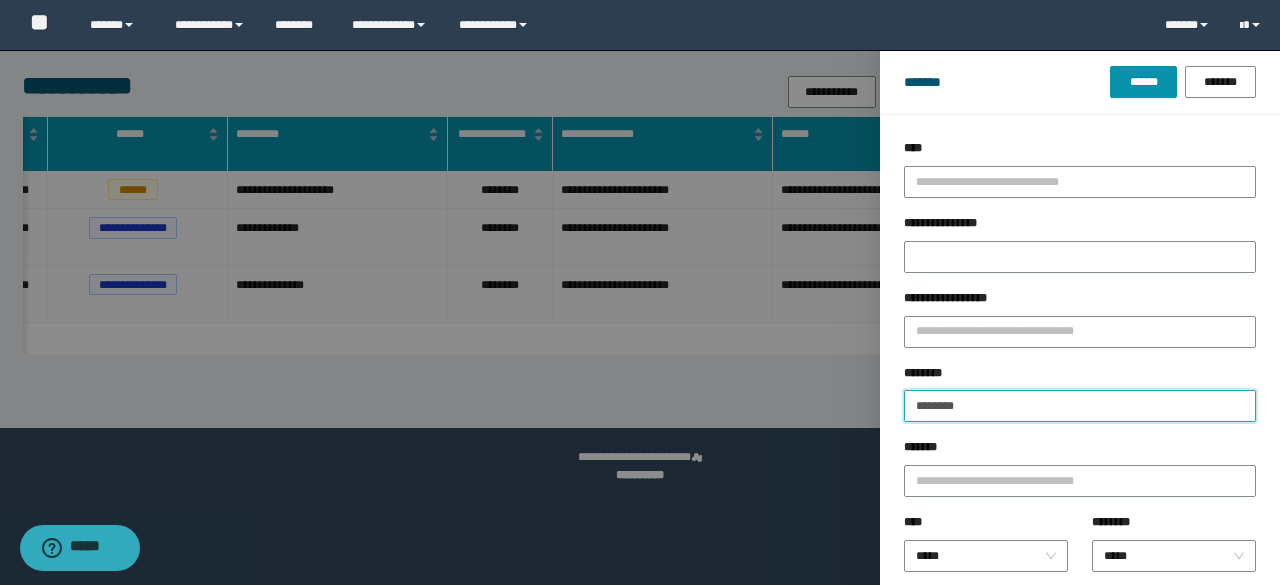 click on "********" at bounding box center [1080, 406] 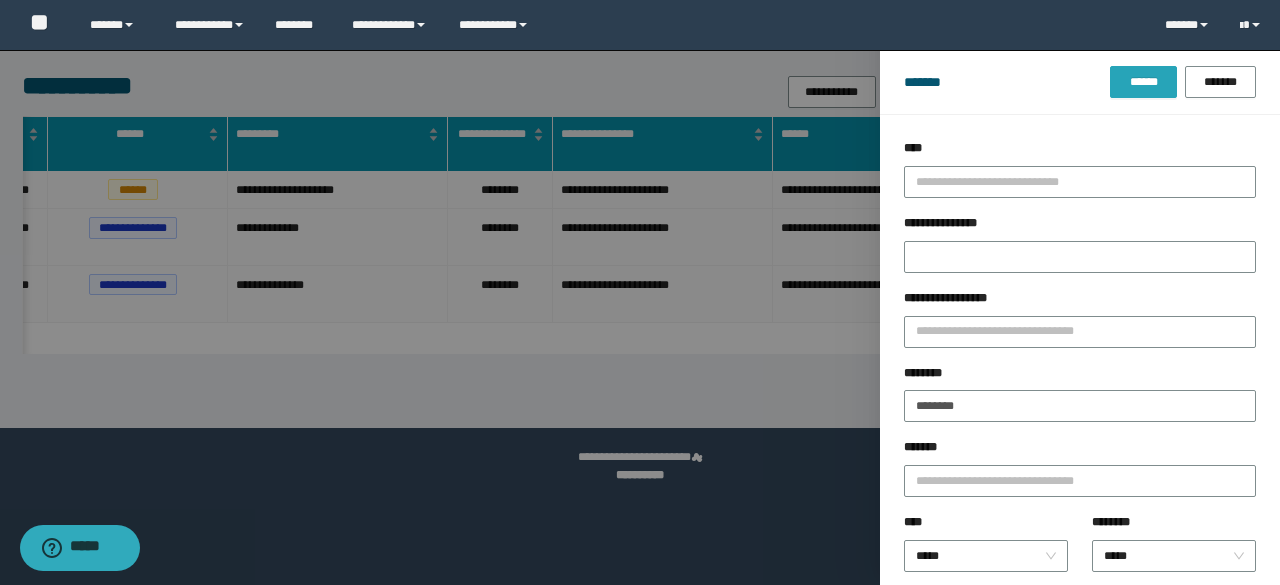 click on "******" at bounding box center [1143, 82] 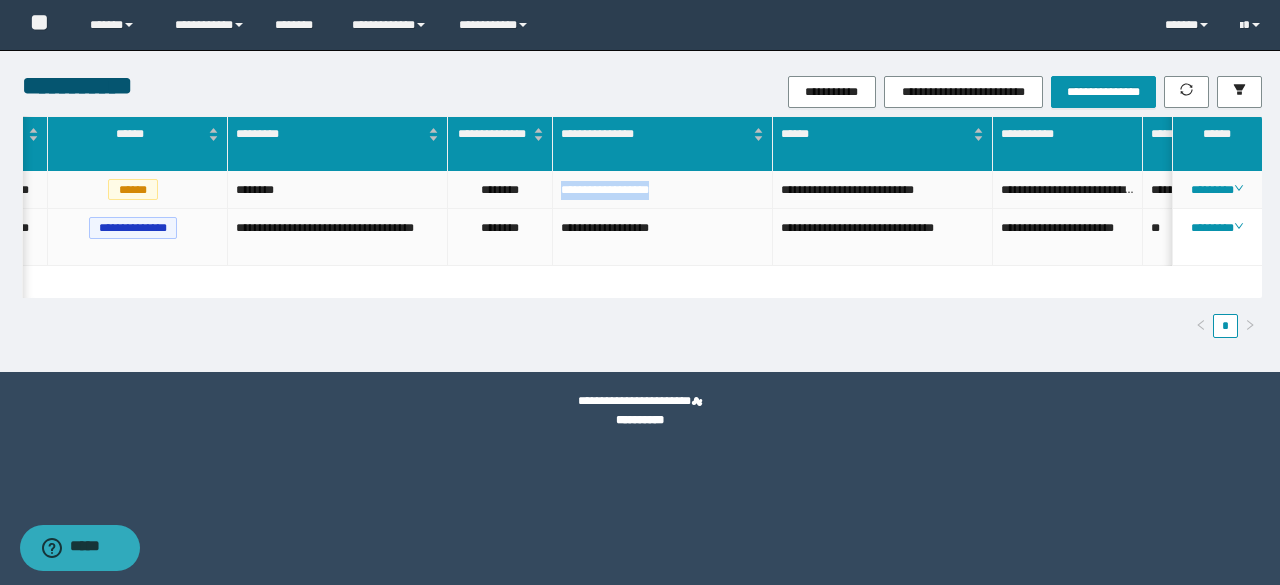 drag, startPoint x: 558, startPoint y: 194, endPoint x: 708, endPoint y: 204, distance: 150.33296 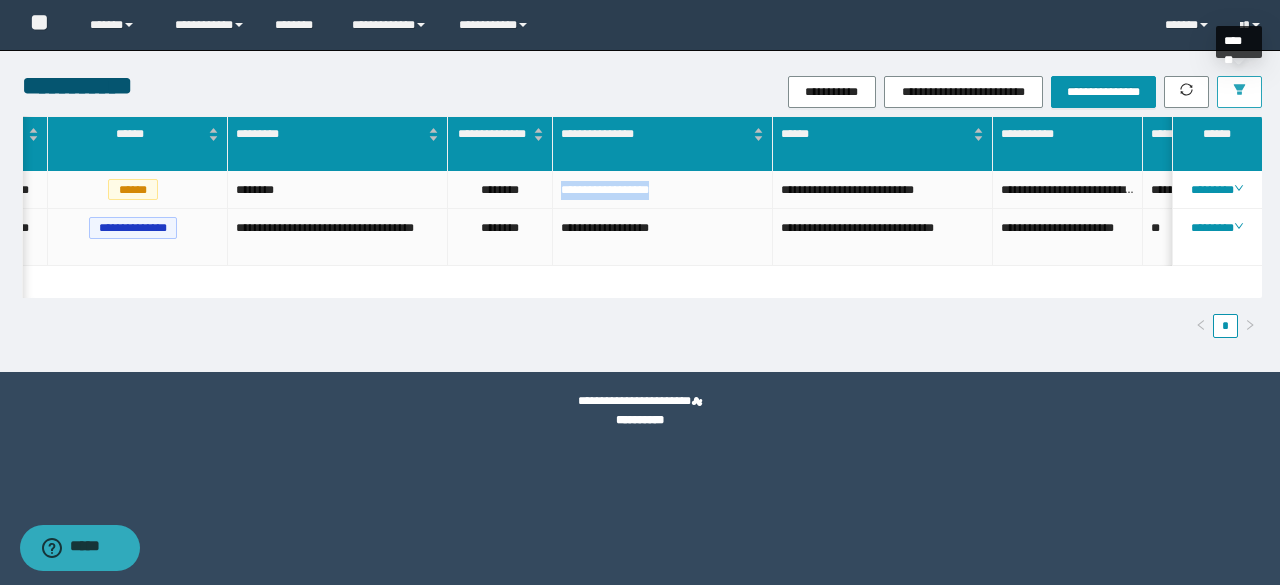 click 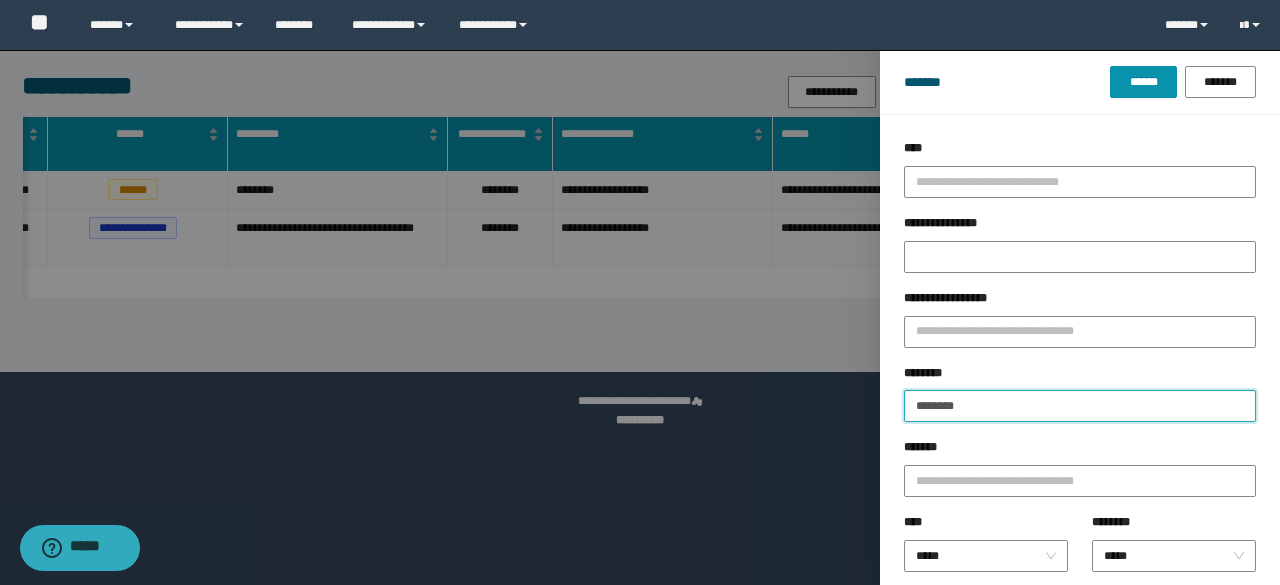 click on "********" at bounding box center (1080, 406) 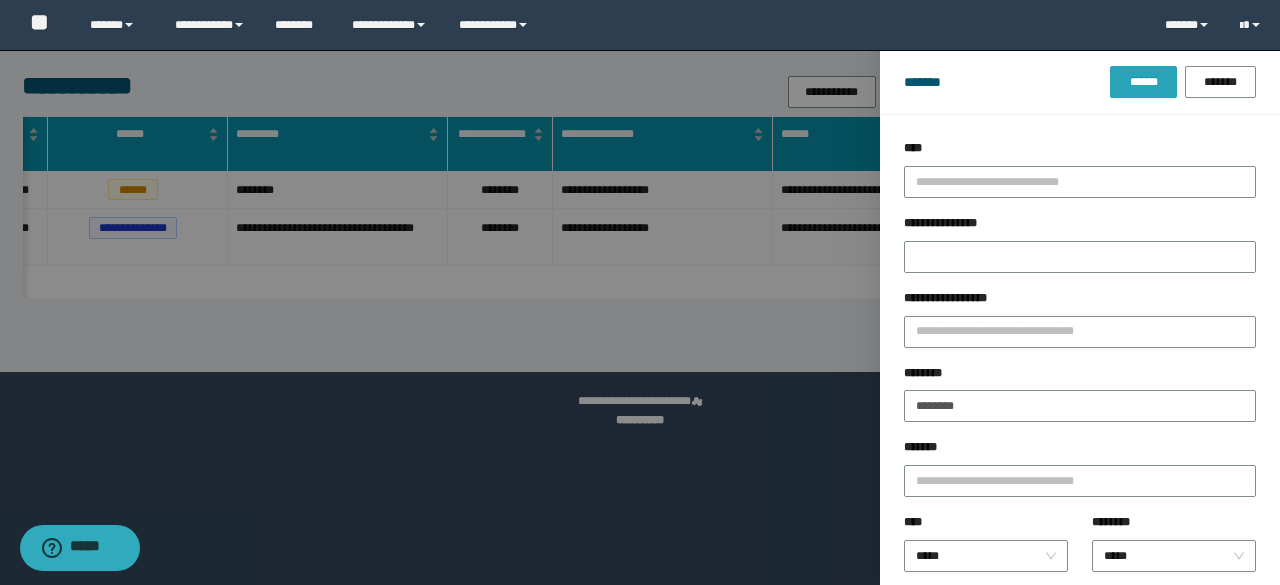 click on "******" at bounding box center (1143, 82) 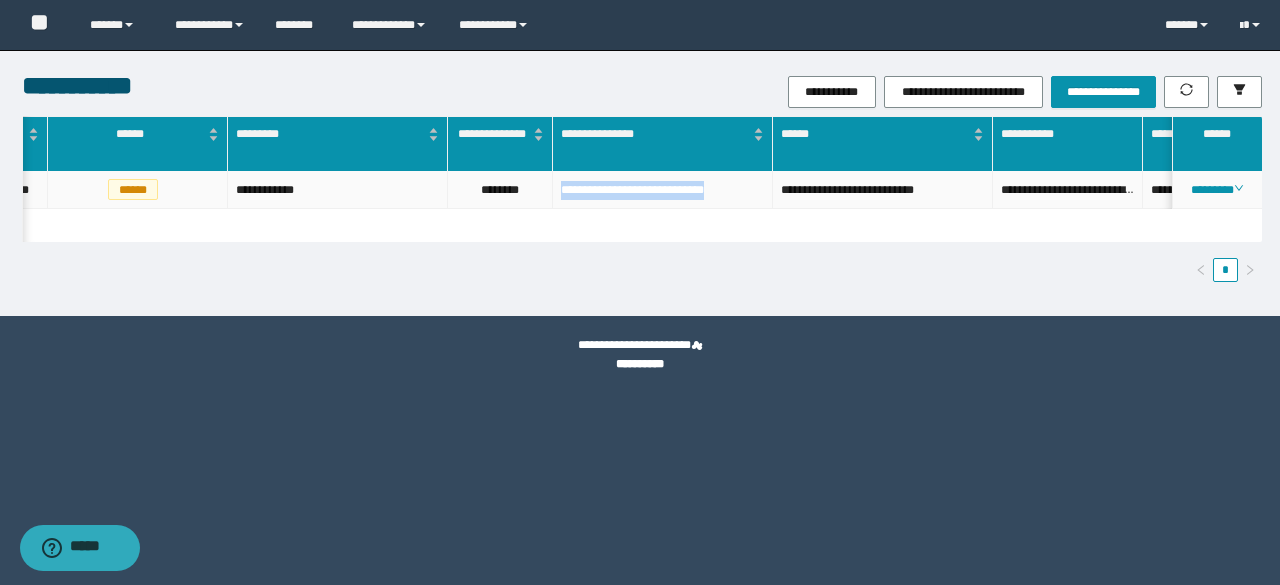 drag, startPoint x: 558, startPoint y: 194, endPoint x: 754, endPoint y: 201, distance: 196.12495 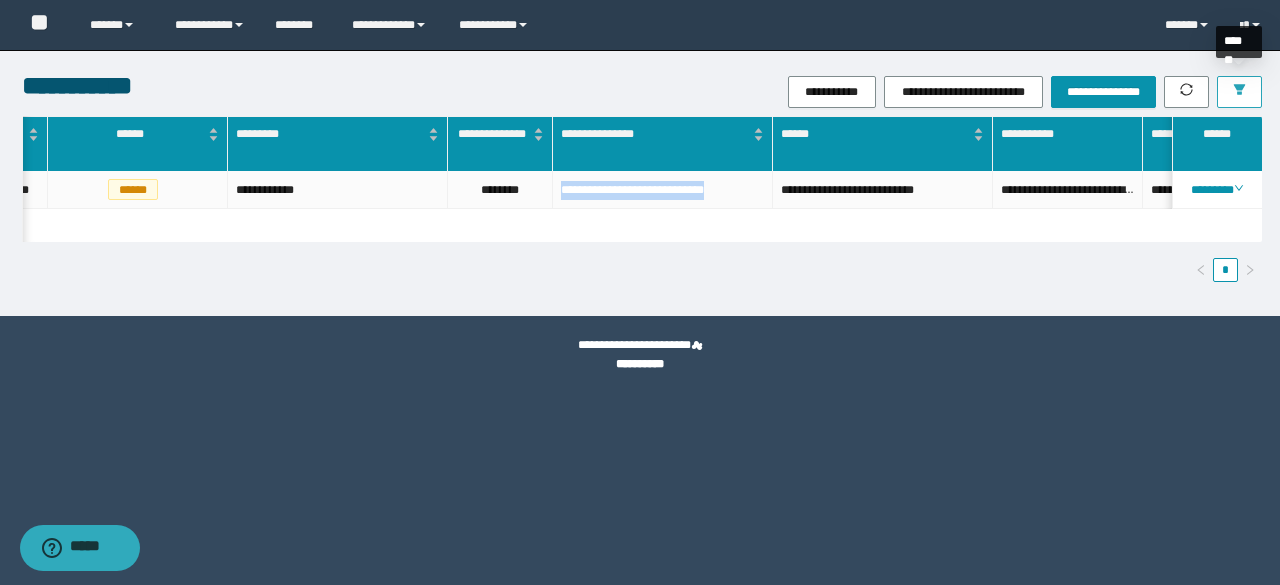 click 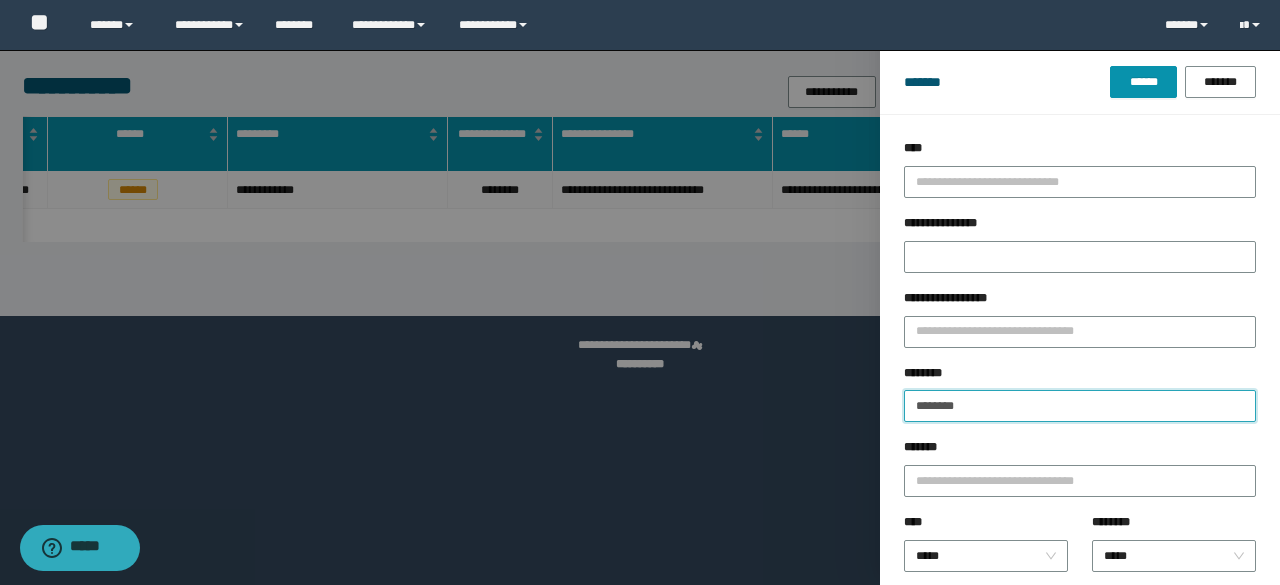 click on "********" at bounding box center (1080, 406) 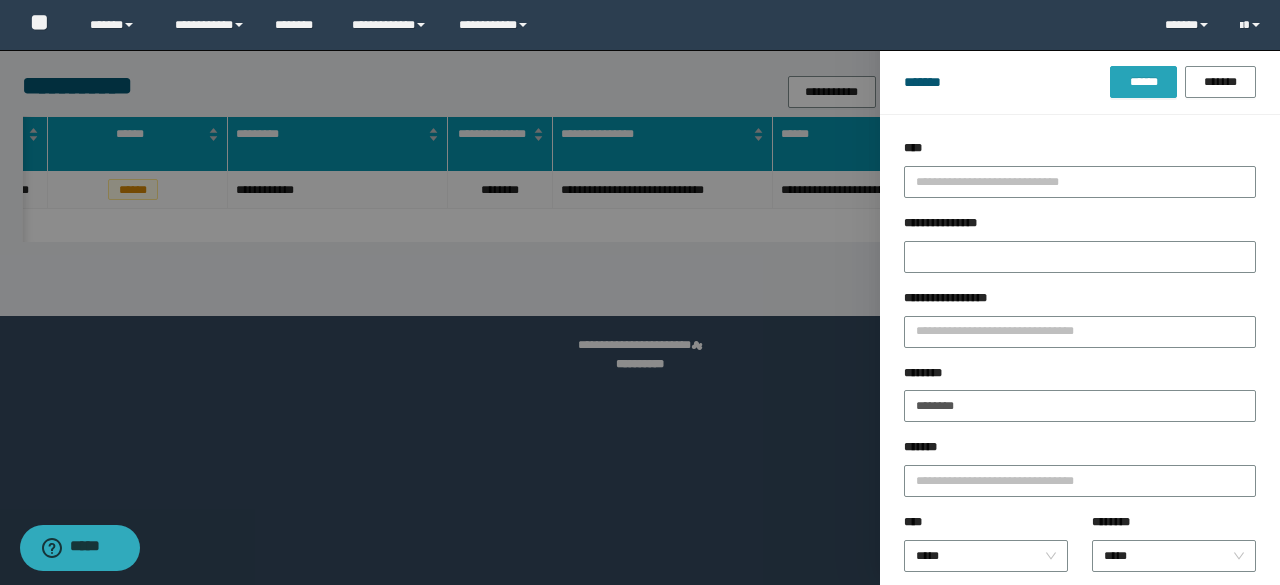 click on "******" at bounding box center [1143, 82] 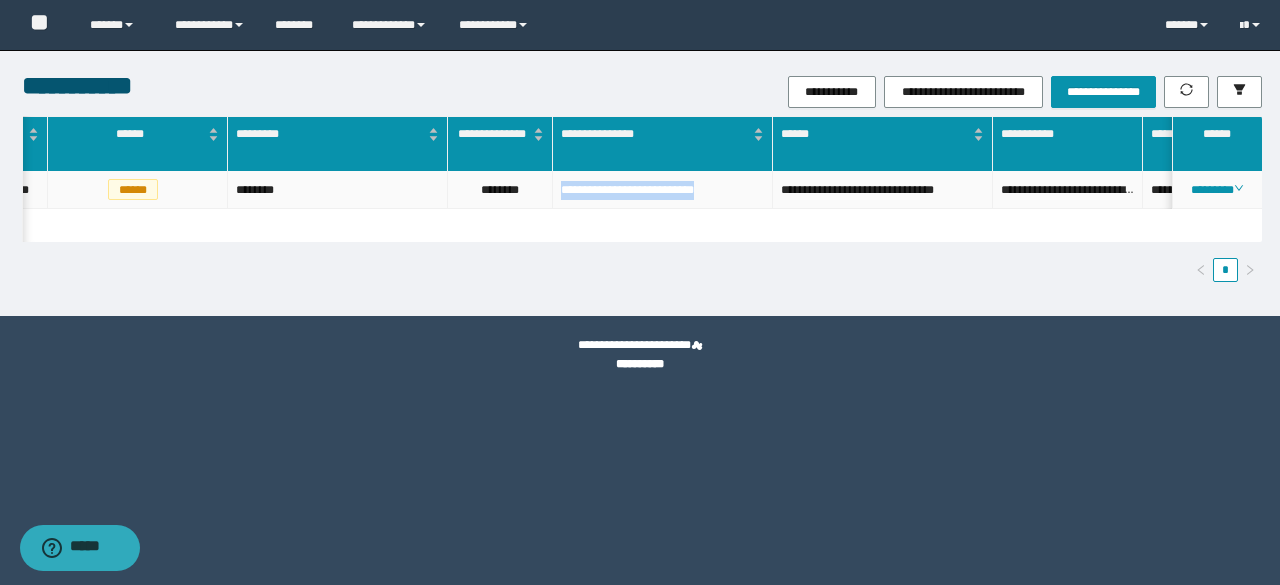 drag, startPoint x: 558, startPoint y: 189, endPoint x: 757, endPoint y: 201, distance: 199.36148 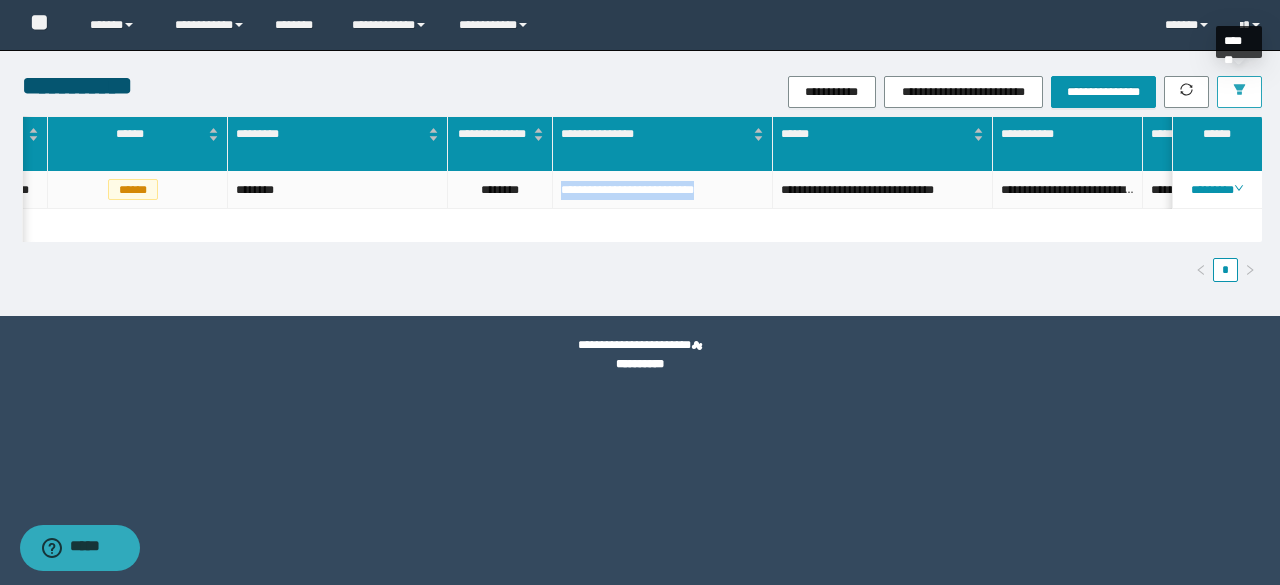 click 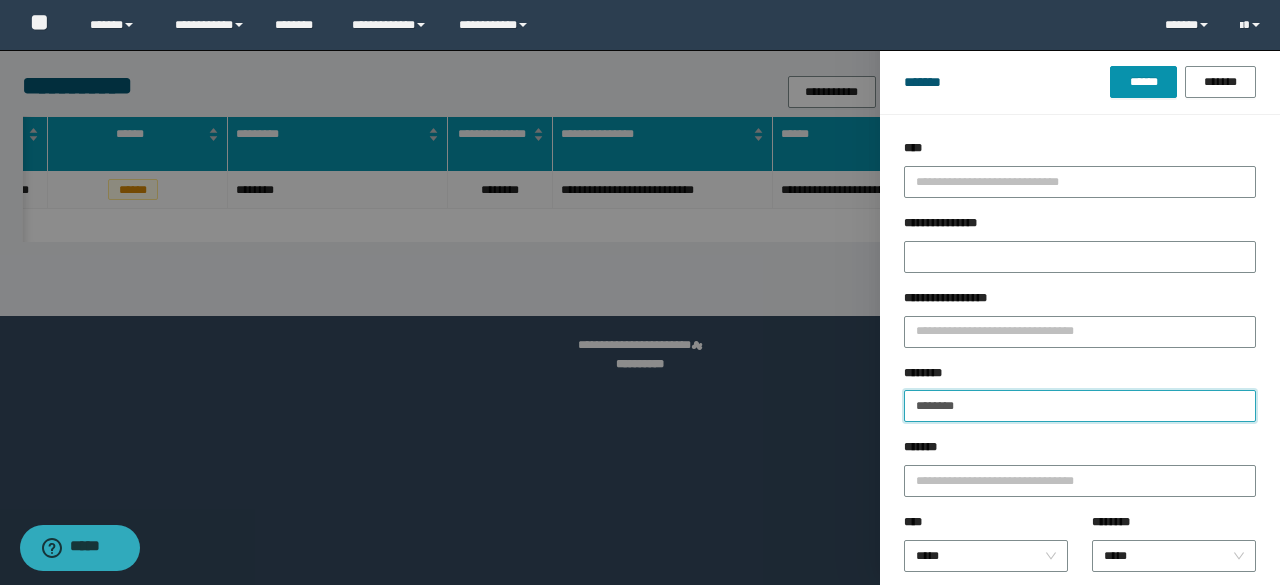 click on "********" at bounding box center (1080, 406) 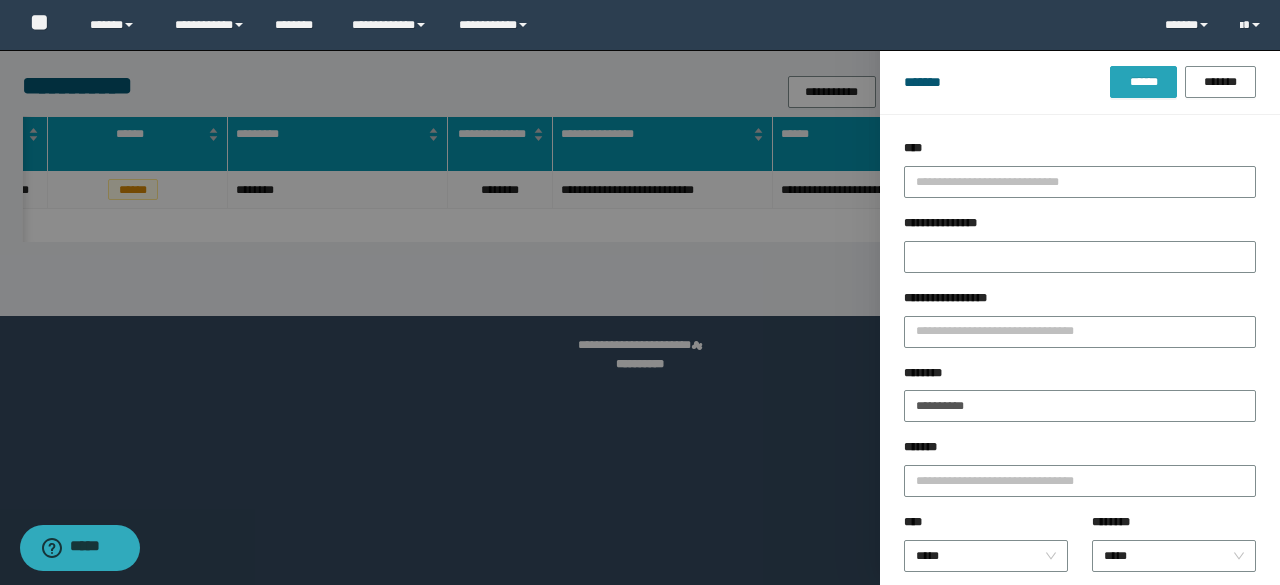 click on "******" at bounding box center (1143, 82) 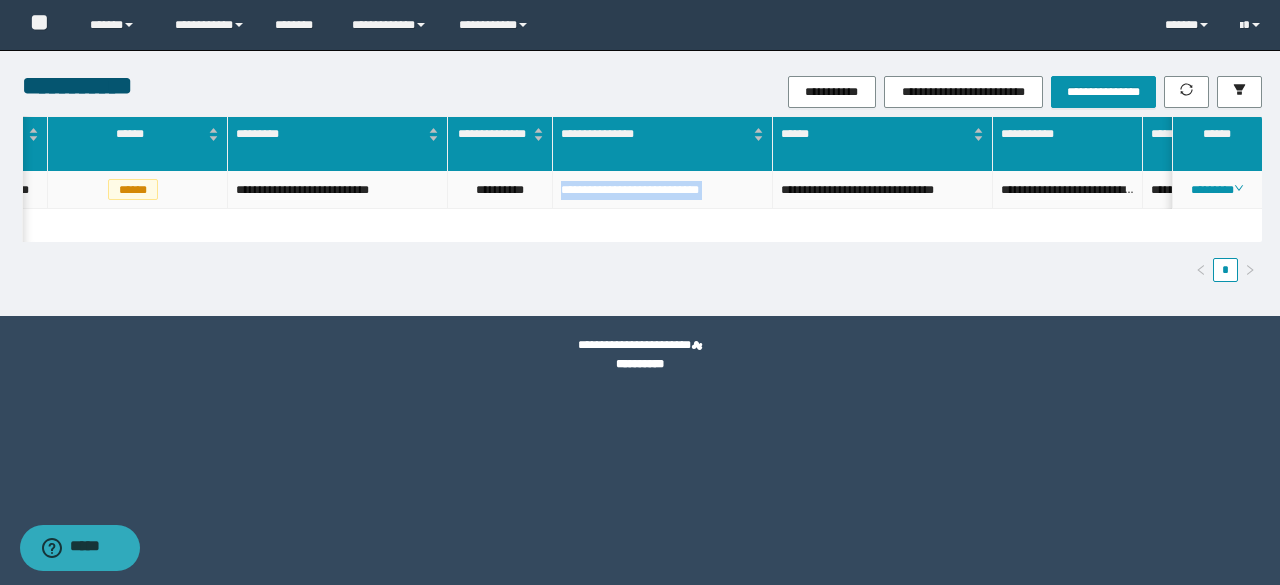 drag, startPoint x: 554, startPoint y: 194, endPoint x: 778, endPoint y: 224, distance: 226 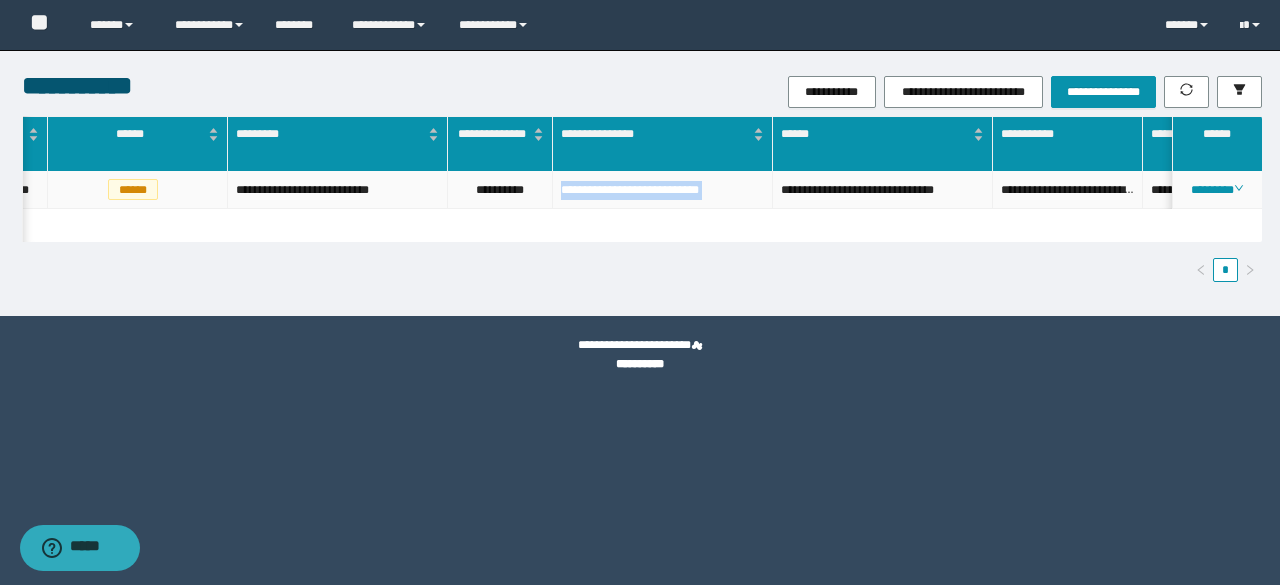 copy on "**********" 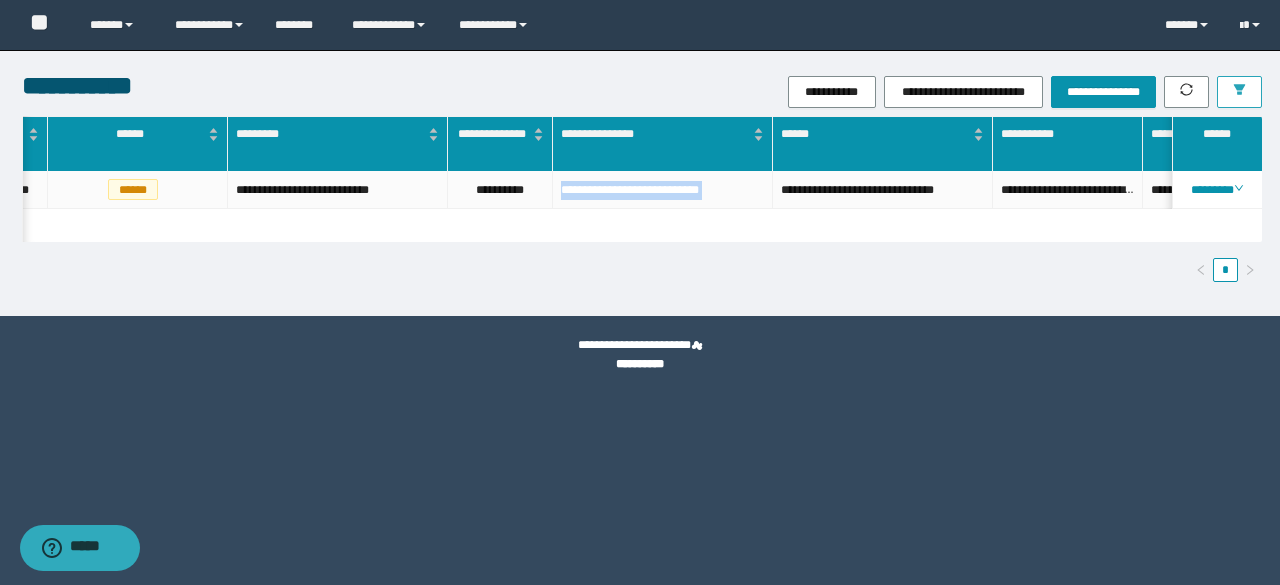click at bounding box center [1239, 92] 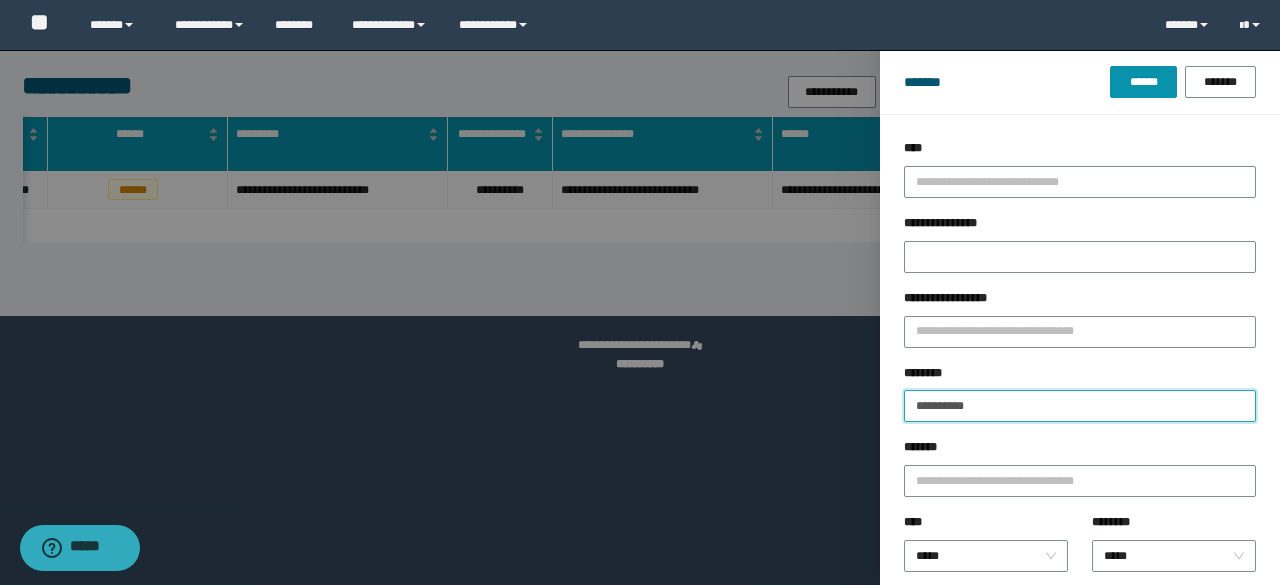 click on "**********" at bounding box center (1080, 406) 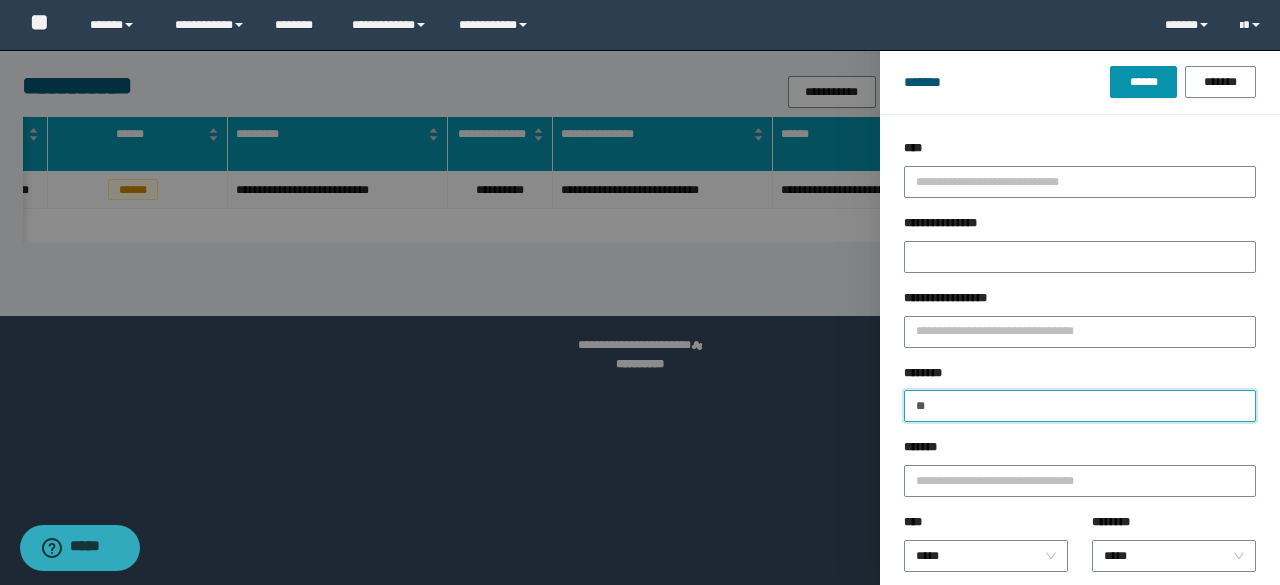 type on "*" 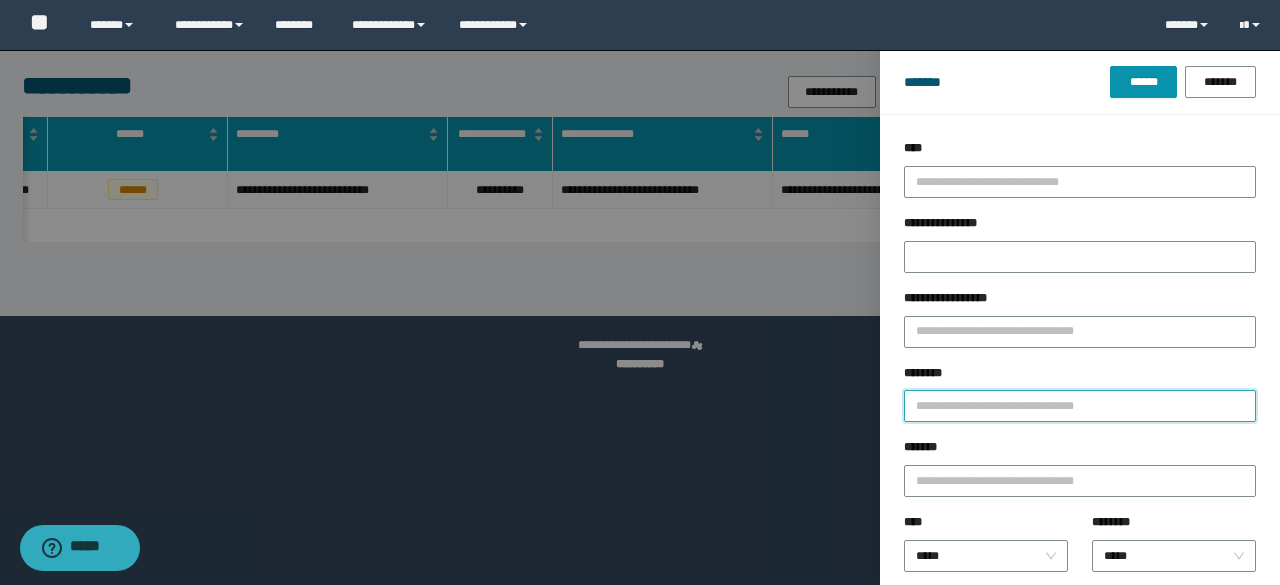 paste on "**********" 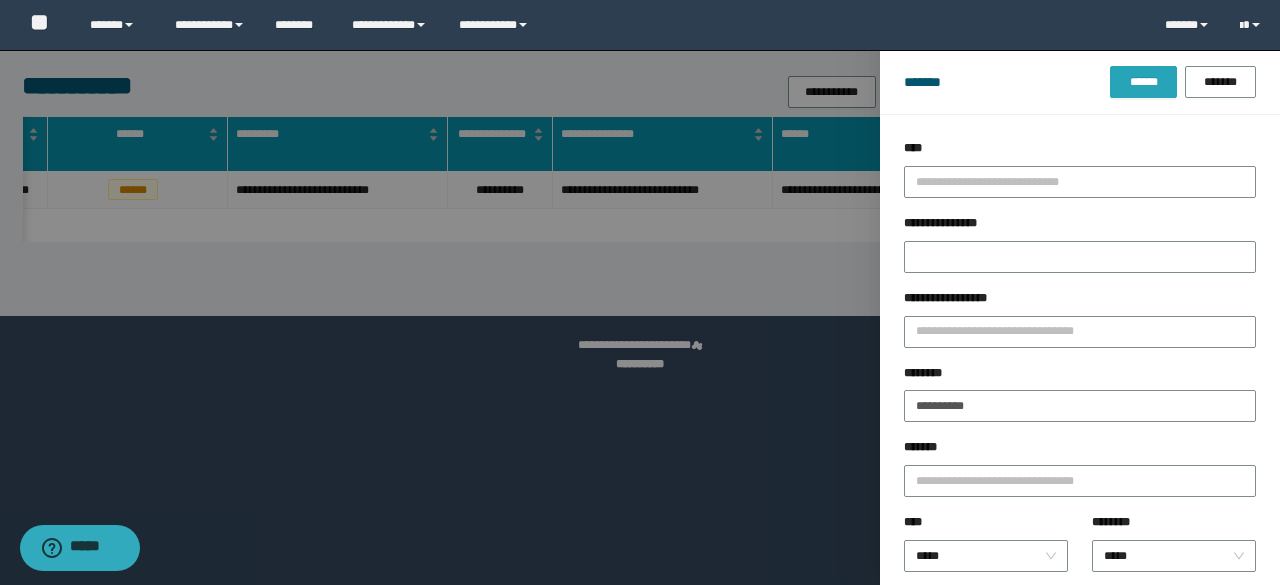 click on "******" at bounding box center [1143, 82] 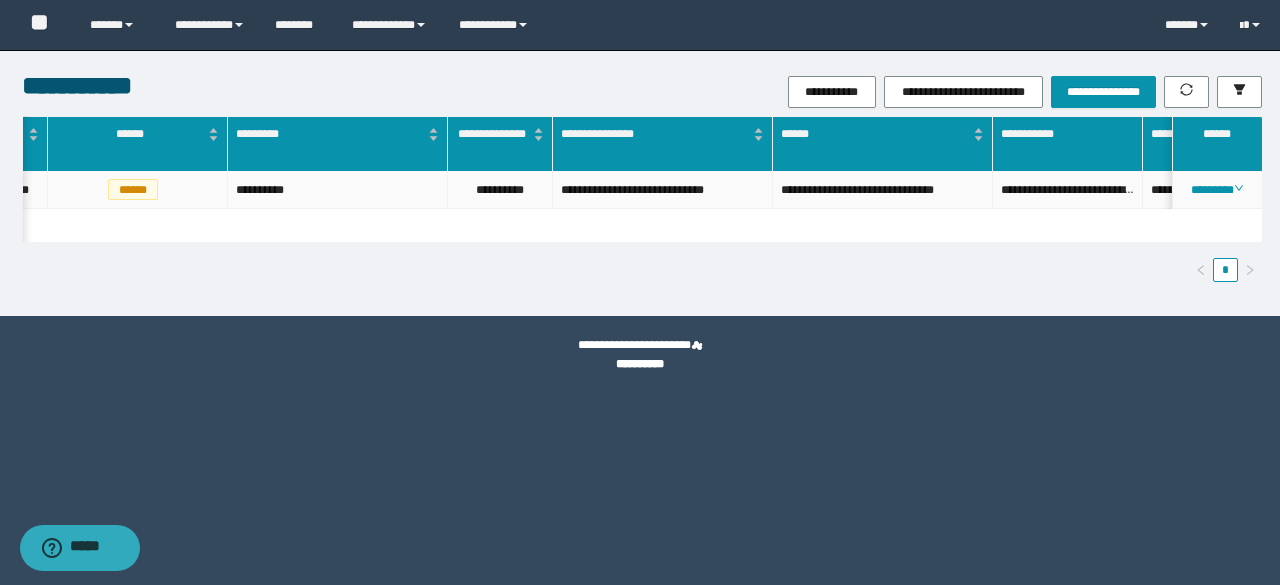 click on "**********" at bounding box center [663, 190] 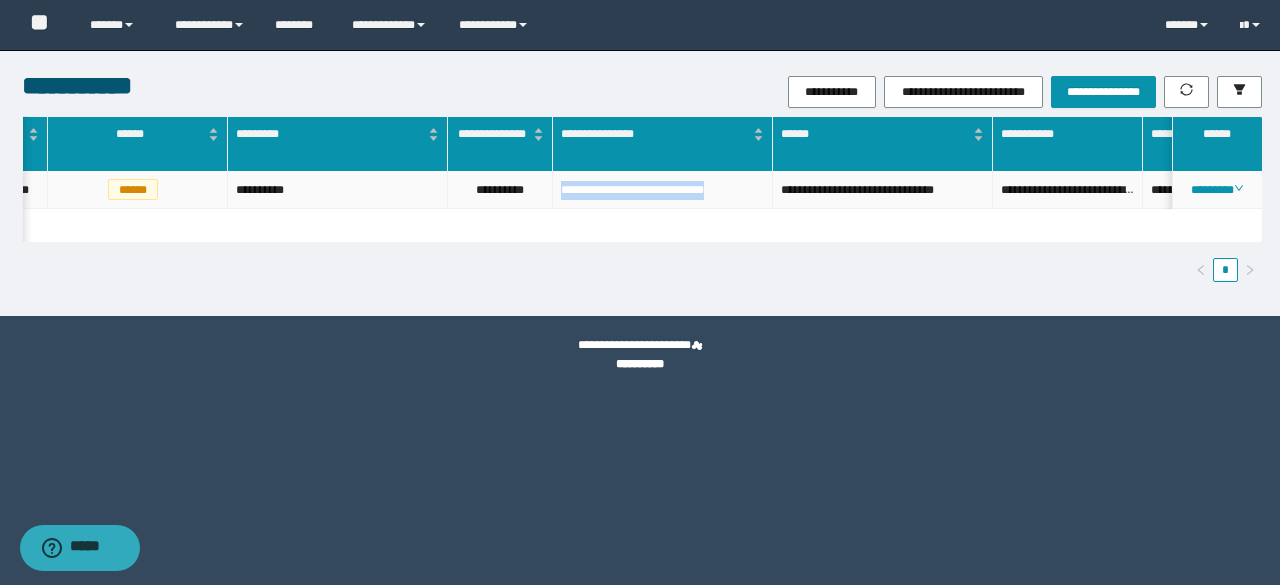 drag, startPoint x: 558, startPoint y: 192, endPoint x: 759, endPoint y: 213, distance: 202.09404 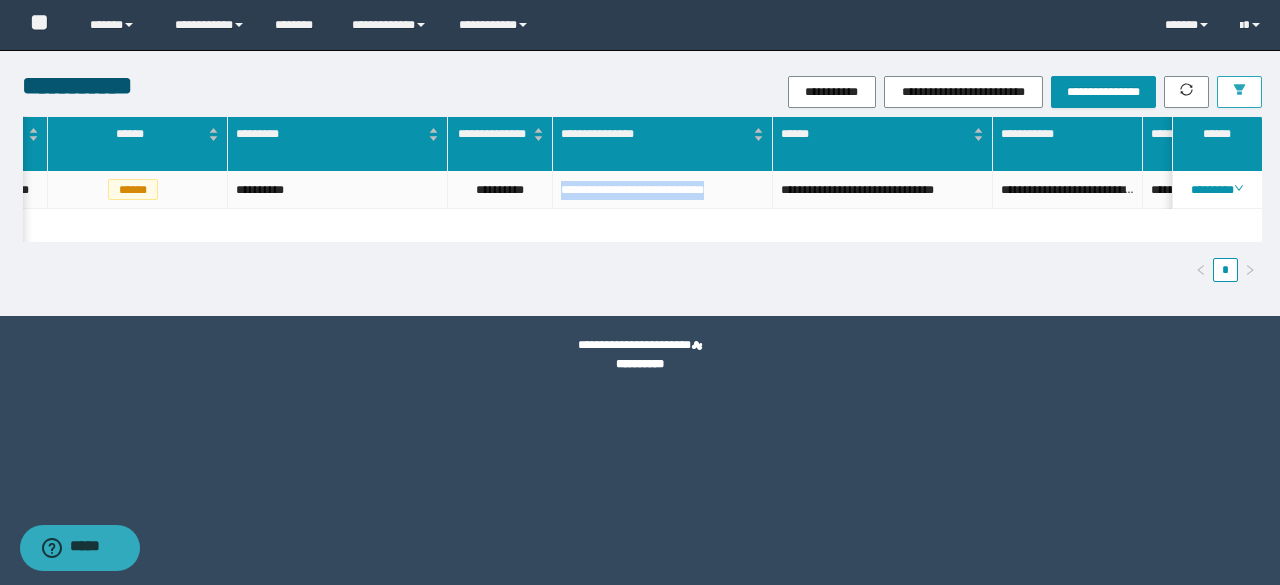 click 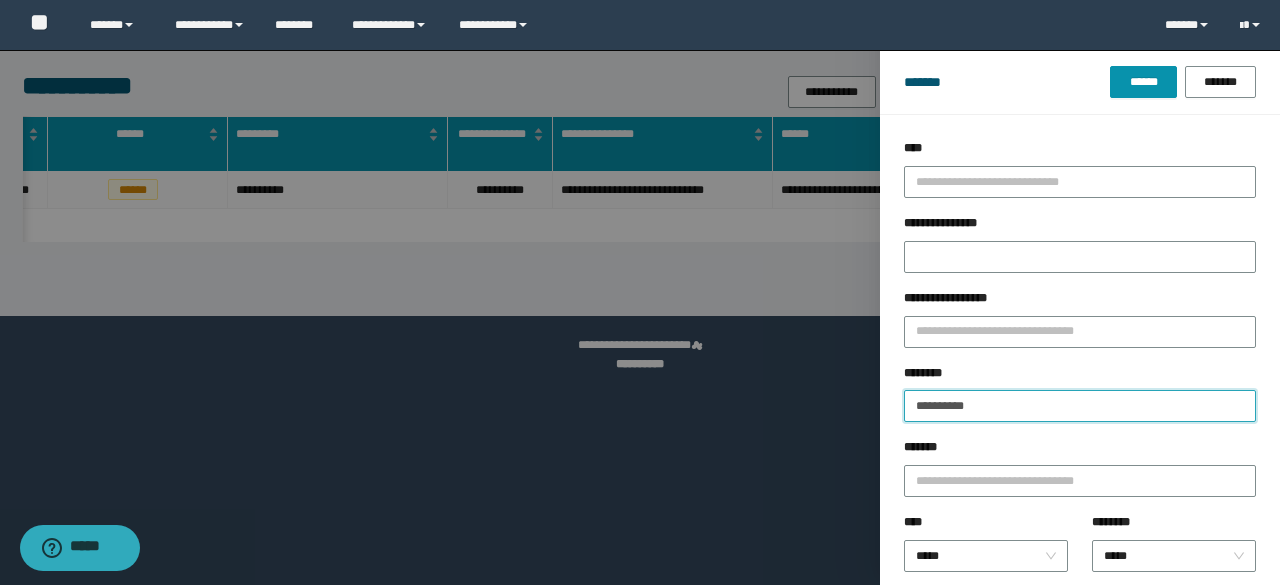 click on "**********" at bounding box center (1080, 406) 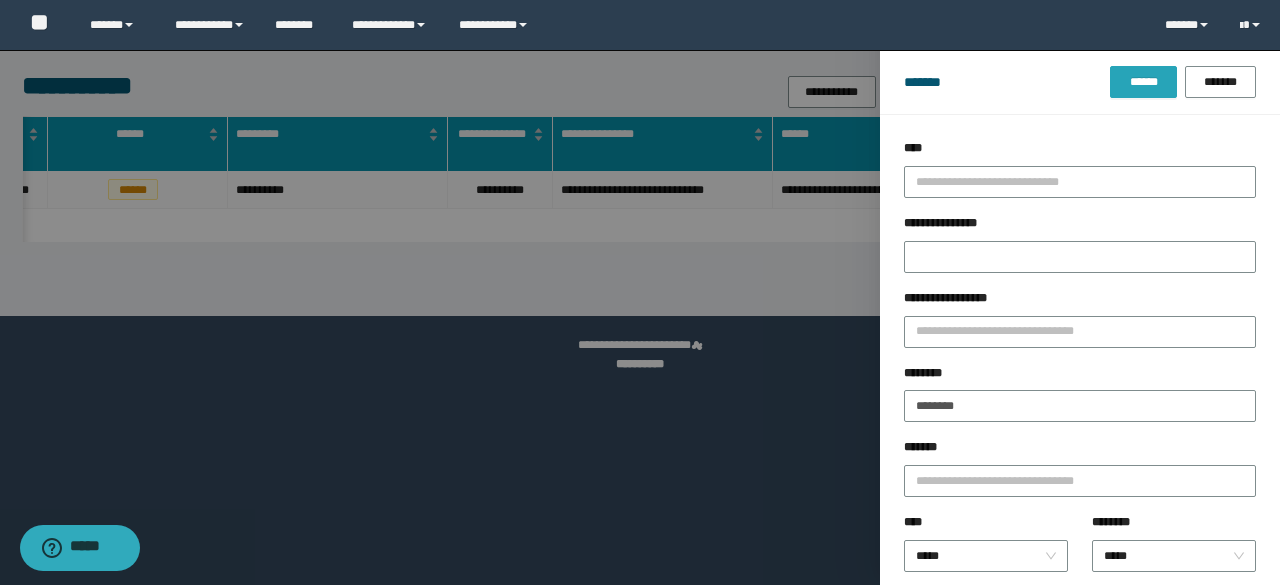 click on "******" at bounding box center (1143, 82) 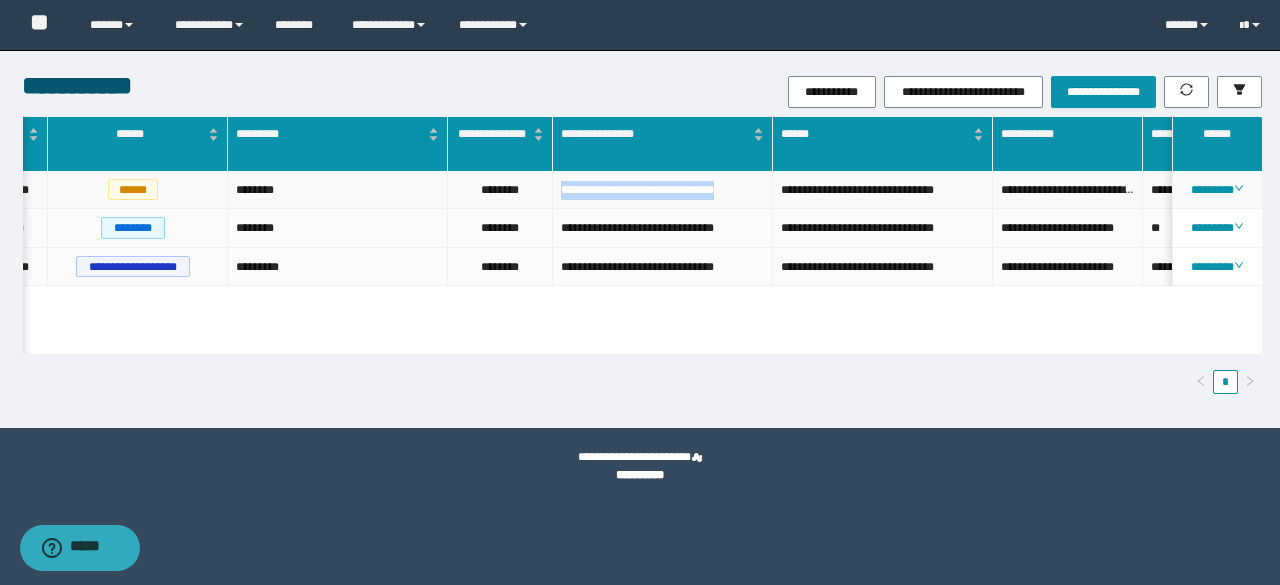 drag, startPoint x: 560, startPoint y: 191, endPoint x: 623, endPoint y: 210, distance: 65.802734 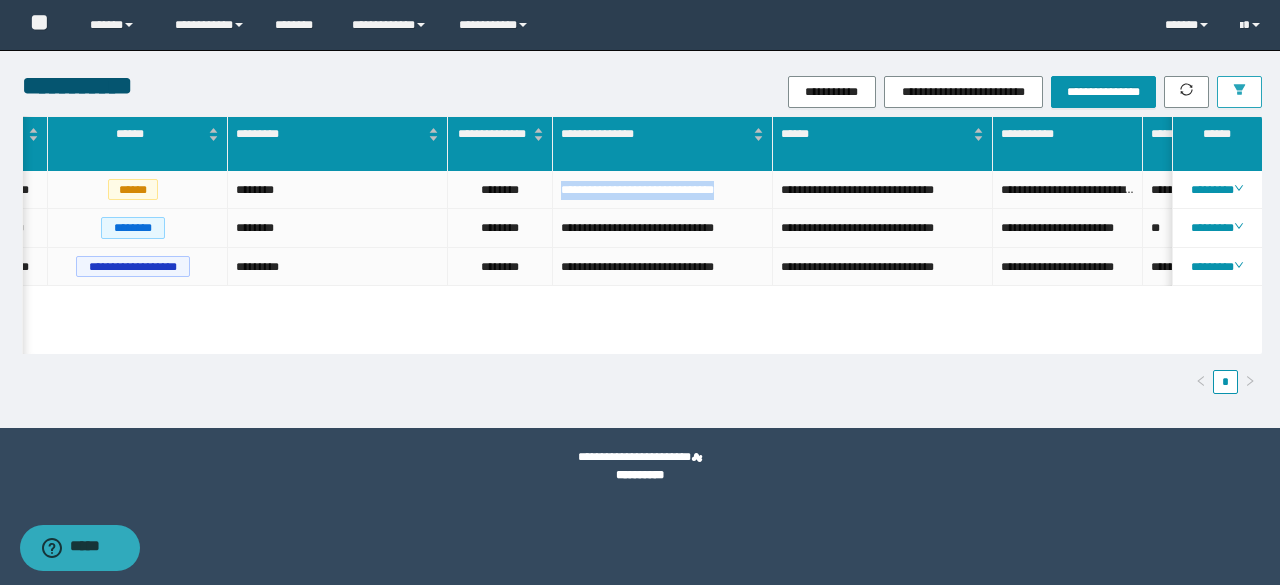 click at bounding box center [1239, 92] 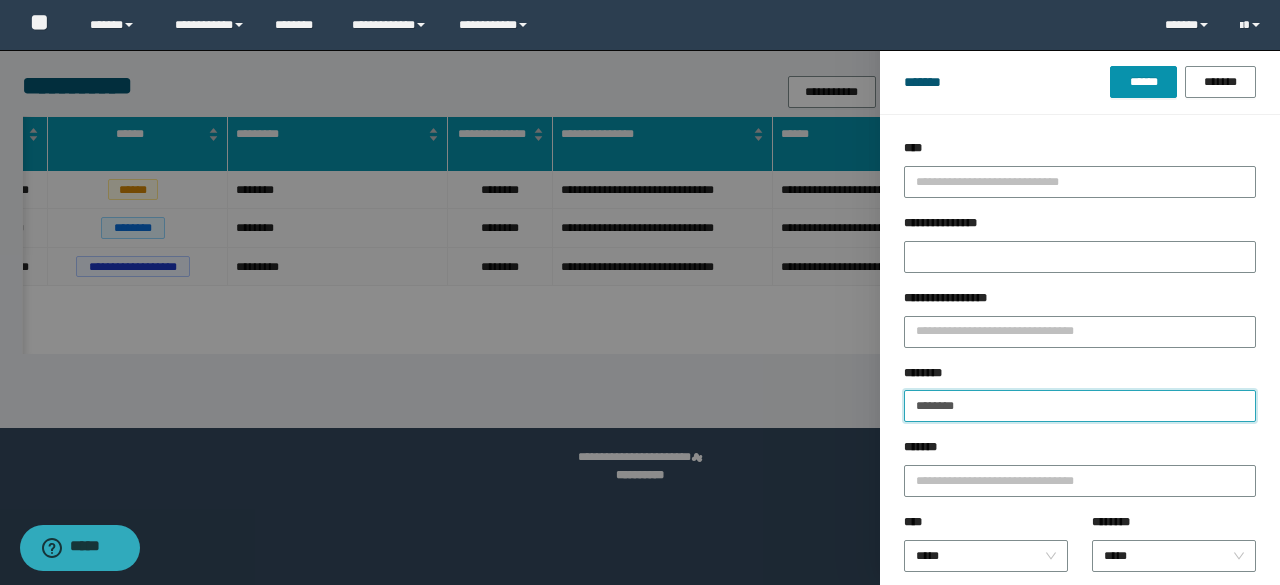 click on "********" at bounding box center [1080, 406] 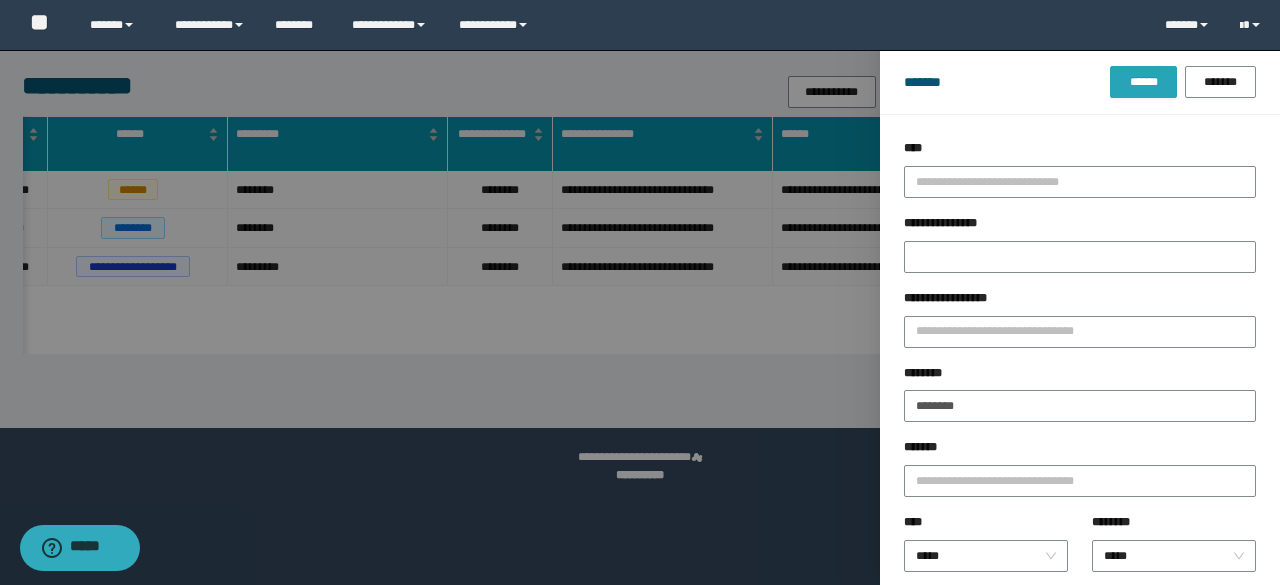click on "******" at bounding box center [1143, 82] 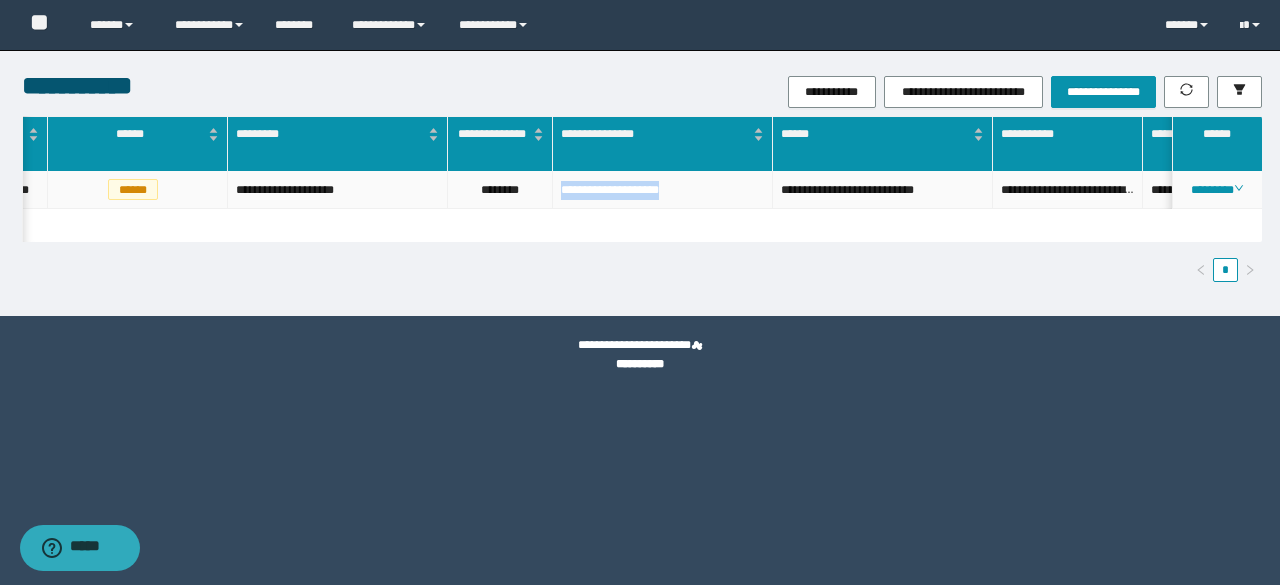 drag, startPoint x: 558, startPoint y: 184, endPoint x: 722, endPoint y: 191, distance: 164.14932 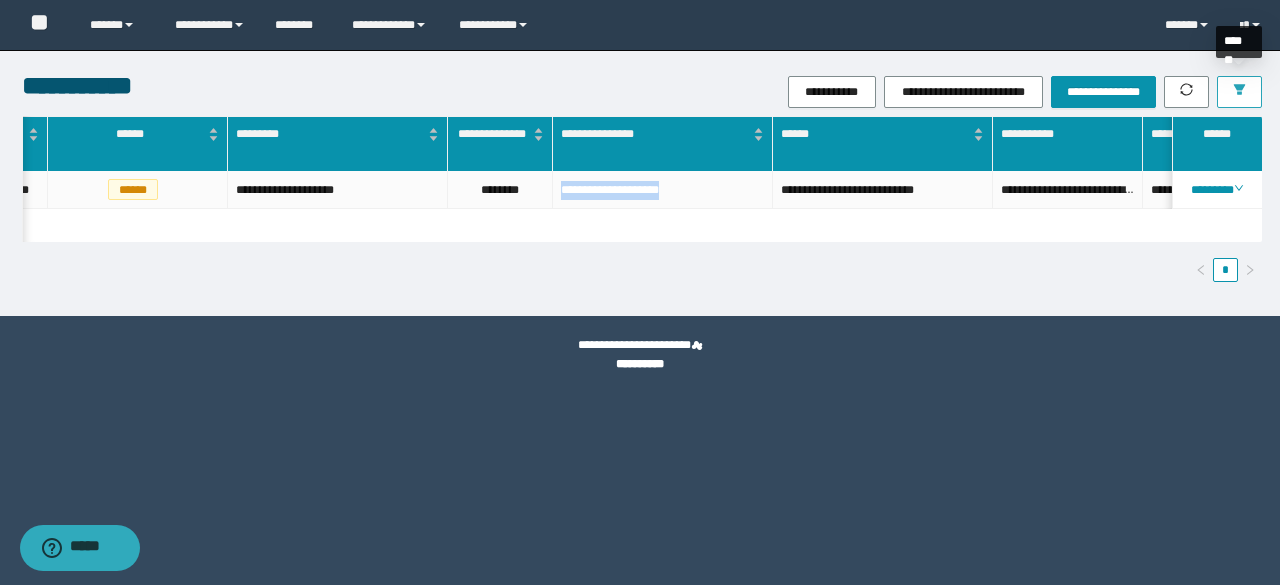 click at bounding box center [1239, 92] 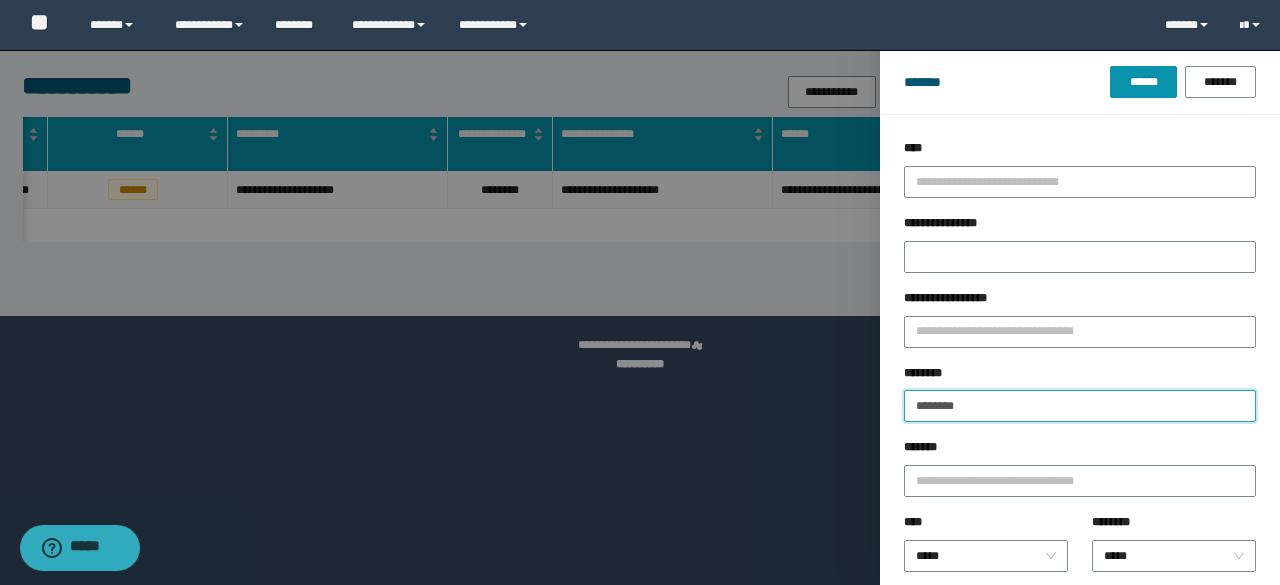 click on "********" at bounding box center [1080, 406] 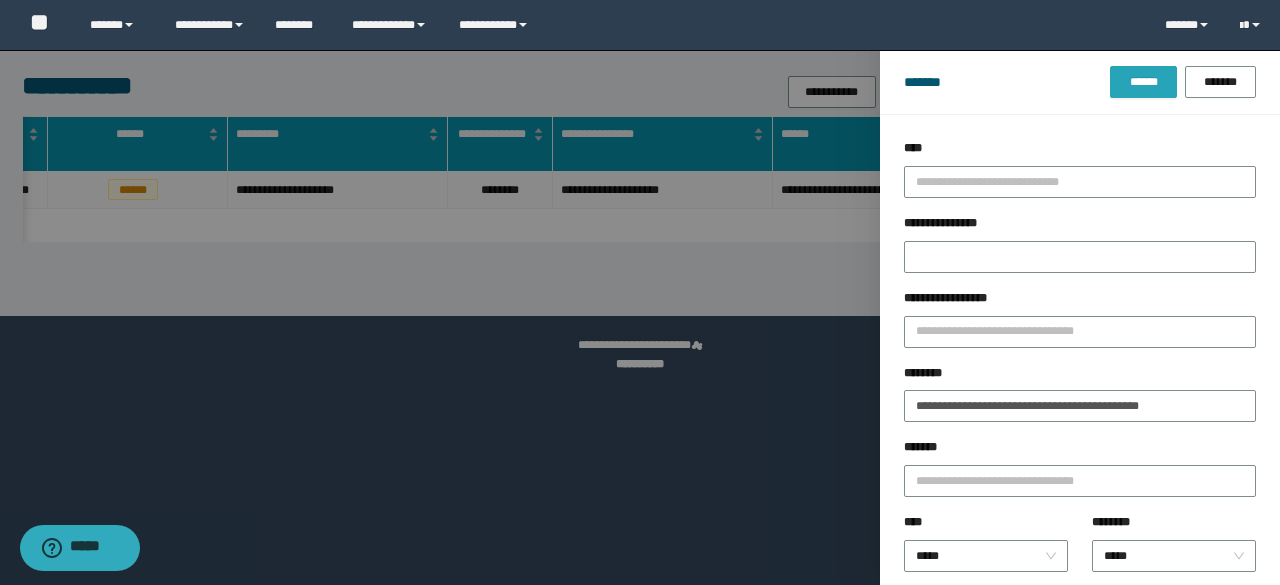 click on "******" at bounding box center [1143, 82] 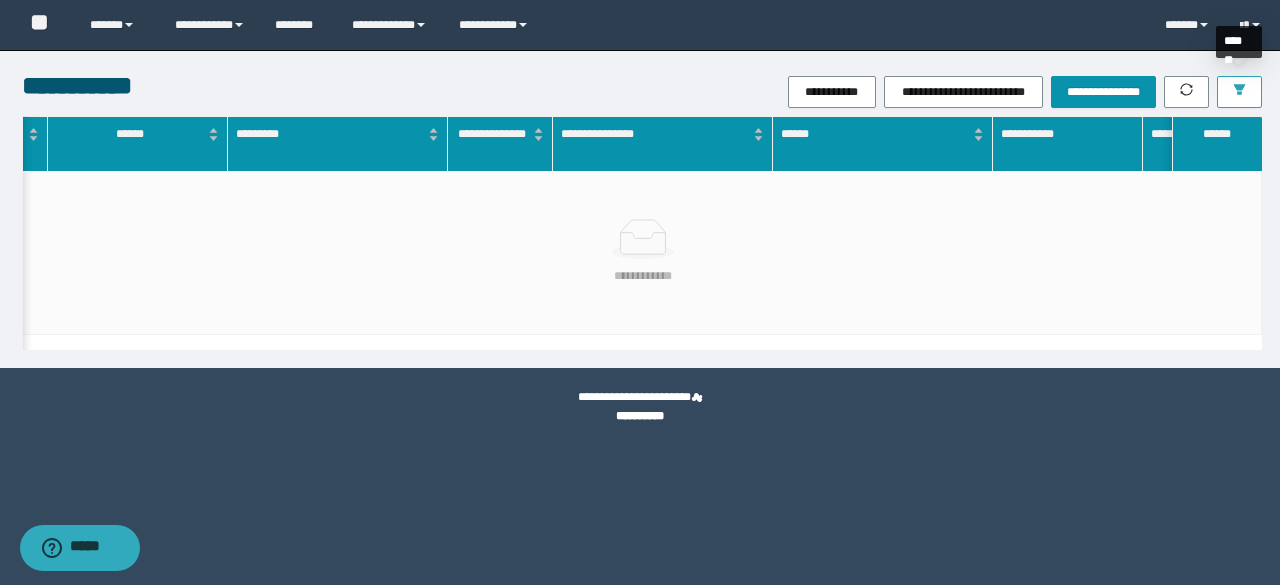 click 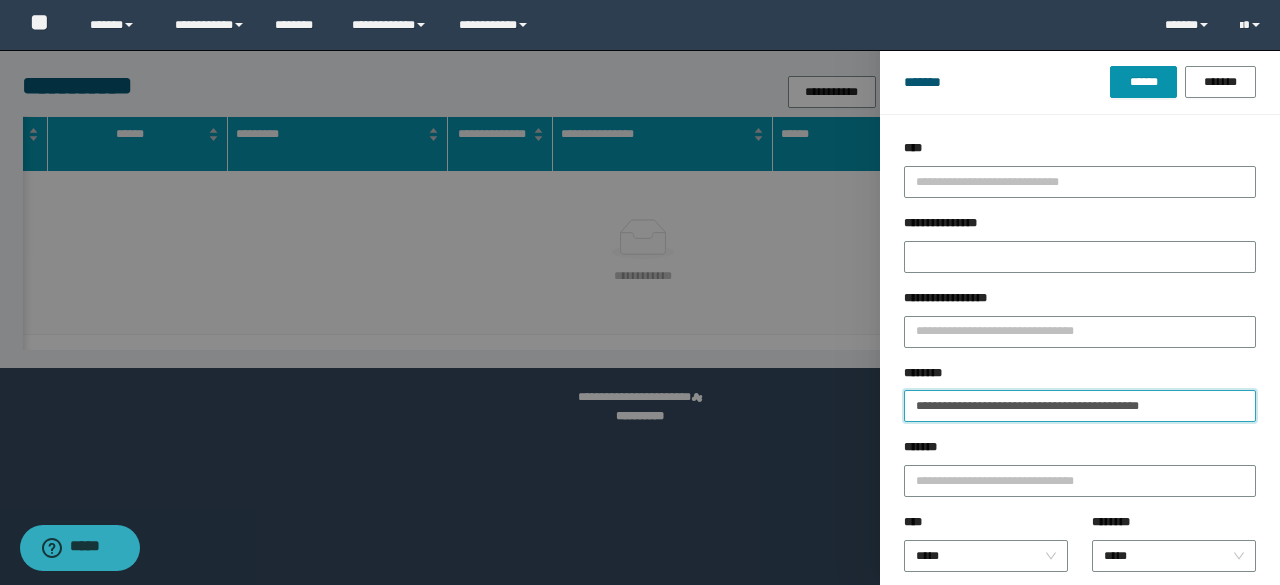 click on "**********" at bounding box center (1080, 406) 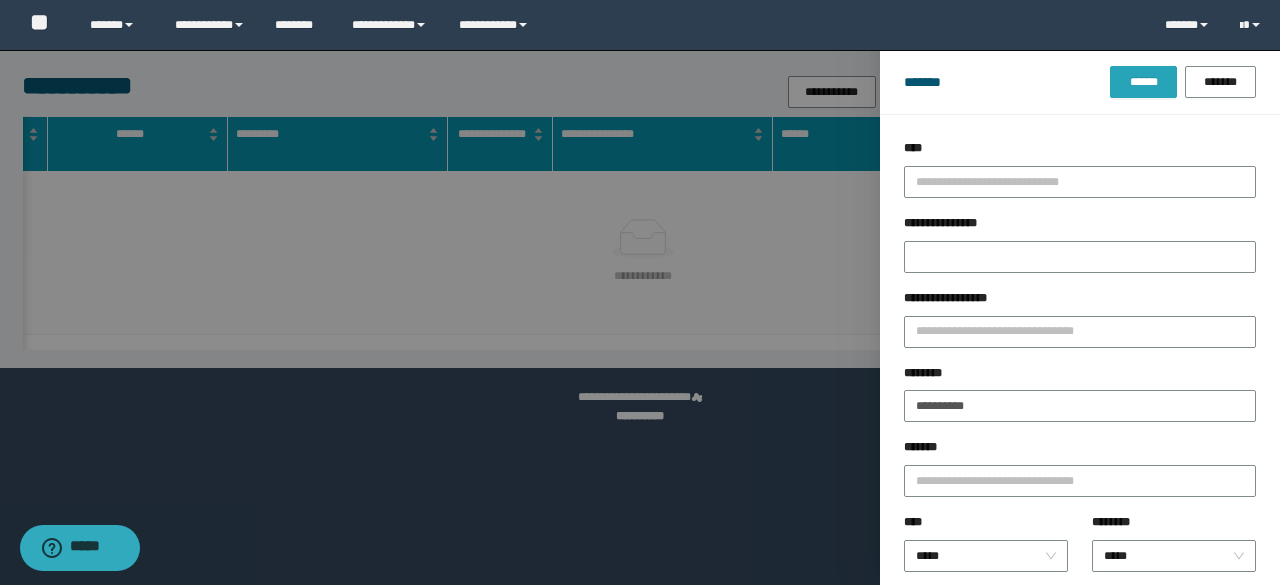 click on "******" at bounding box center [1143, 82] 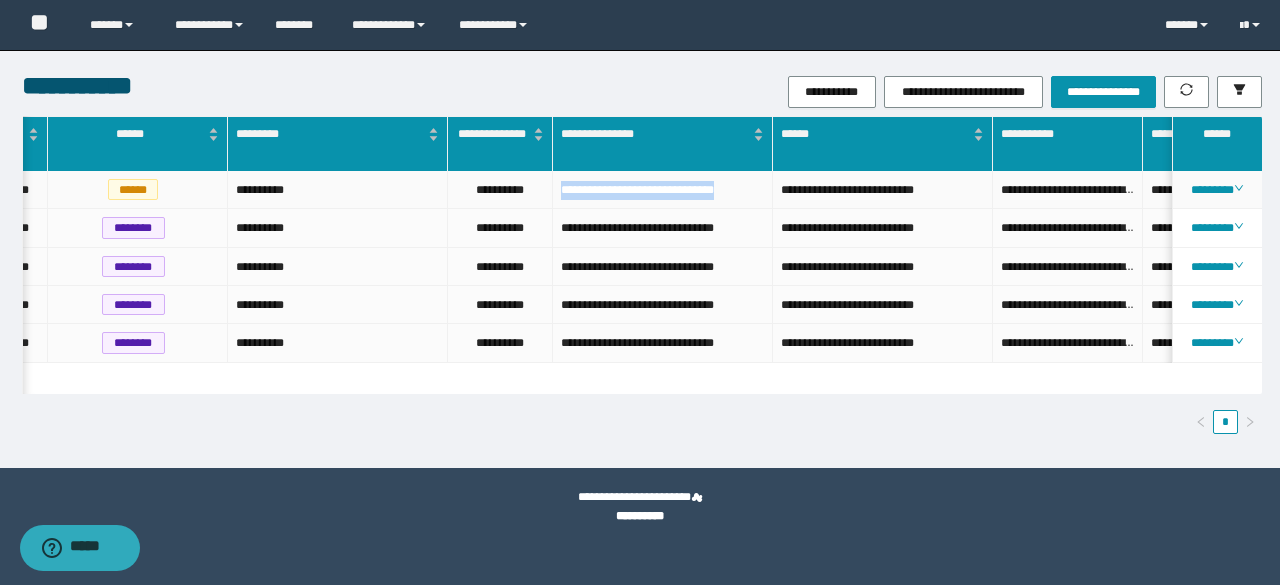 drag, startPoint x: 552, startPoint y: 189, endPoint x: 770, endPoint y: 205, distance: 218.58636 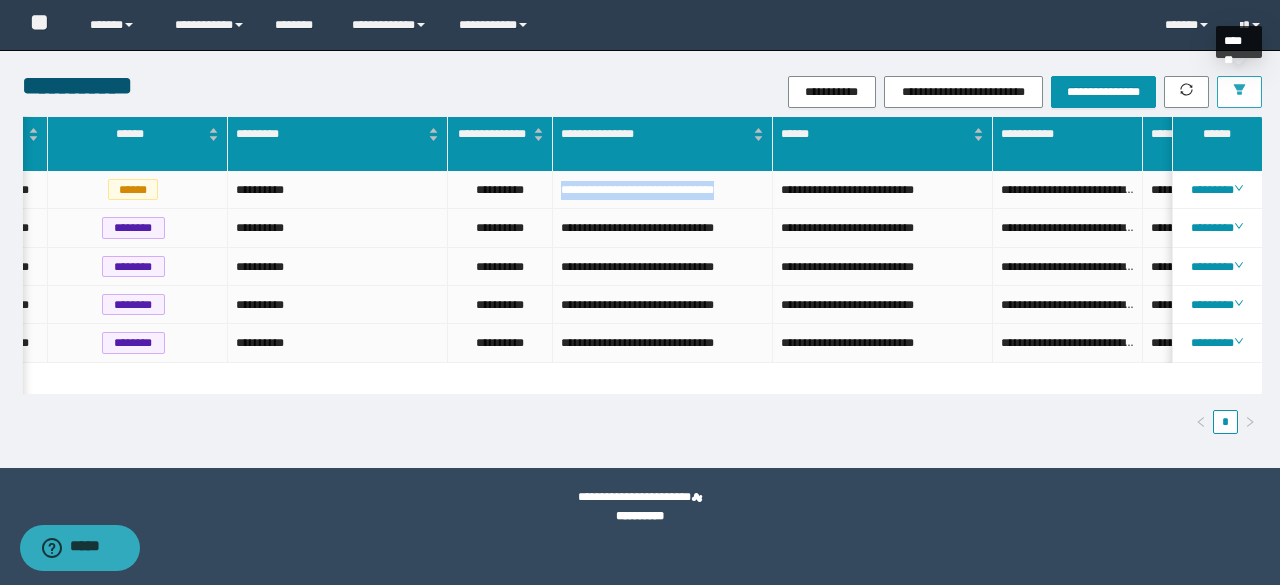 click at bounding box center [1239, 92] 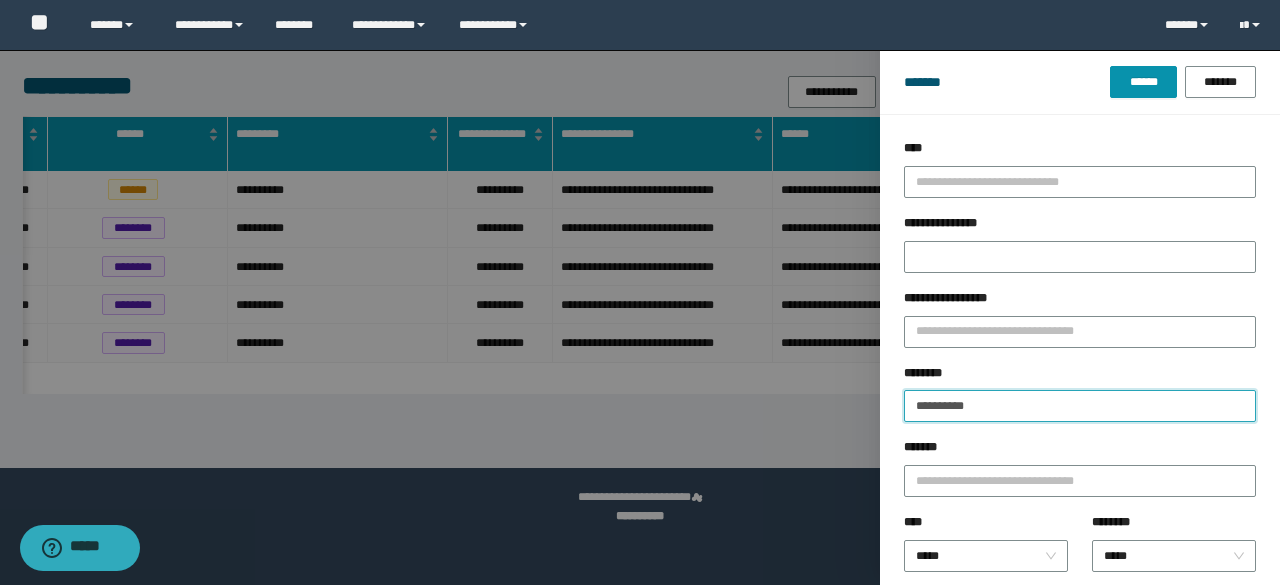 click on "**********" at bounding box center (1080, 406) 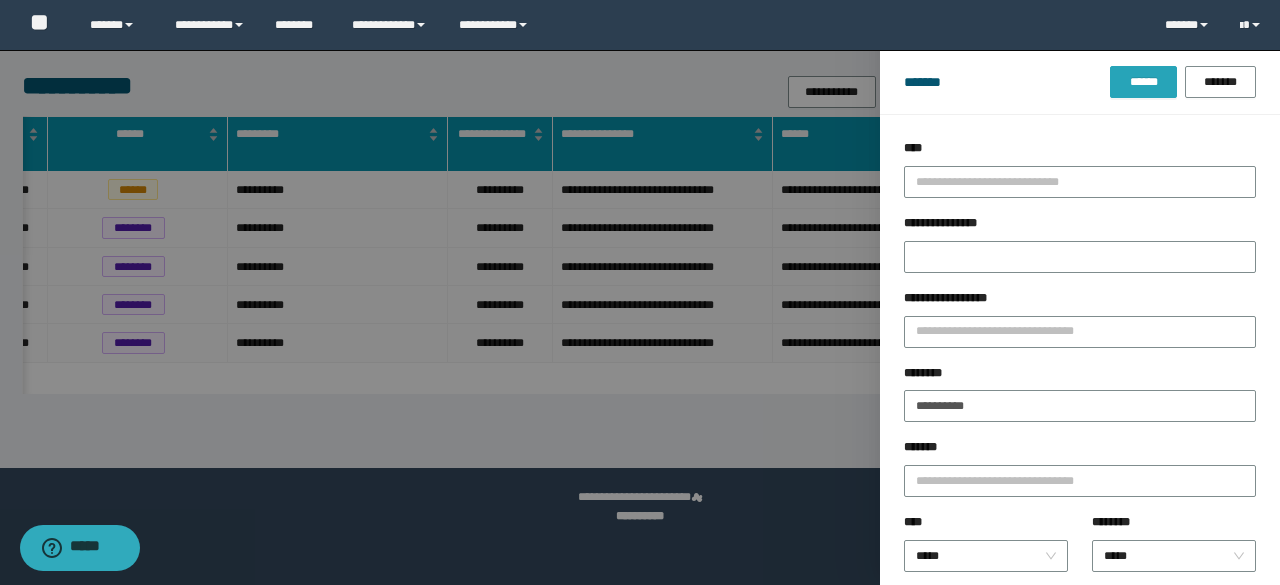 click on "******" at bounding box center (1143, 82) 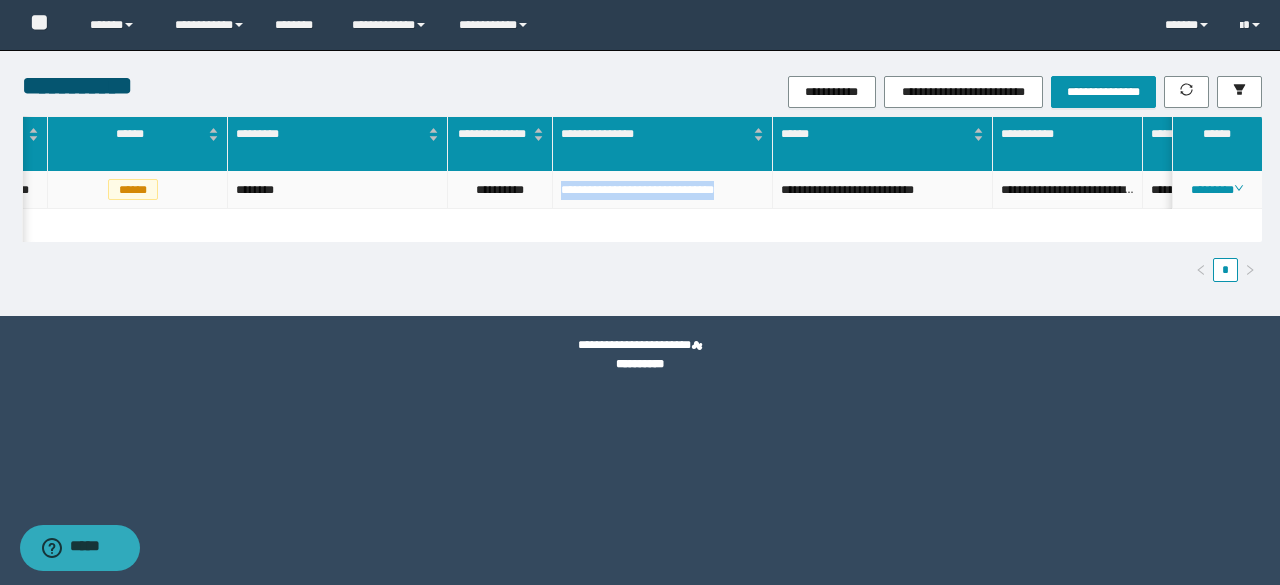 drag, startPoint x: 556, startPoint y: 187, endPoint x: 638, endPoint y: 221, distance: 88.76936 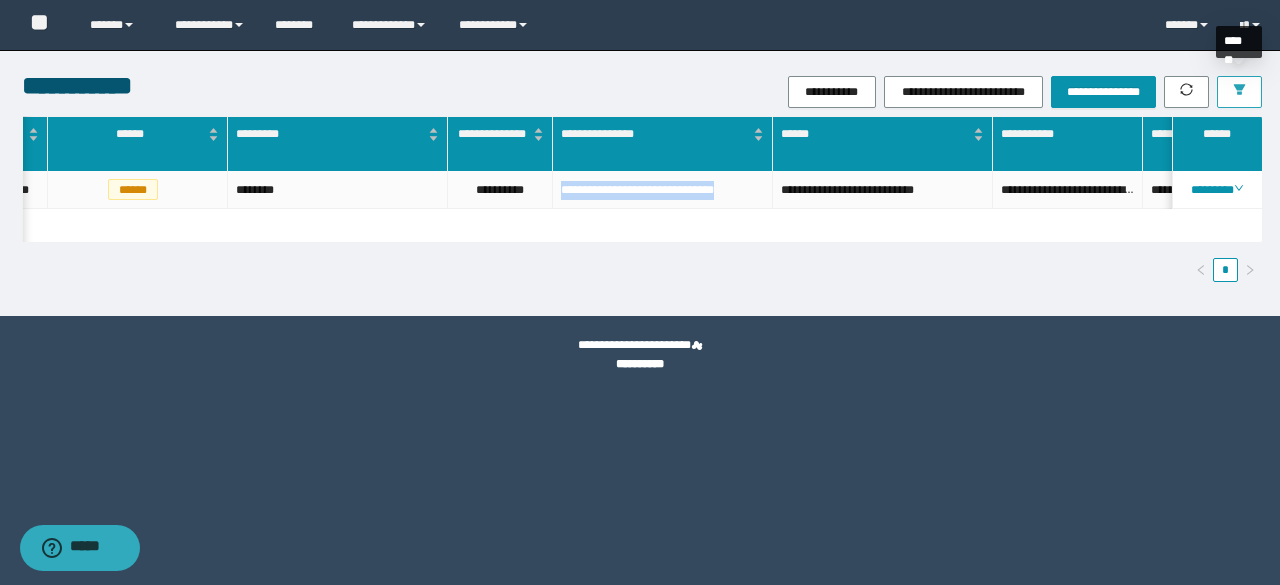 click 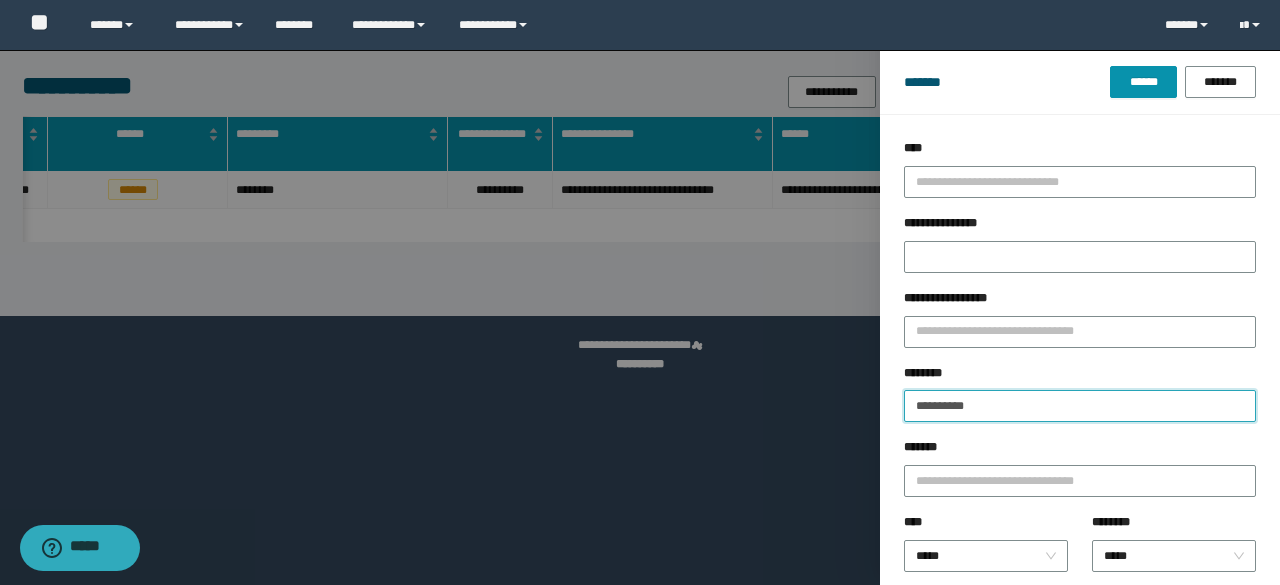 click on "**********" at bounding box center [1080, 406] 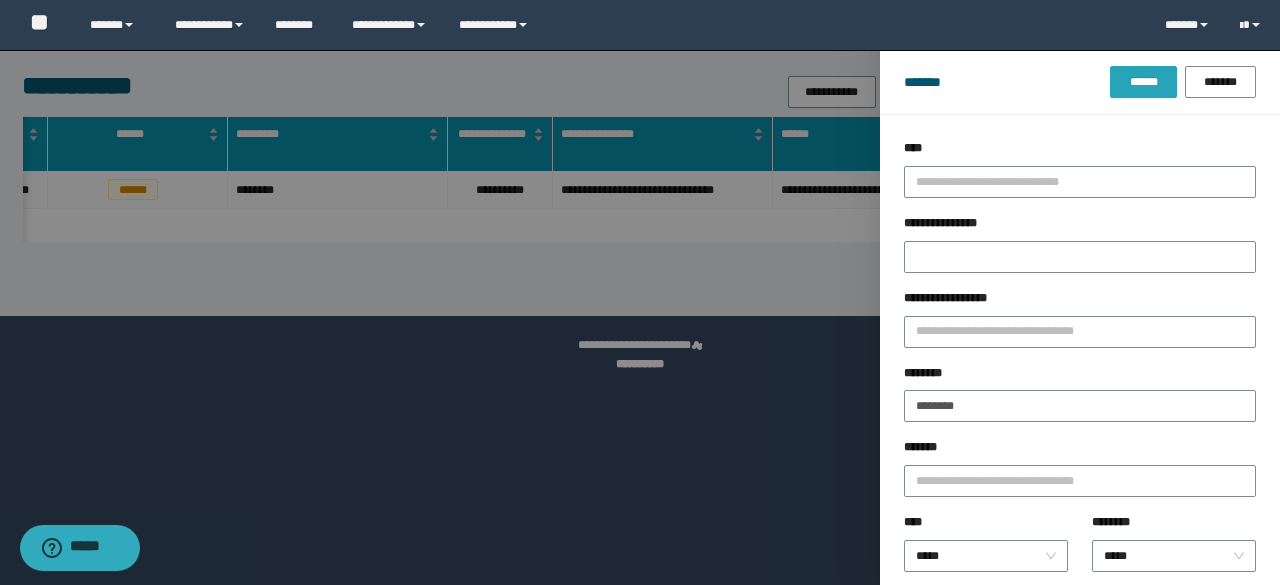 click on "******" at bounding box center [1143, 82] 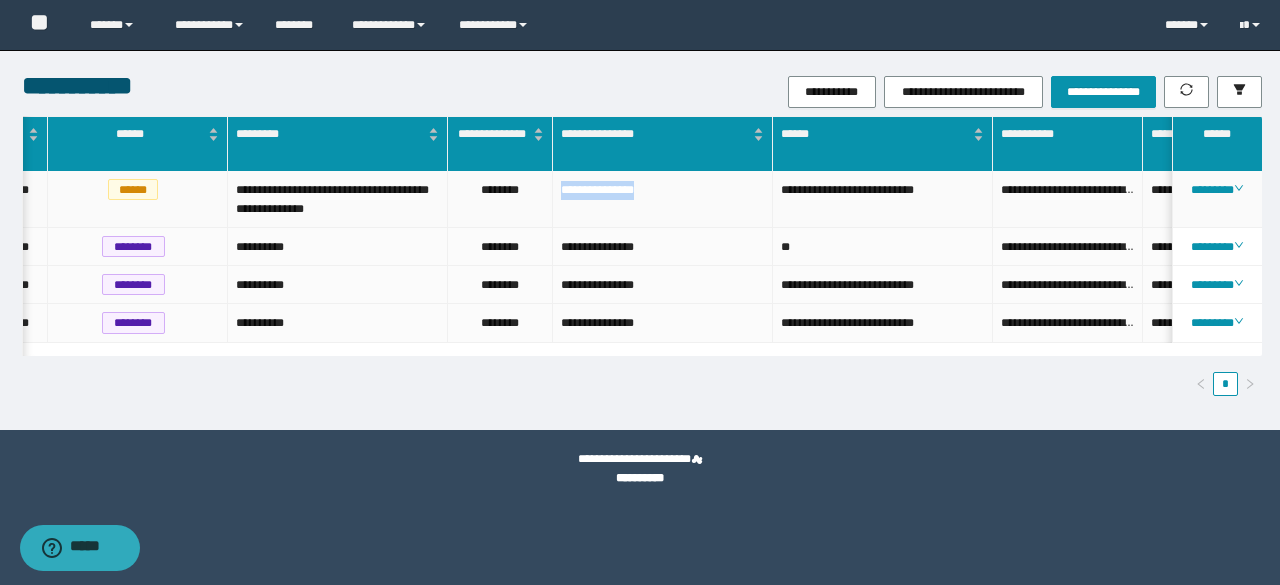 drag, startPoint x: 550, startPoint y: 193, endPoint x: 674, endPoint y: 201, distance: 124.2578 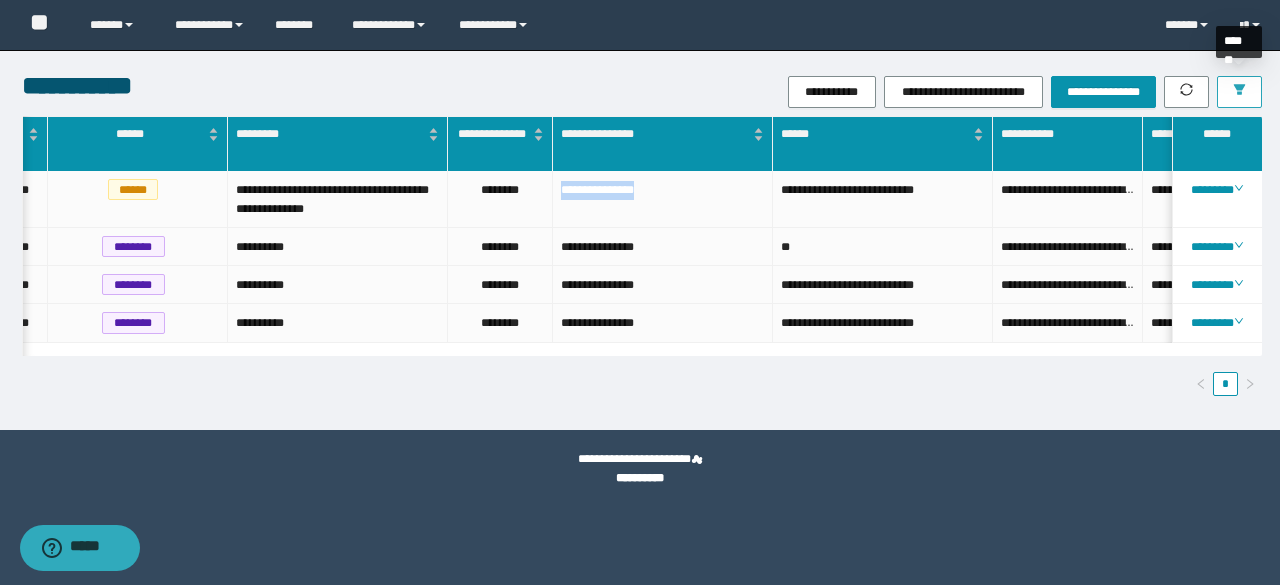 click 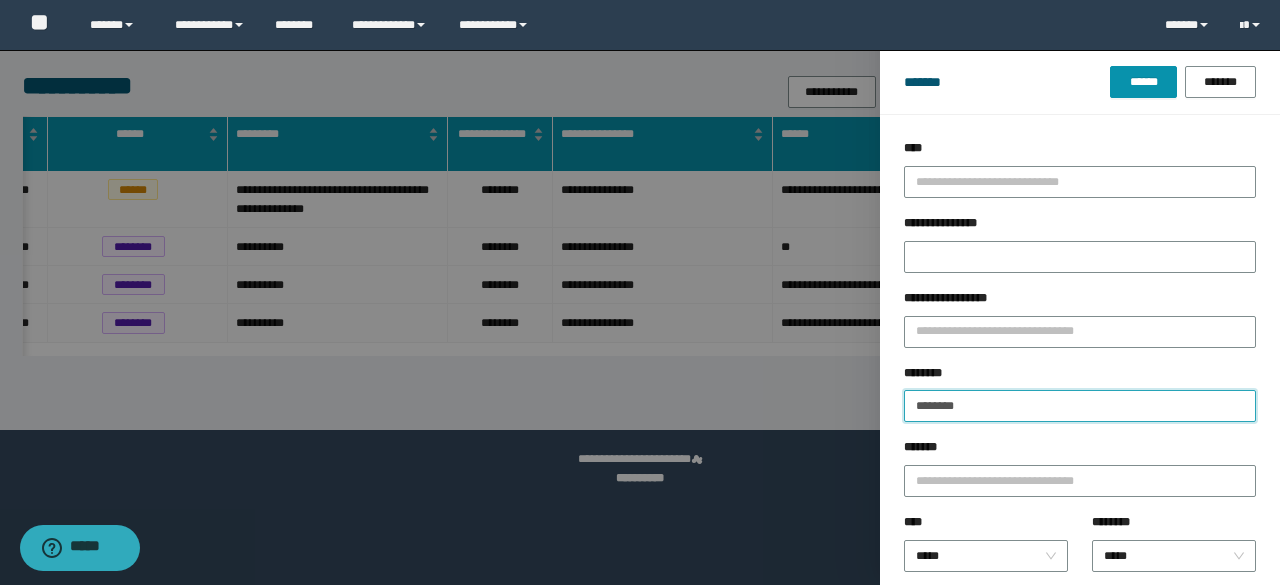 click on "********" at bounding box center [1080, 406] 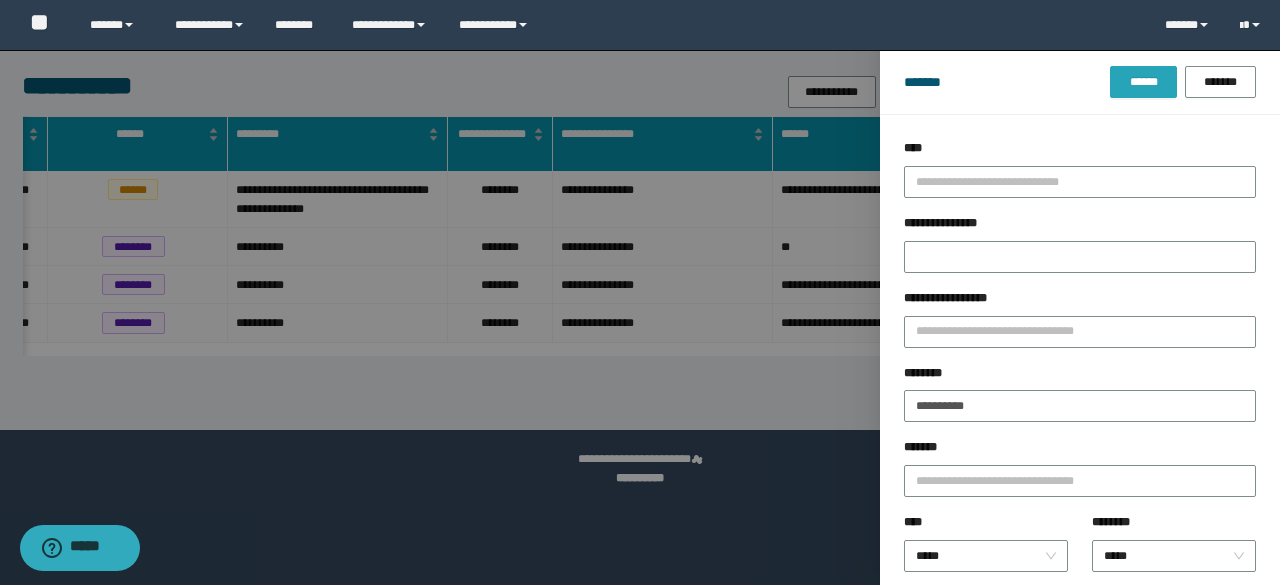 click on "******" at bounding box center (1143, 82) 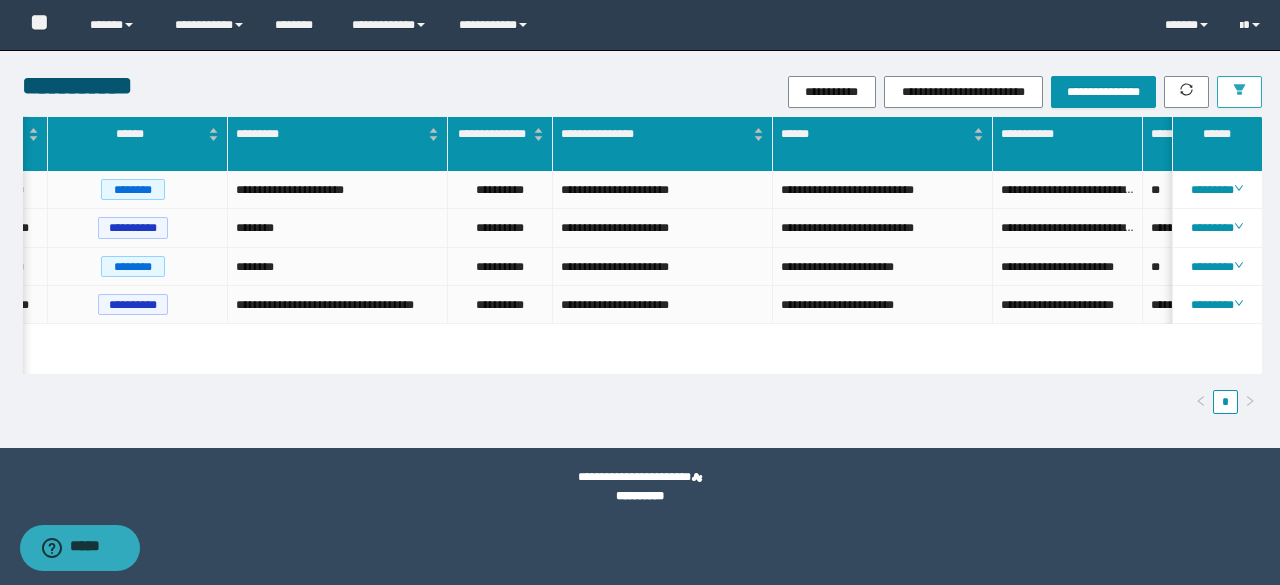 scroll, scrollTop: 0, scrollLeft: 600, axis: horizontal 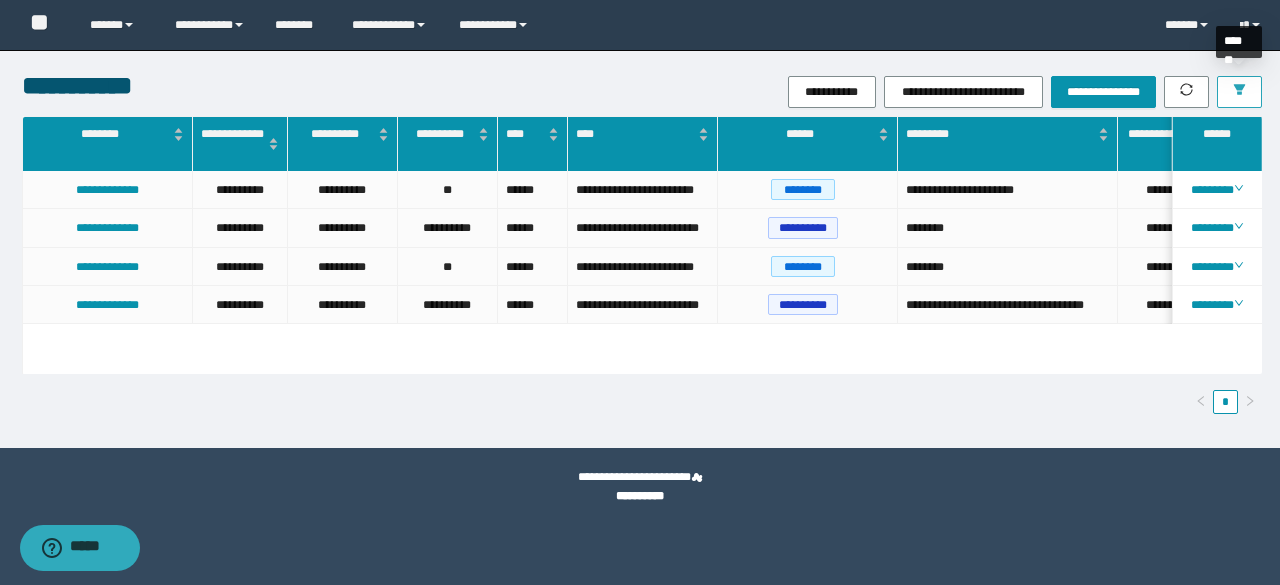click at bounding box center [1239, 92] 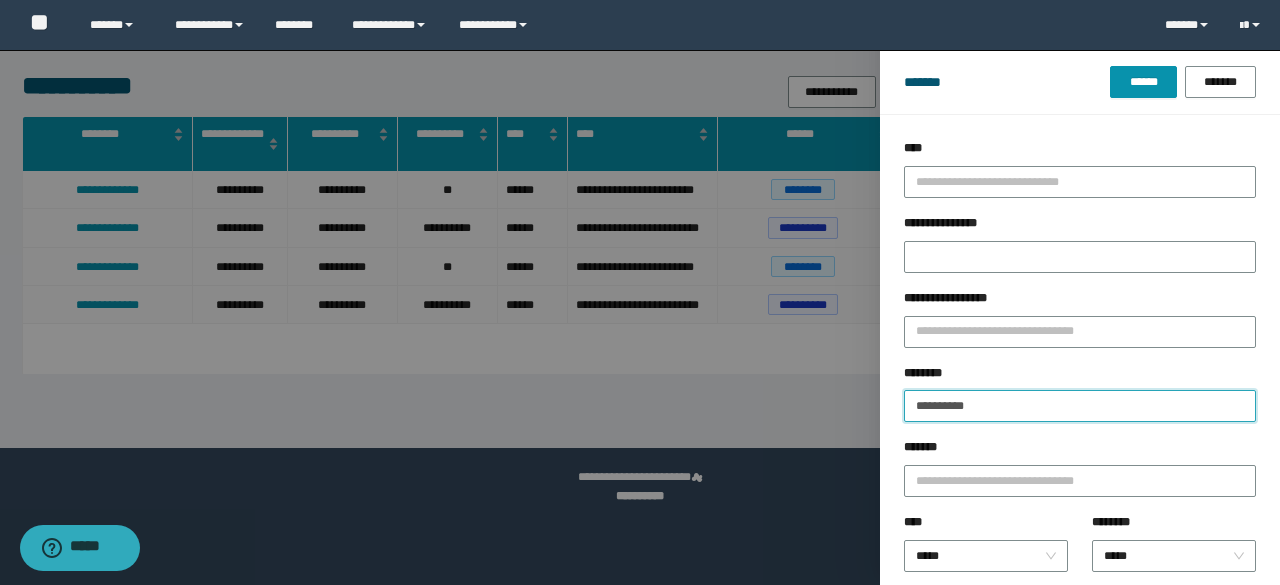 click on "**********" at bounding box center [1080, 406] 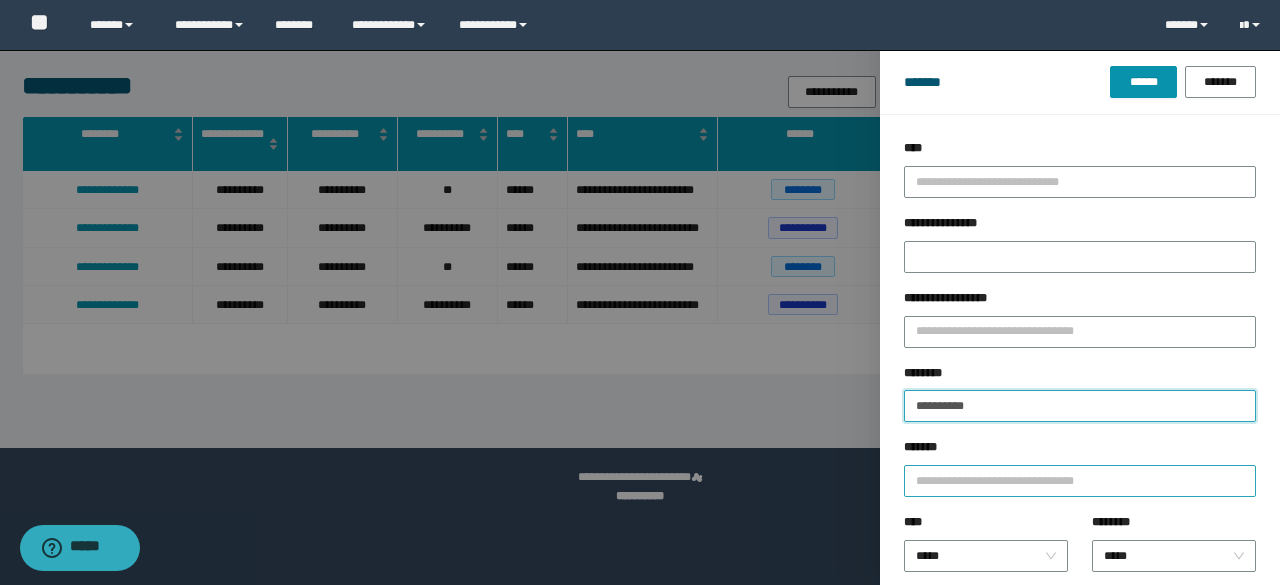 drag, startPoint x: 927, startPoint y: 405, endPoint x: 975, endPoint y: 471, distance: 81.608826 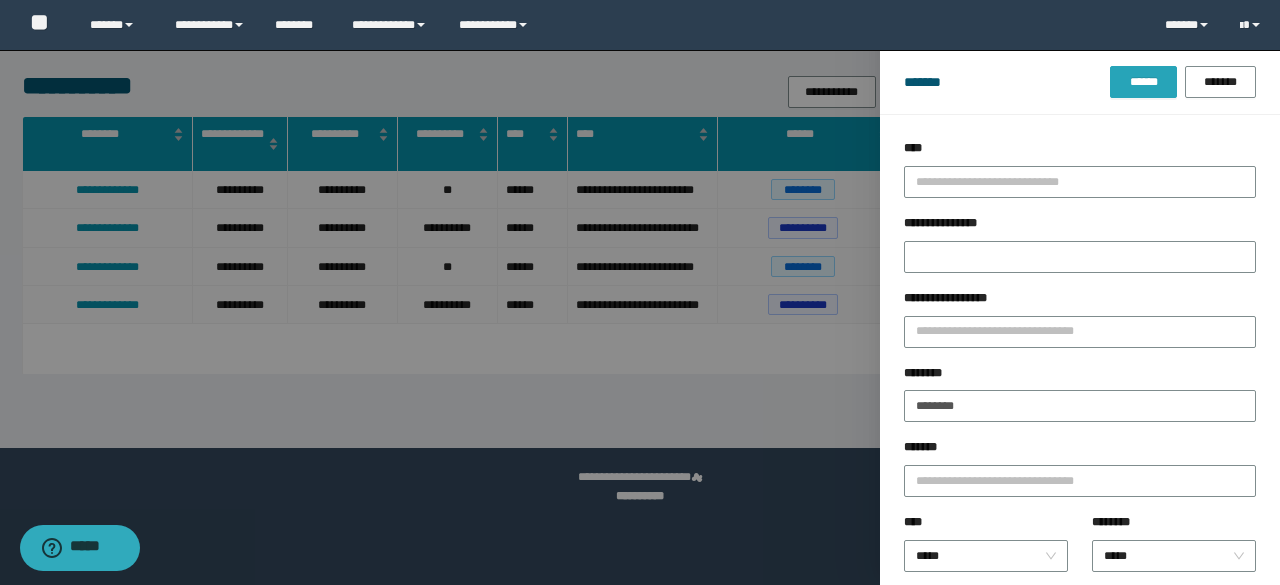 click on "******" at bounding box center [1143, 82] 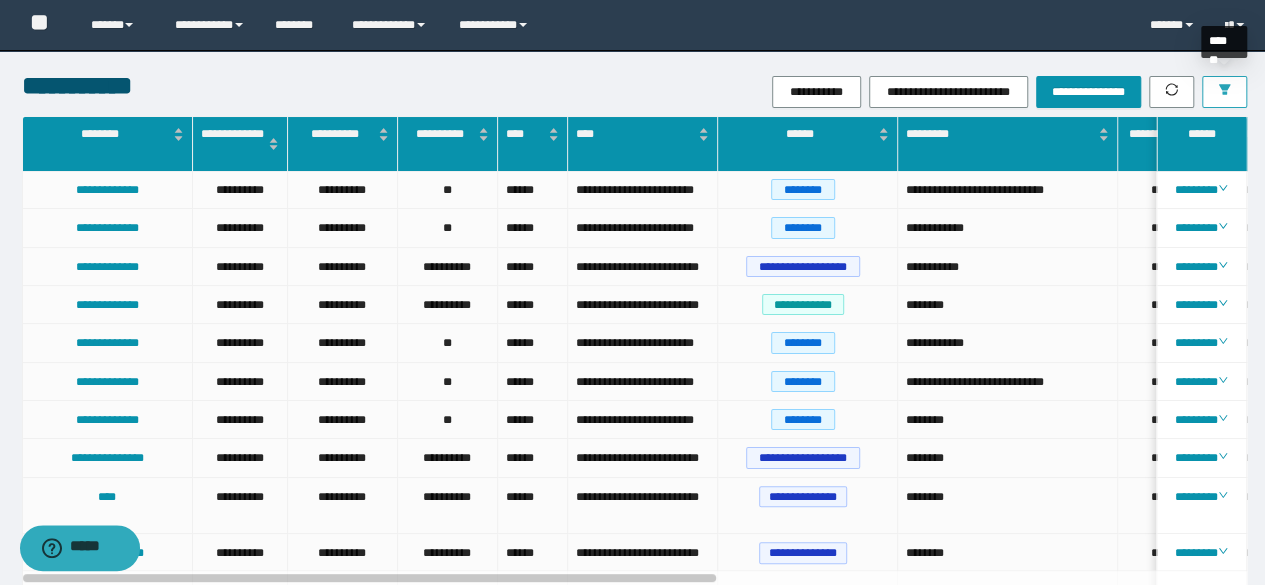 click at bounding box center [1224, 92] 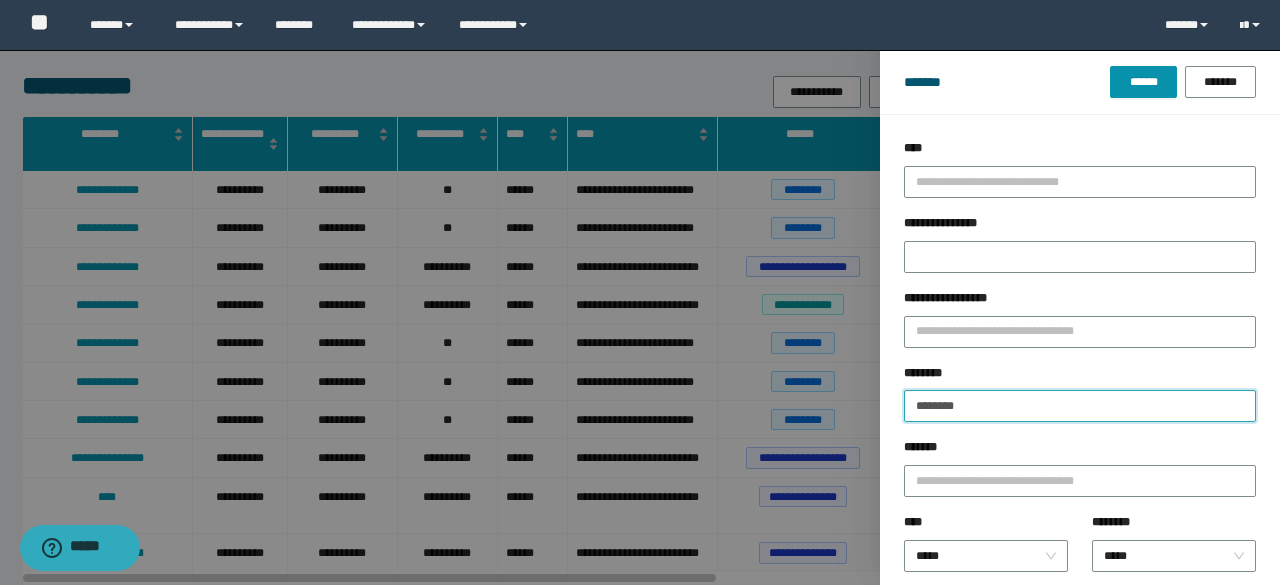 click on "********" at bounding box center (1080, 406) 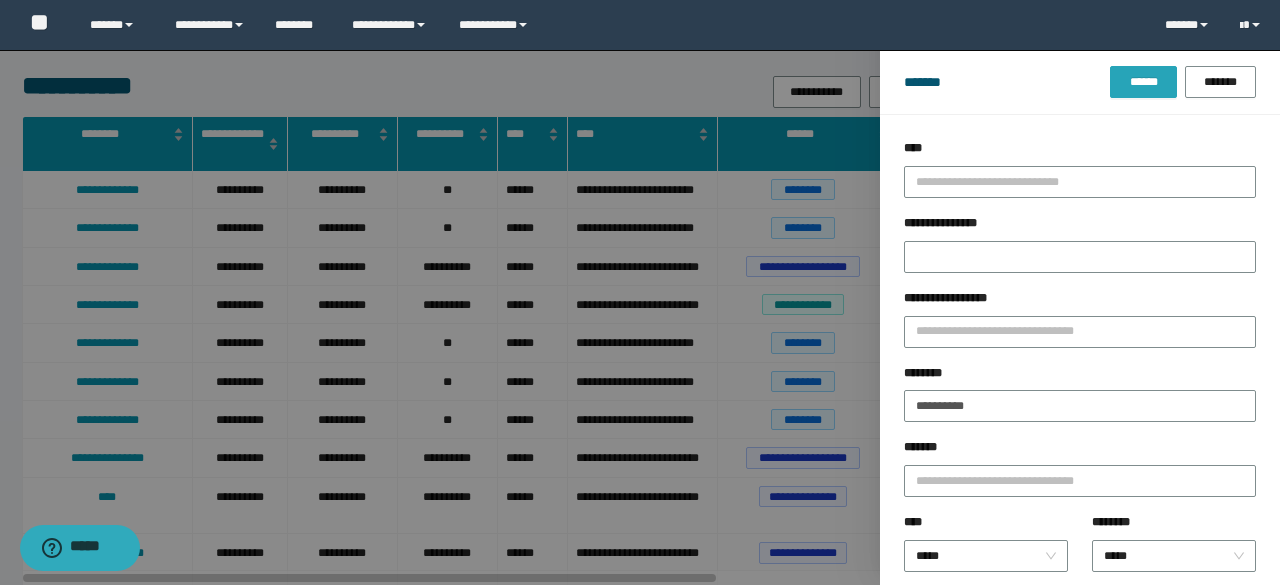 click on "******" at bounding box center [1143, 82] 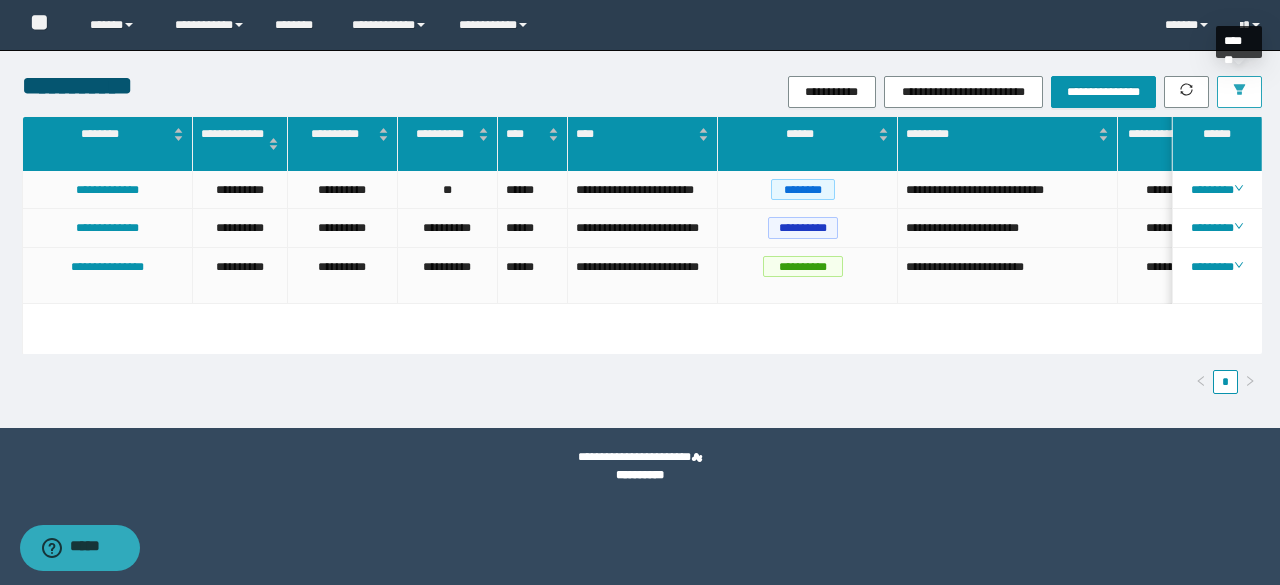 drag, startPoint x: 1238, startPoint y: 81, endPoint x: 1229, endPoint y: 130, distance: 49.819675 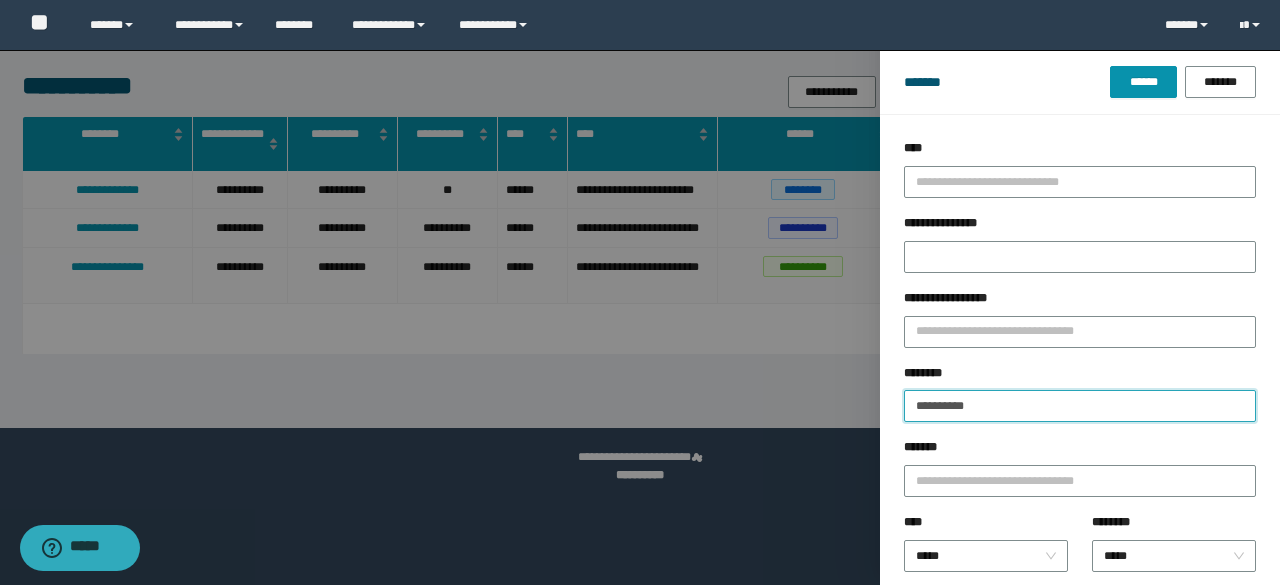 click on "**********" at bounding box center (1080, 406) 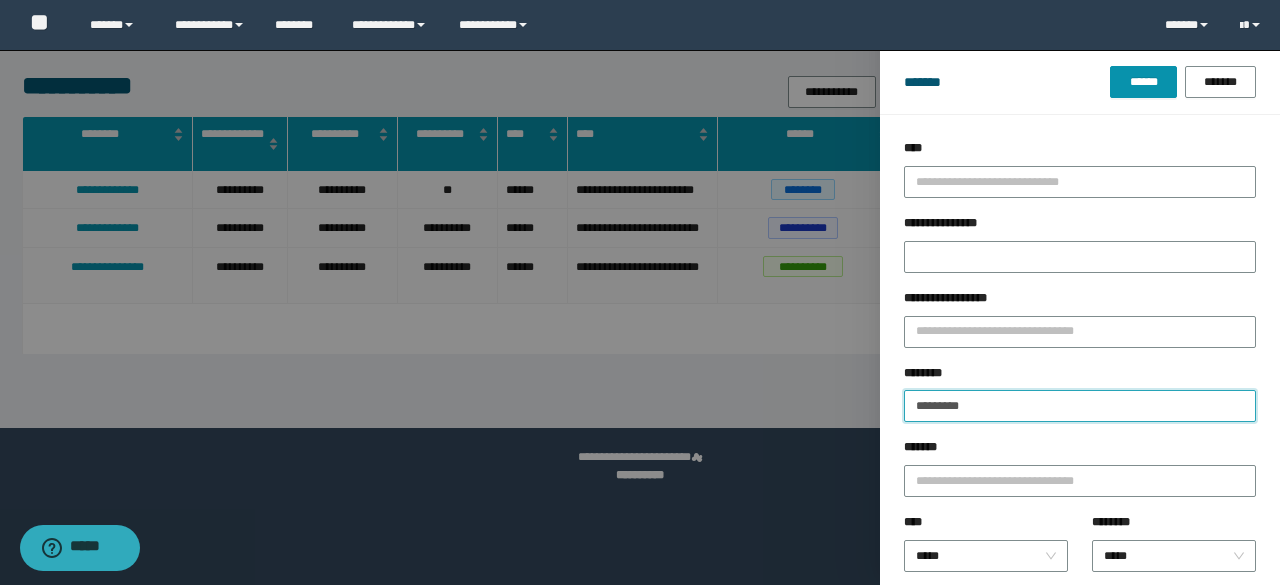 click on "*********" at bounding box center (1080, 406) 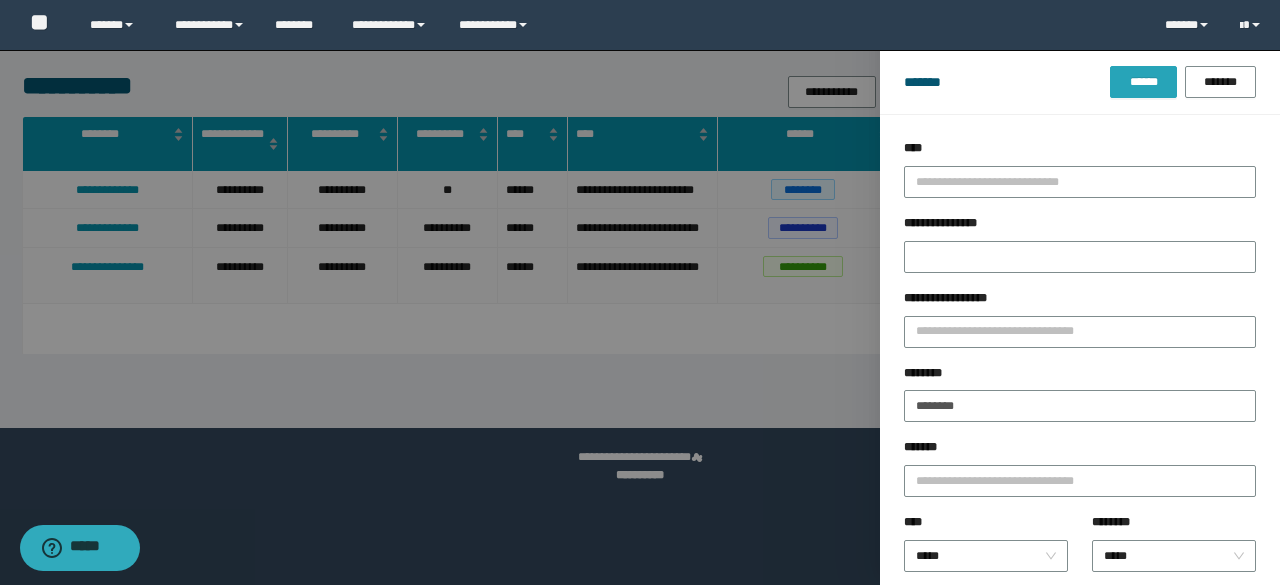 click on "******" at bounding box center [1143, 82] 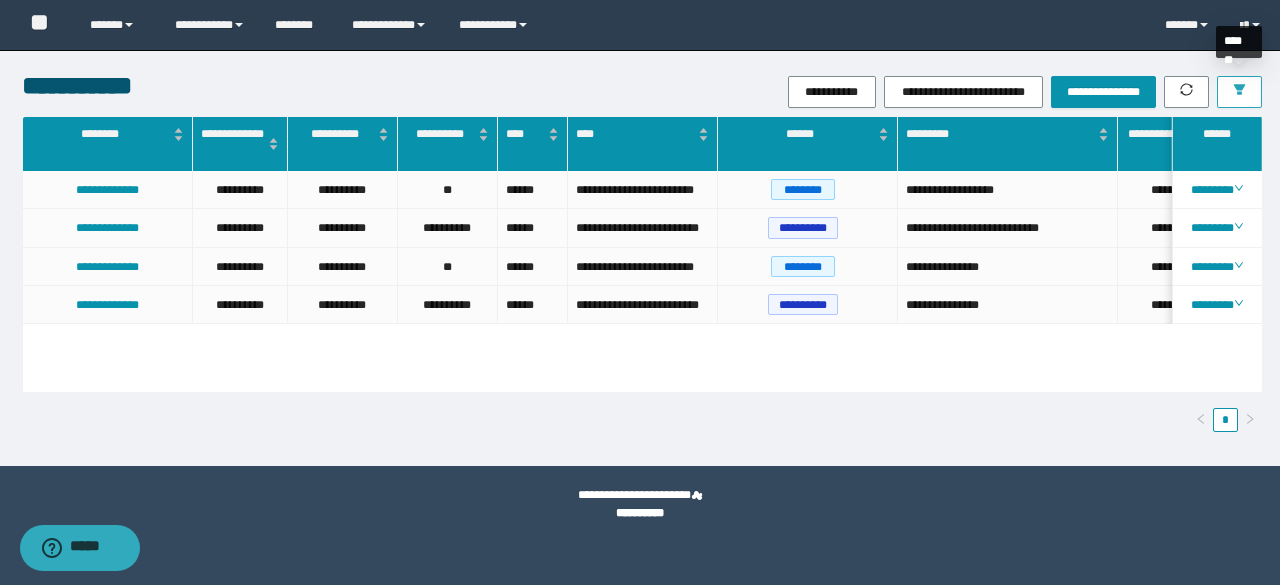 click at bounding box center [1239, 92] 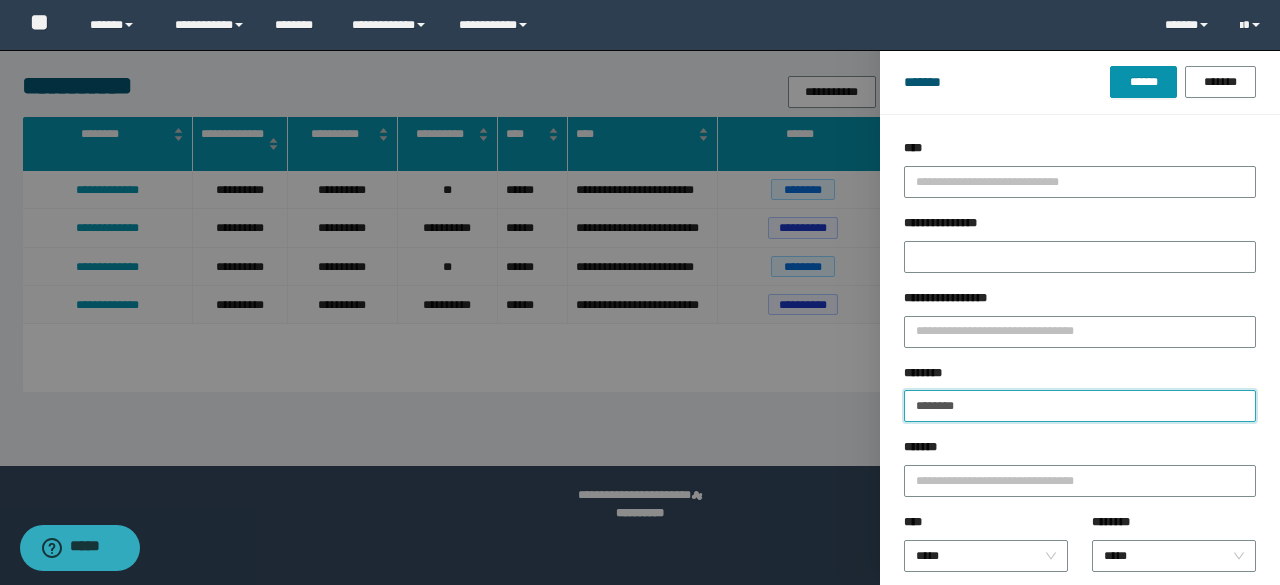 click on "********" at bounding box center (1080, 406) 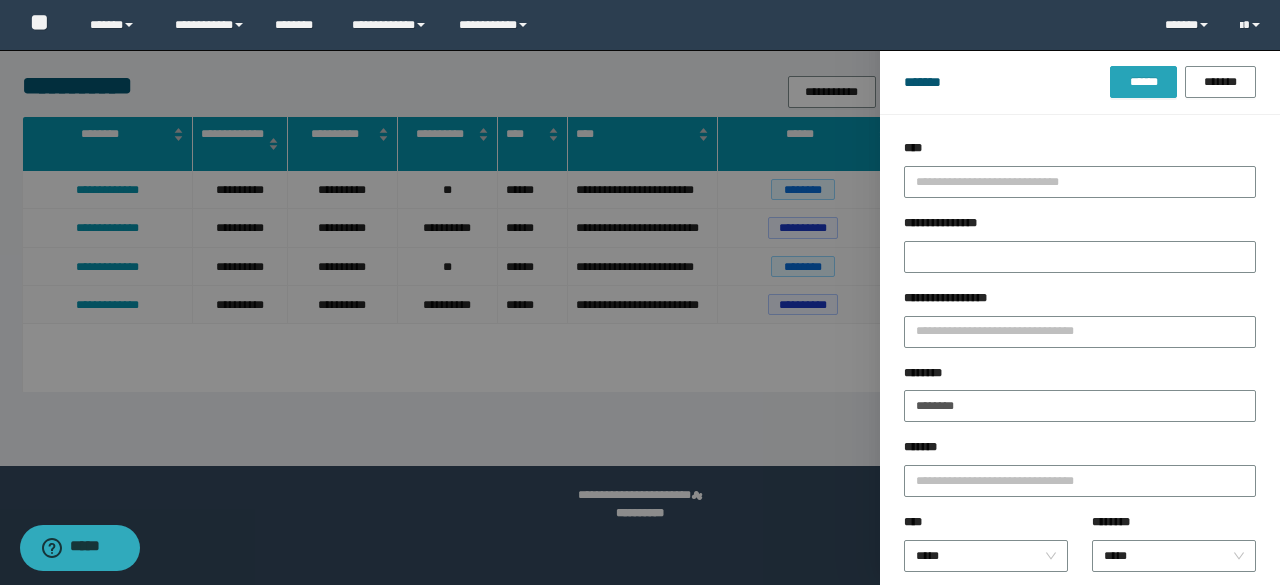 click on "******" at bounding box center [1143, 82] 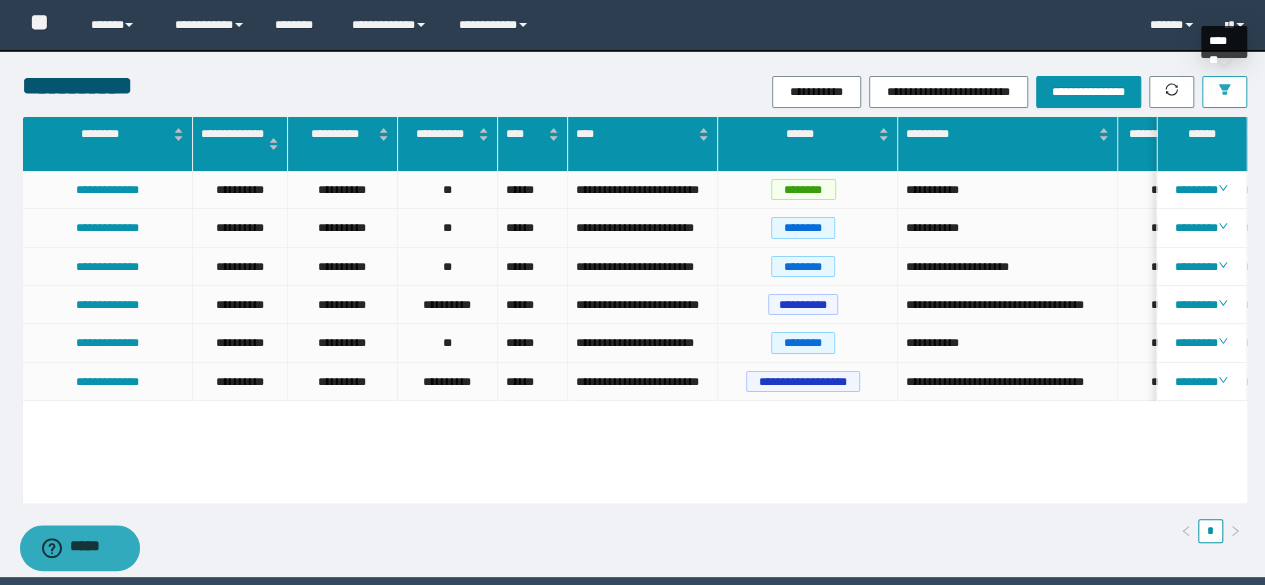 drag, startPoint x: 1235, startPoint y: 82, endPoint x: 1212, endPoint y: 101, distance: 29.832869 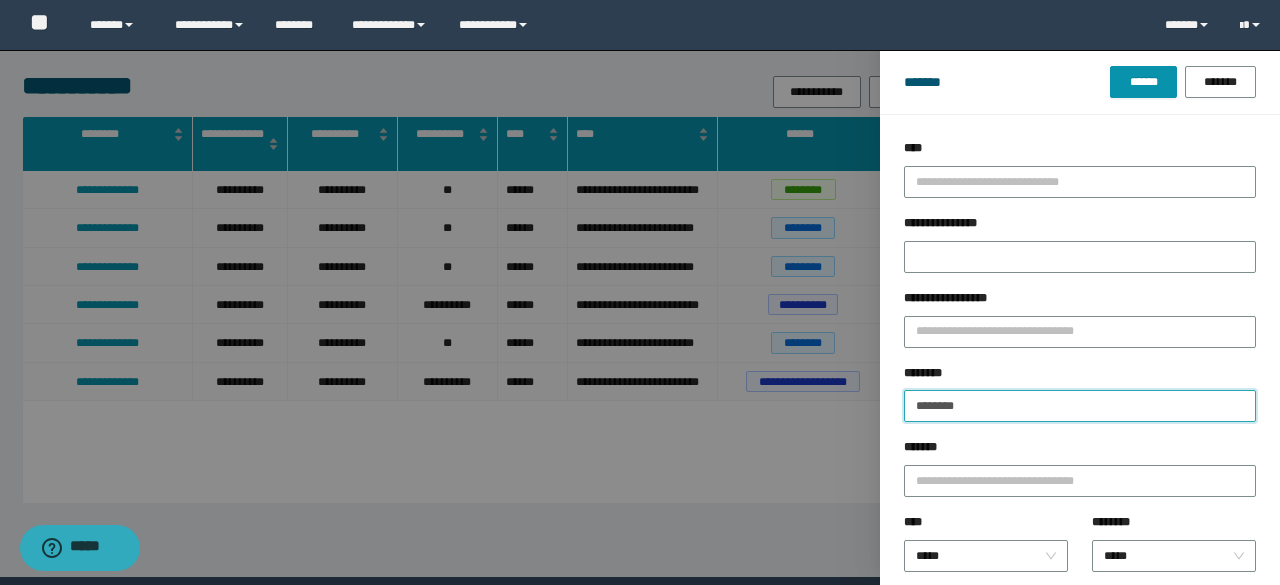 click on "********" at bounding box center [1080, 406] 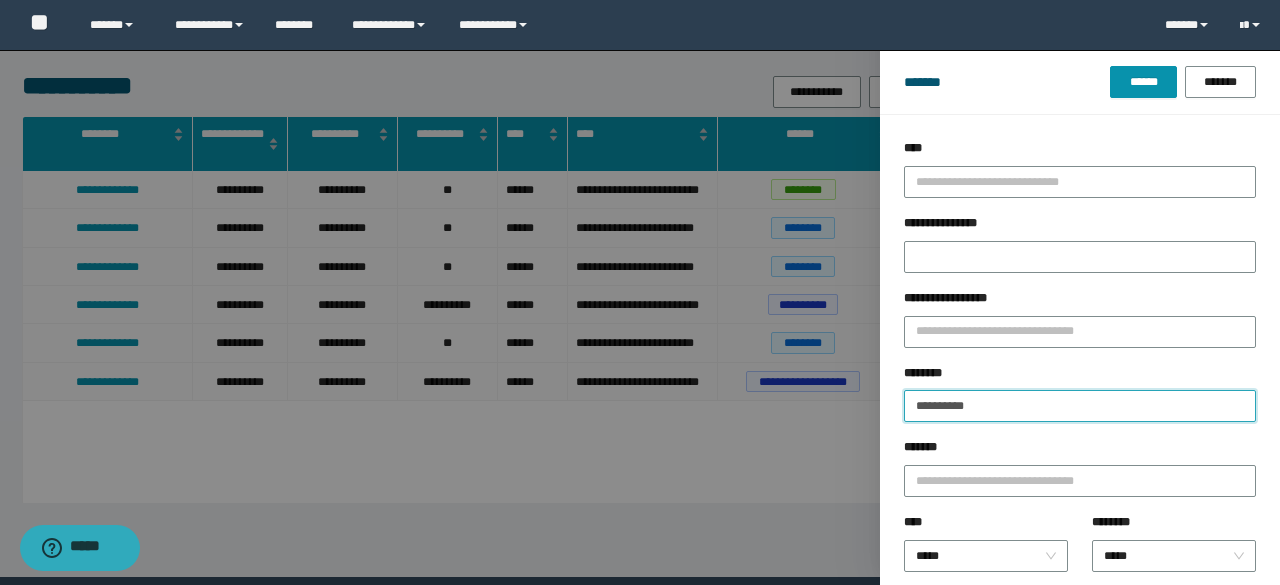 click on "**********" at bounding box center [1080, 406] 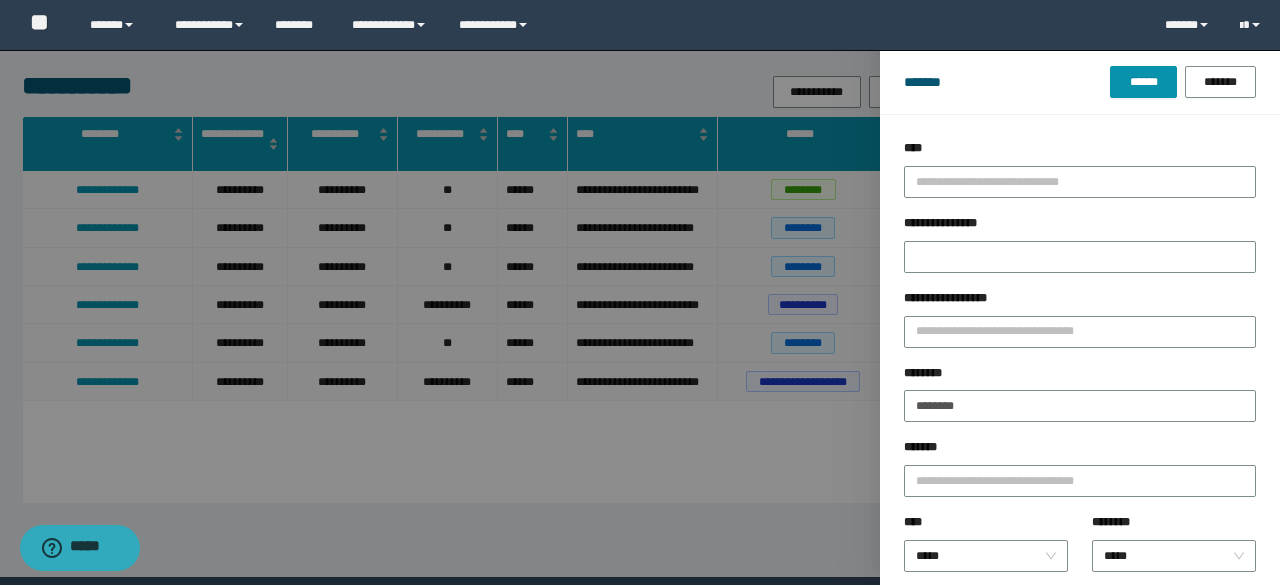 click on "******* ****** *******" at bounding box center (1080, 82) 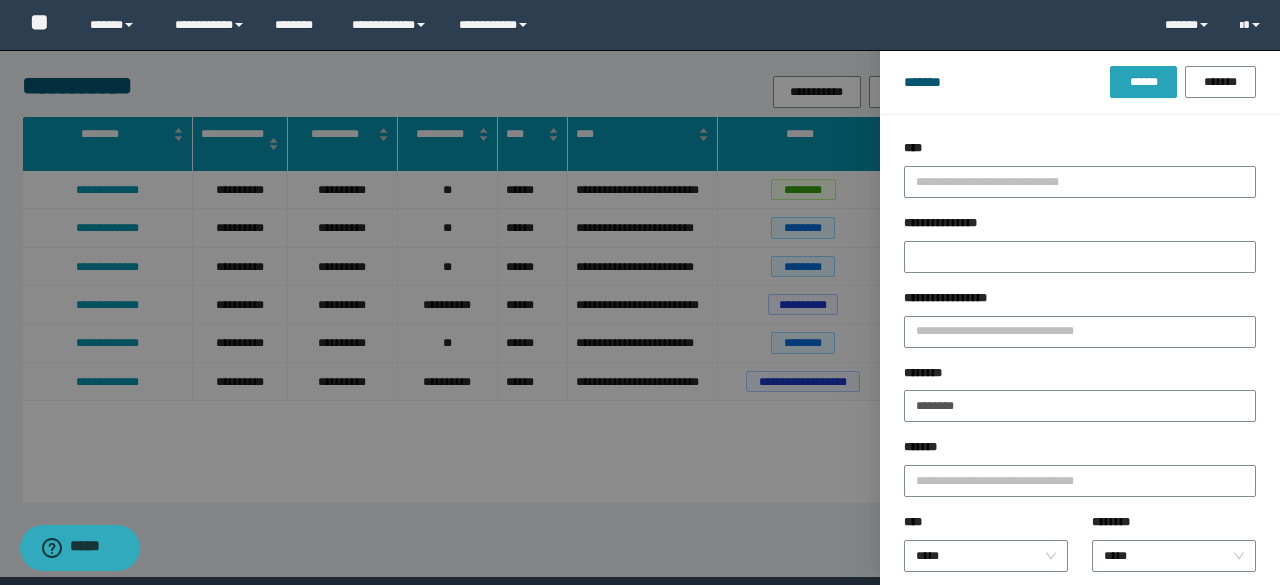 click on "******" at bounding box center (1143, 82) 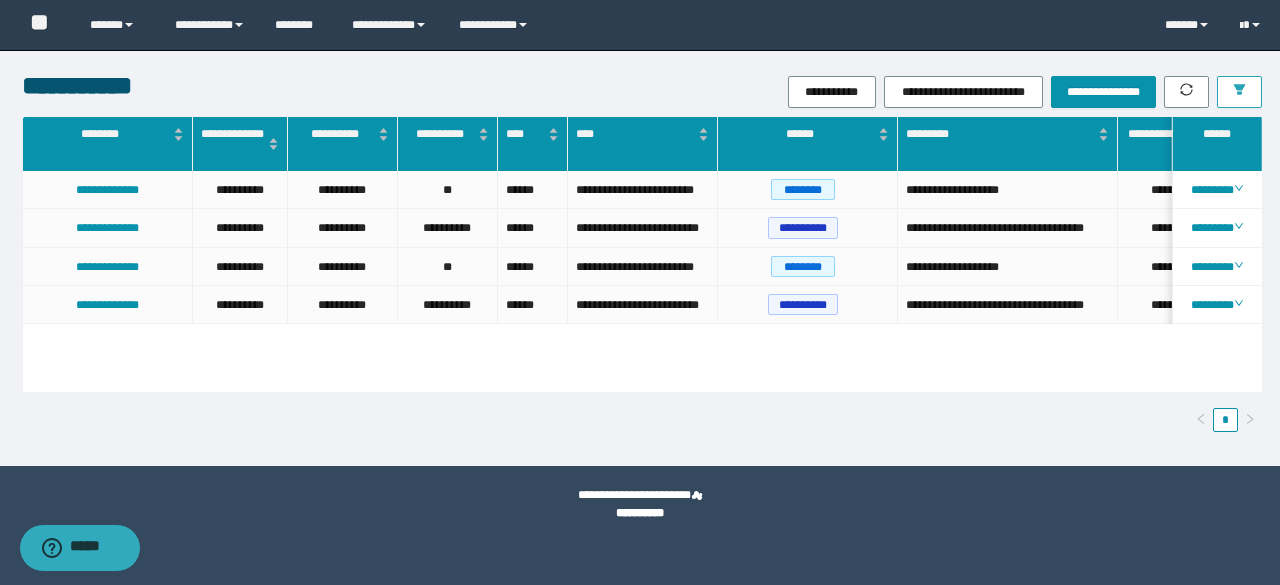 scroll, scrollTop: 0, scrollLeft: 4, axis: horizontal 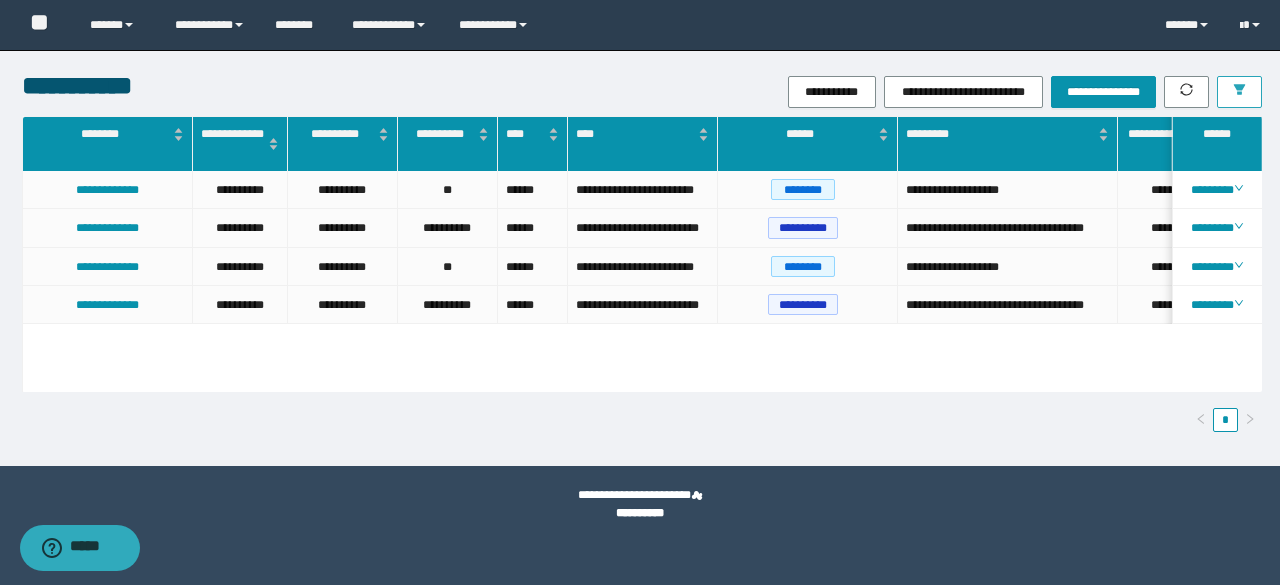 click 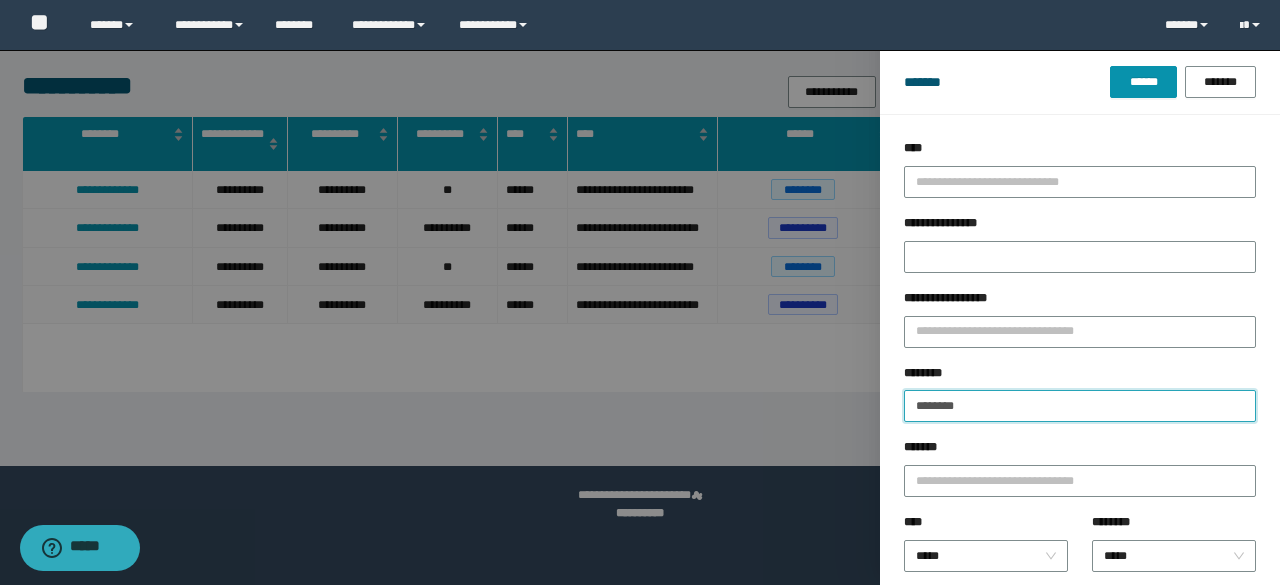 click on "********" at bounding box center [1080, 406] 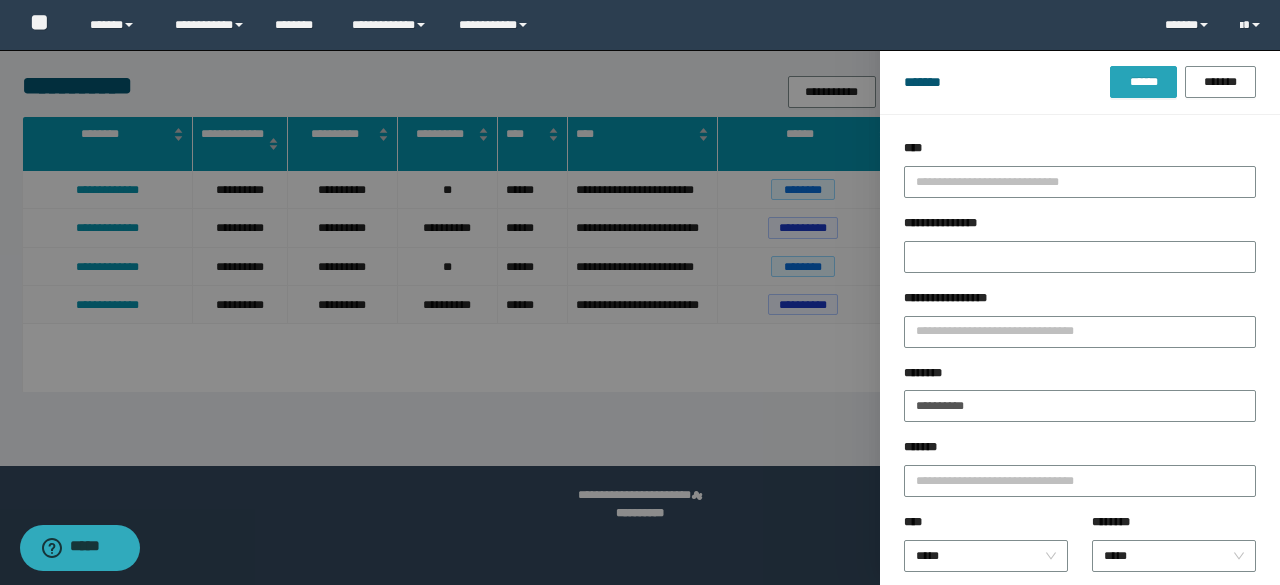 click on "******" at bounding box center (1143, 82) 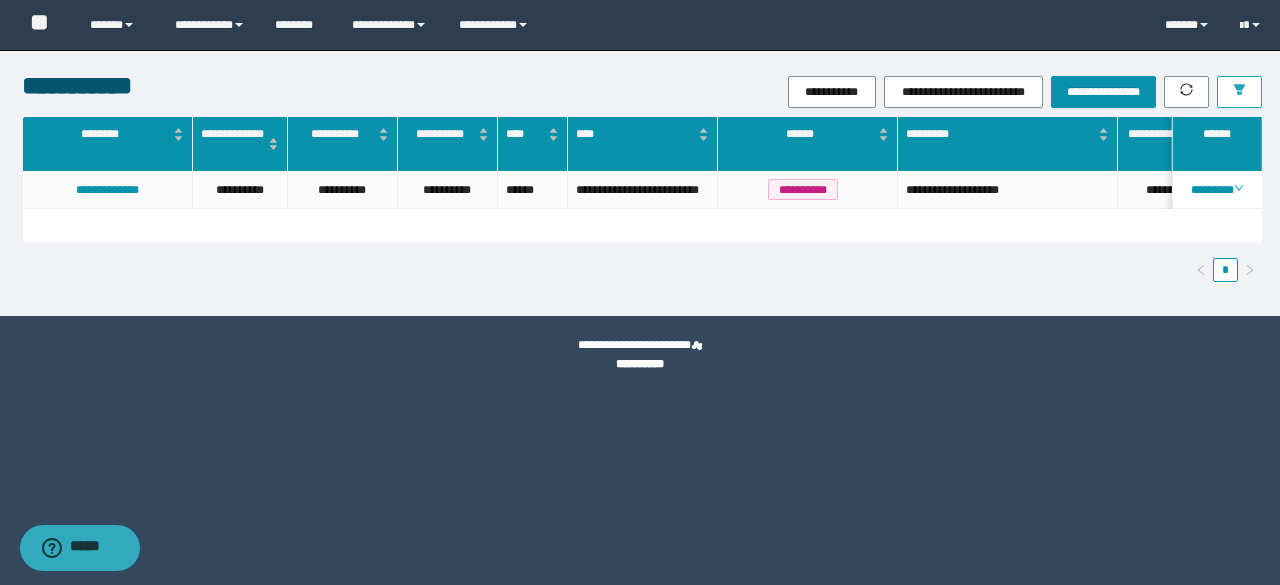 scroll, scrollTop: 0, scrollLeft: 27, axis: horizontal 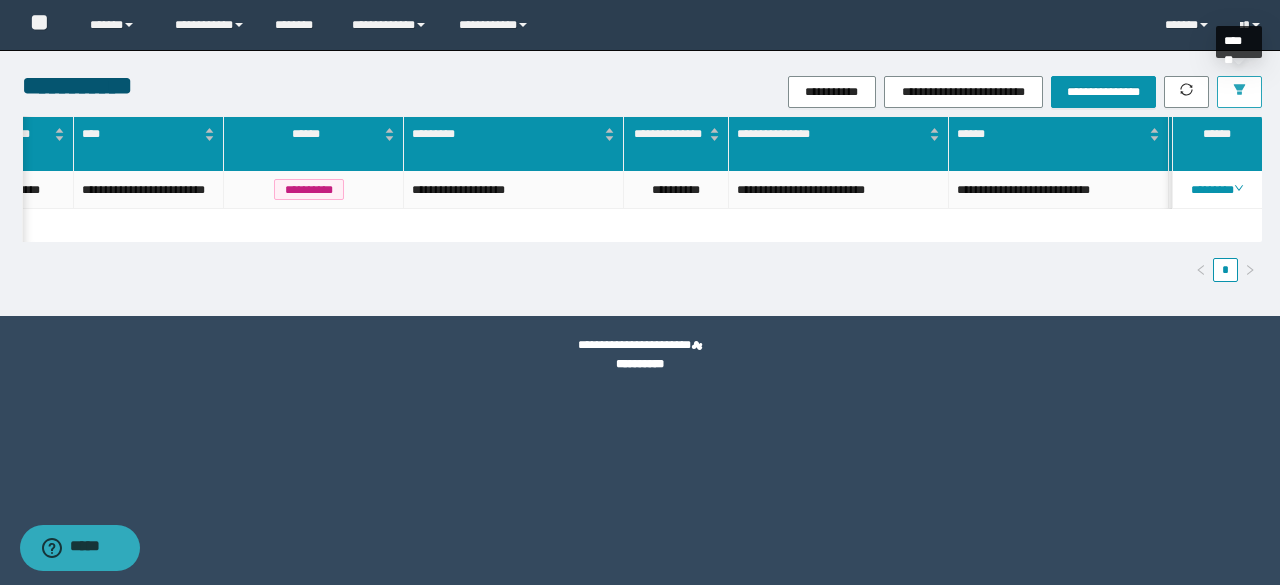 click at bounding box center (1239, 92) 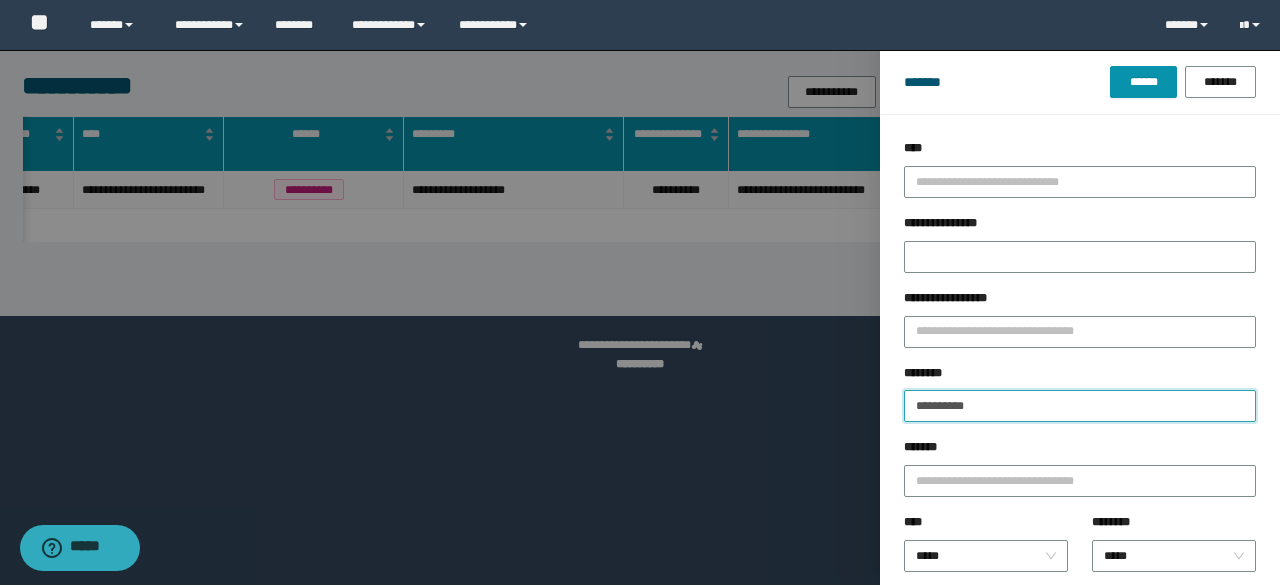 click on "**********" at bounding box center [1080, 406] 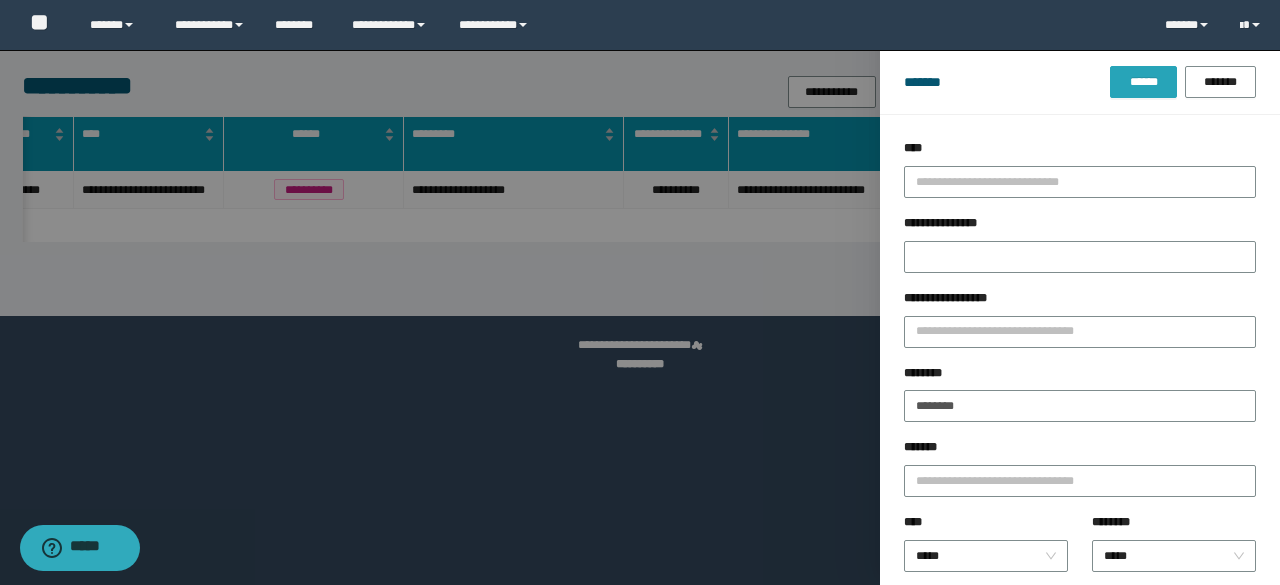 click on "******" at bounding box center [1143, 82] 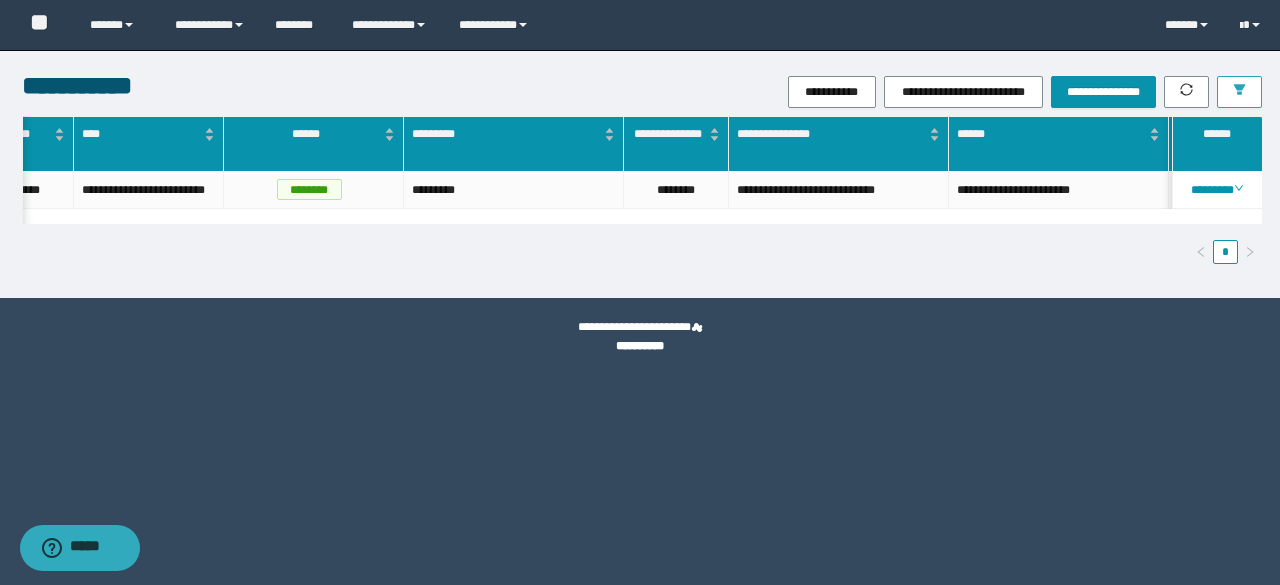 scroll, scrollTop: 0, scrollLeft: 421, axis: horizontal 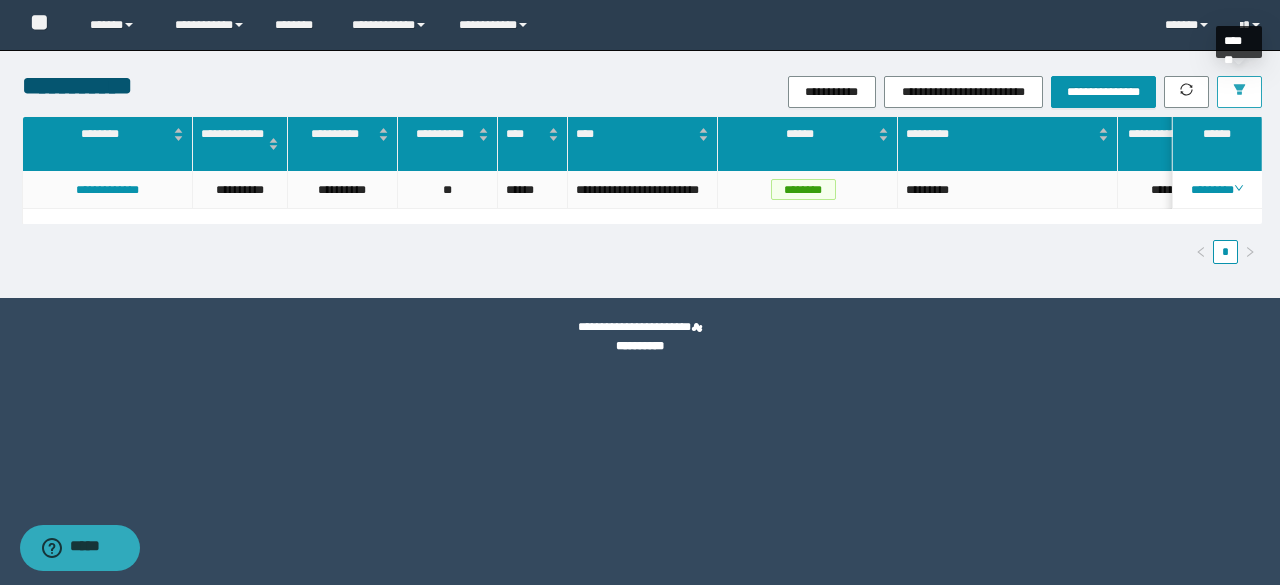 click 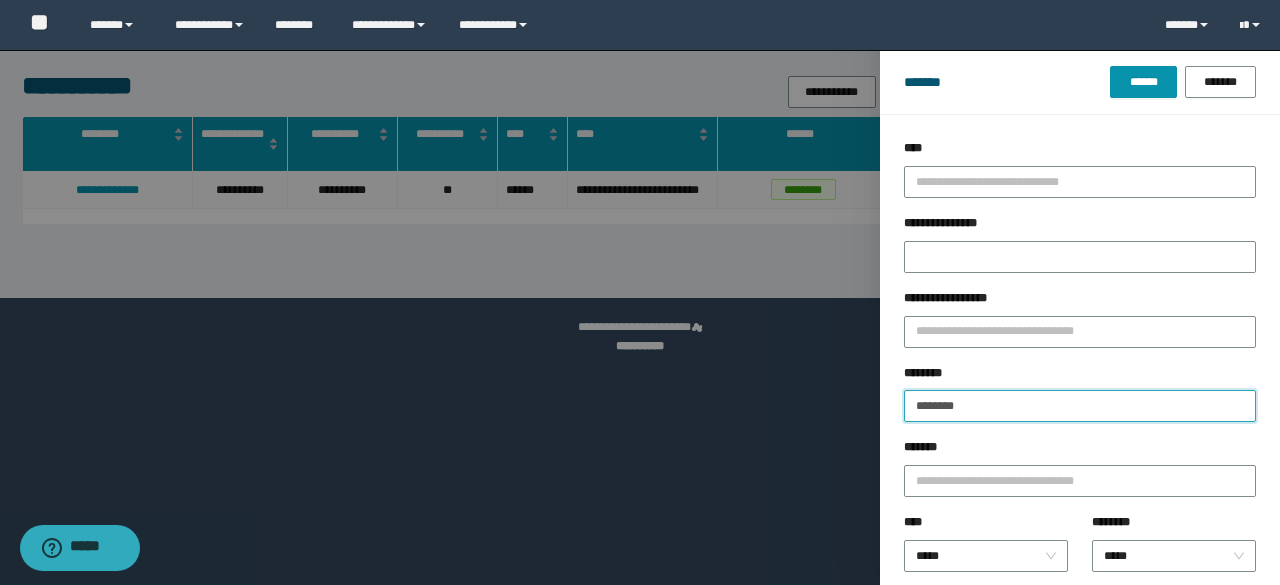 click on "********" at bounding box center [1080, 406] 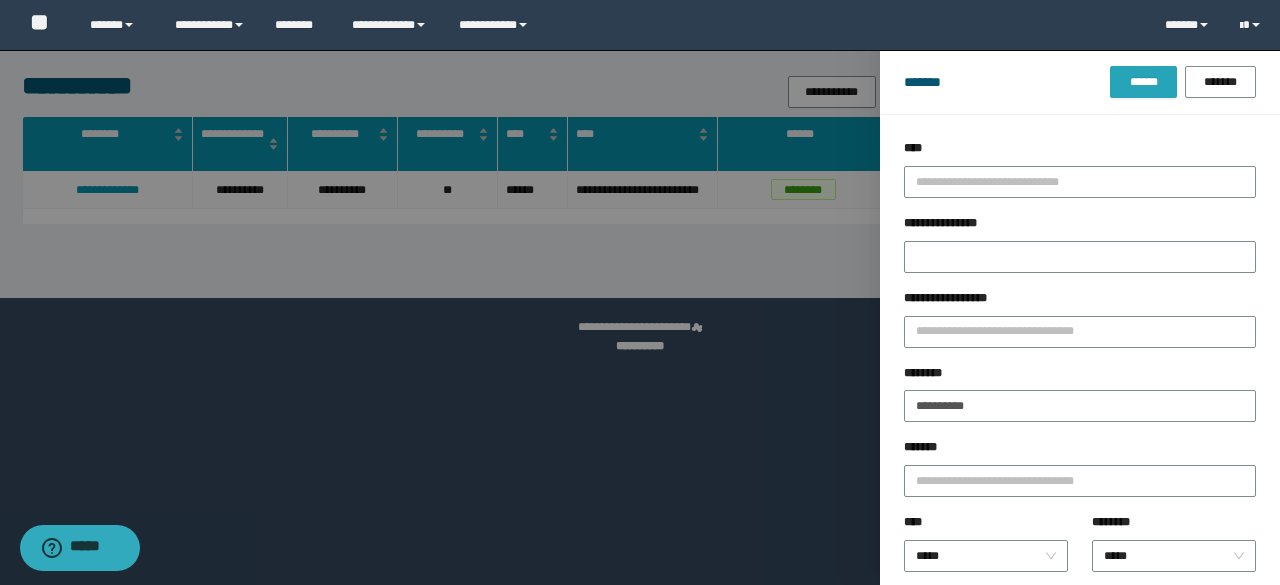 click on "******" at bounding box center (1143, 82) 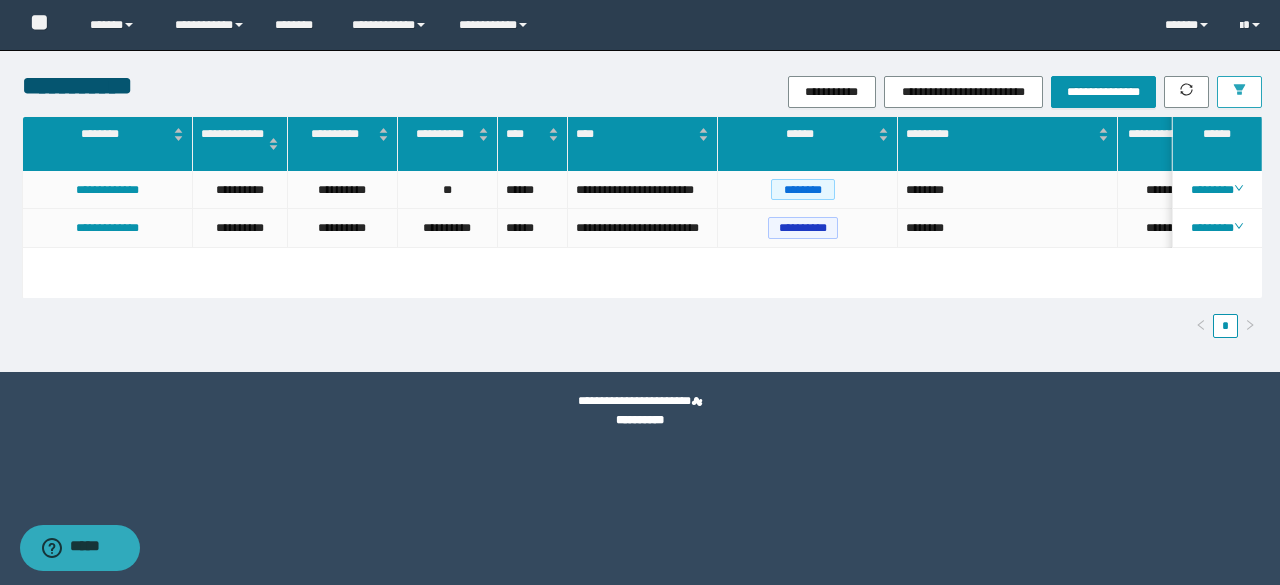 click at bounding box center [1239, 92] 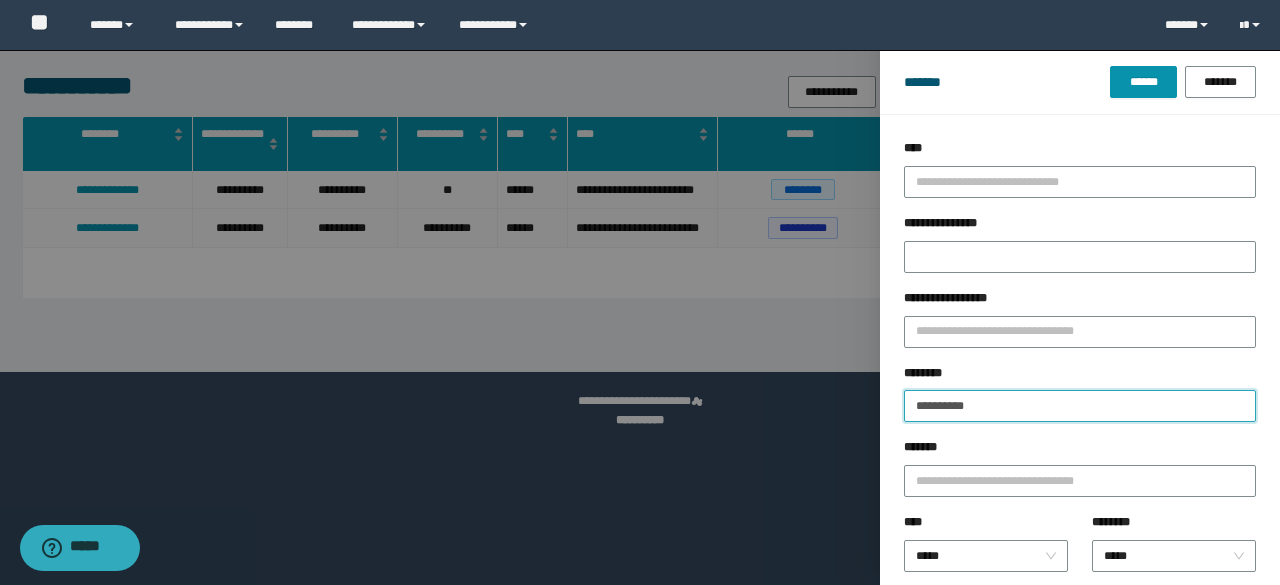 click on "**********" at bounding box center [1080, 406] 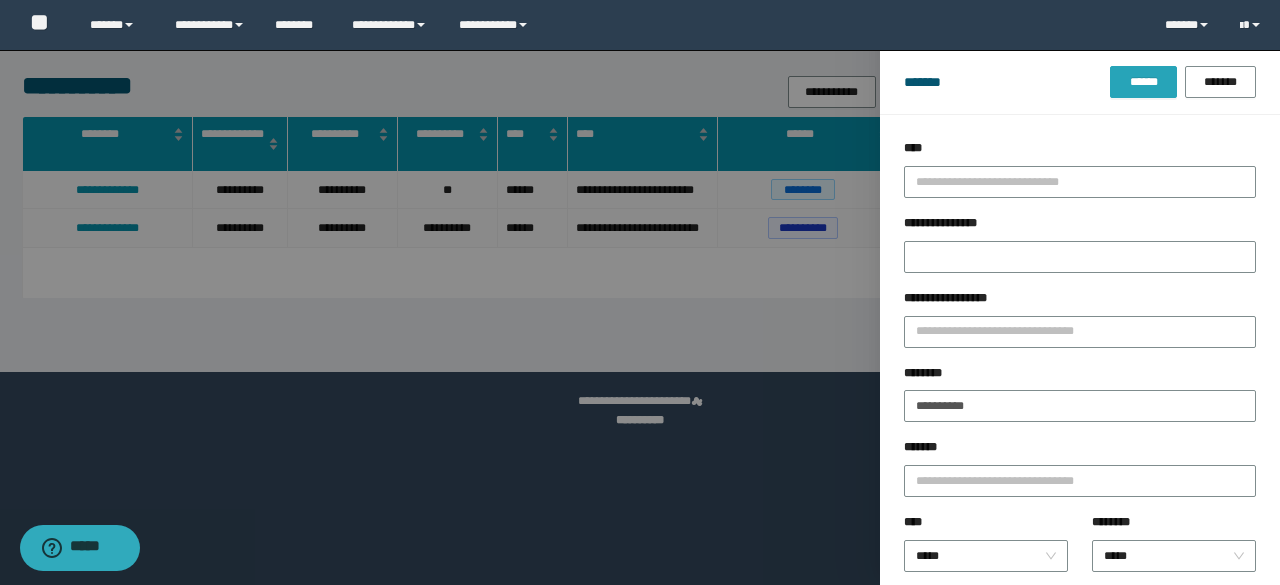 click on "******" at bounding box center [1143, 82] 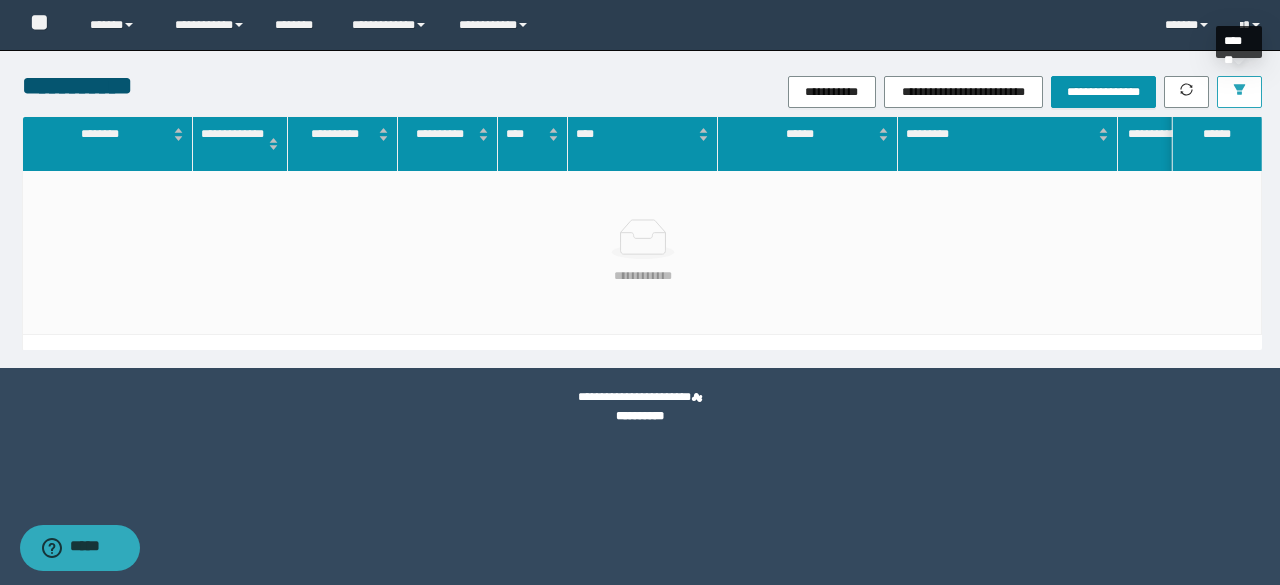 click at bounding box center [1239, 92] 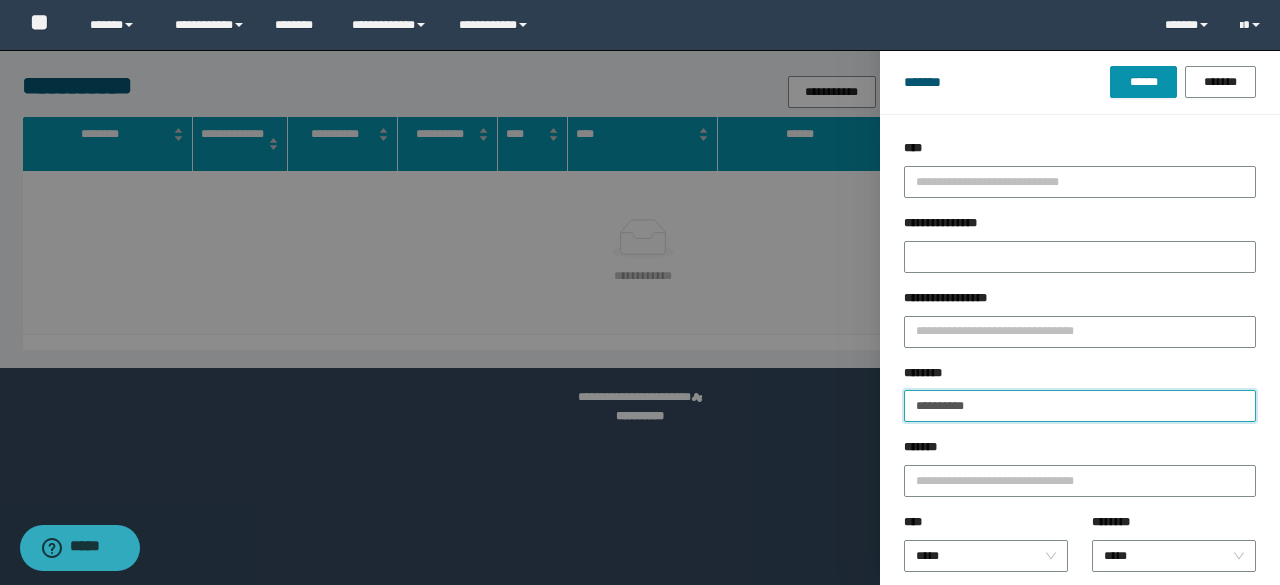 click on "**********" at bounding box center [1080, 406] 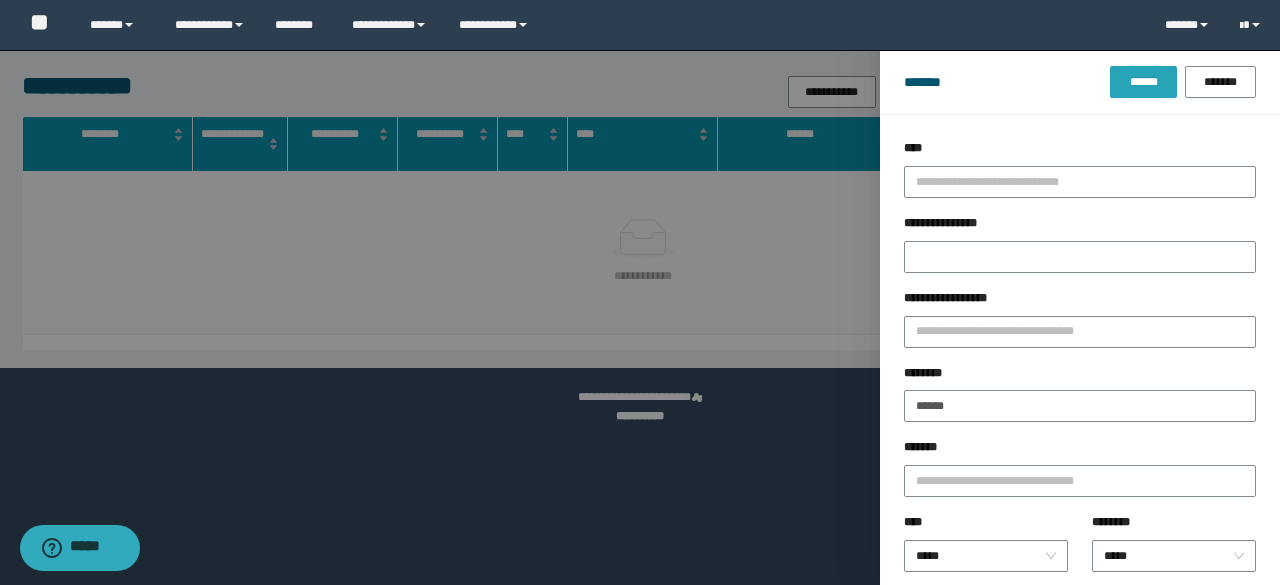 click on "******" at bounding box center [1143, 82] 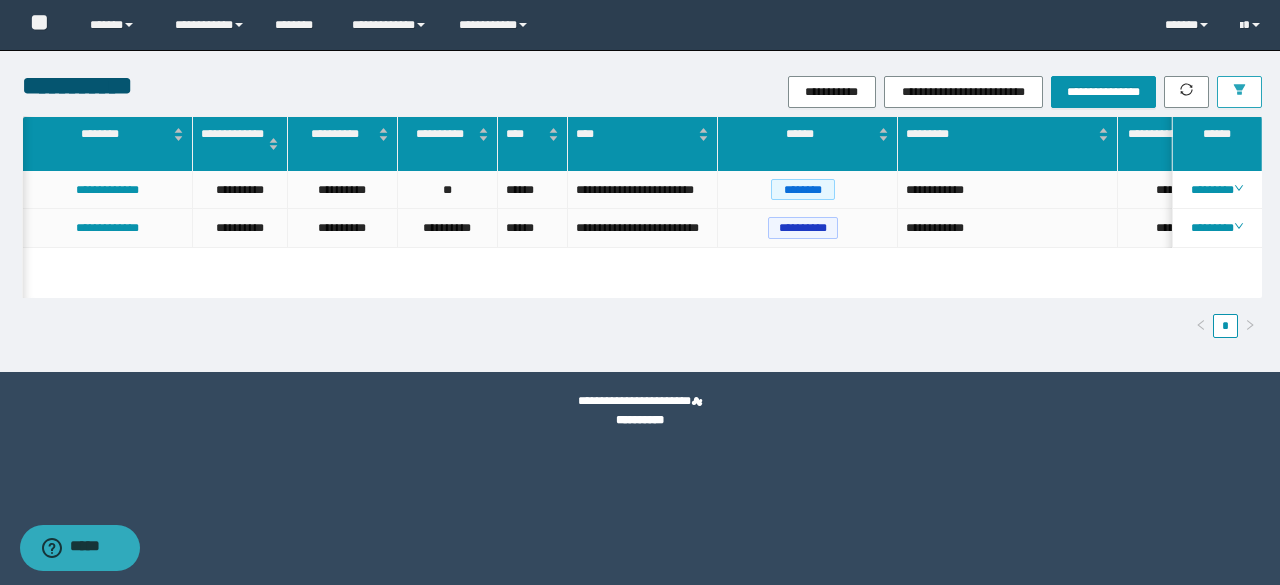scroll, scrollTop: 0, scrollLeft: 126, axis: horizontal 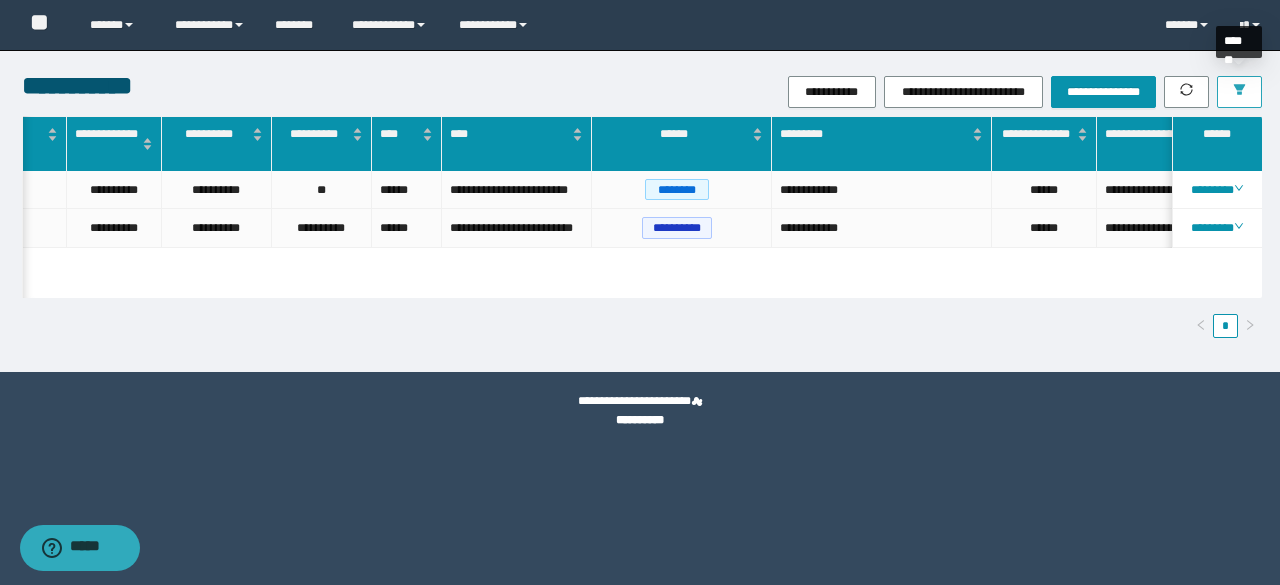 click at bounding box center [1239, 92] 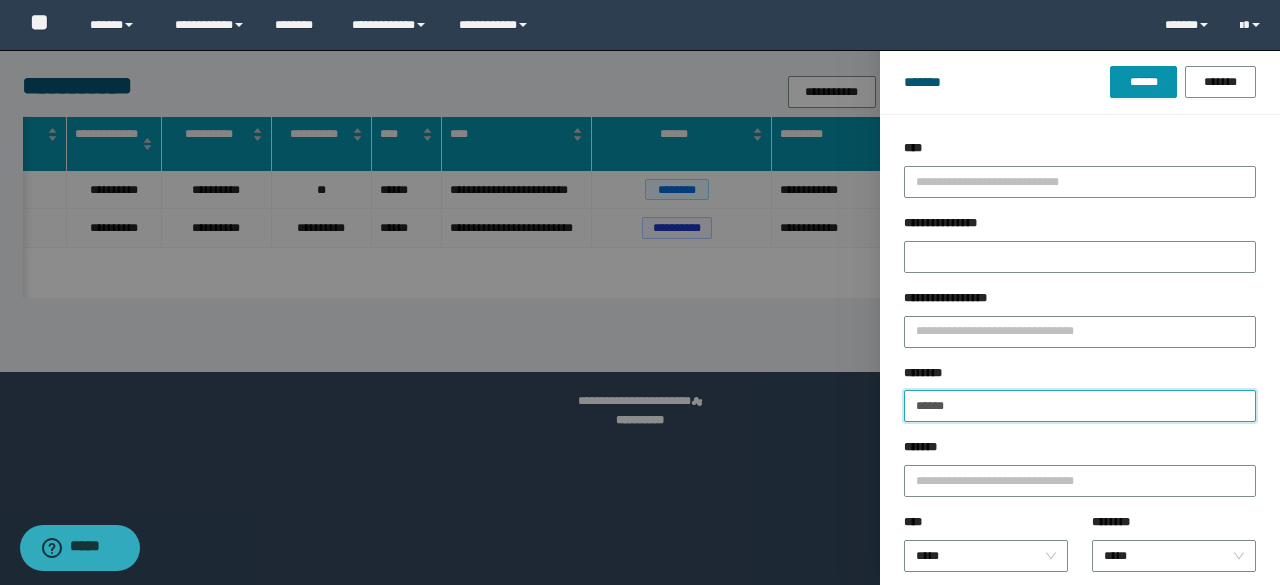 click on "******" at bounding box center (1080, 406) 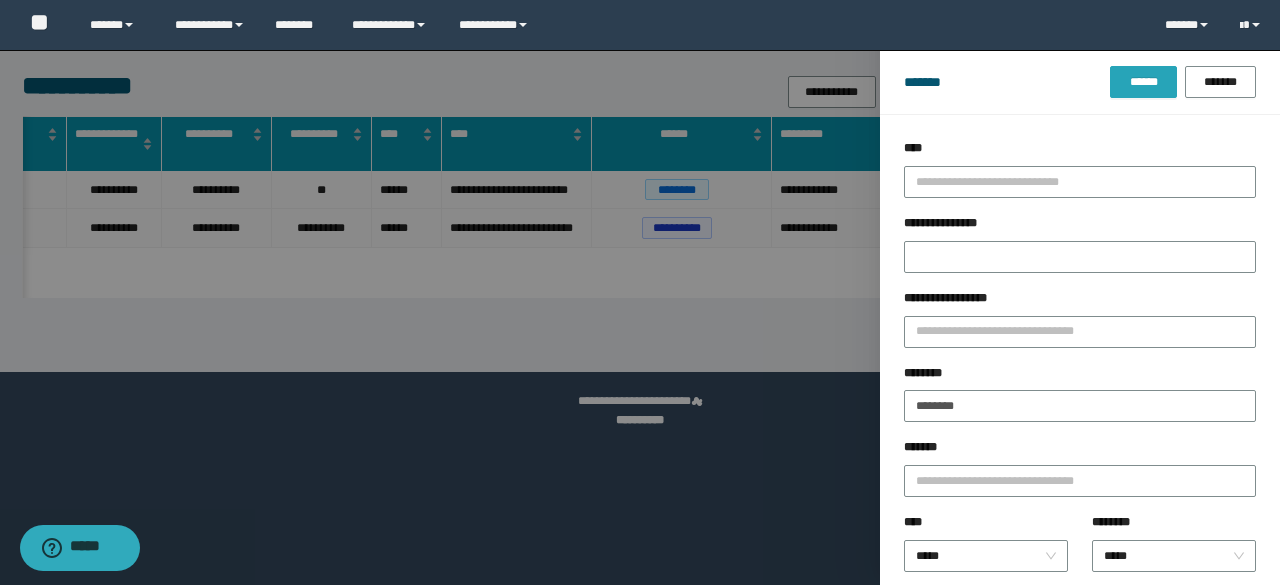 click on "******" at bounding box center [1143, 82] 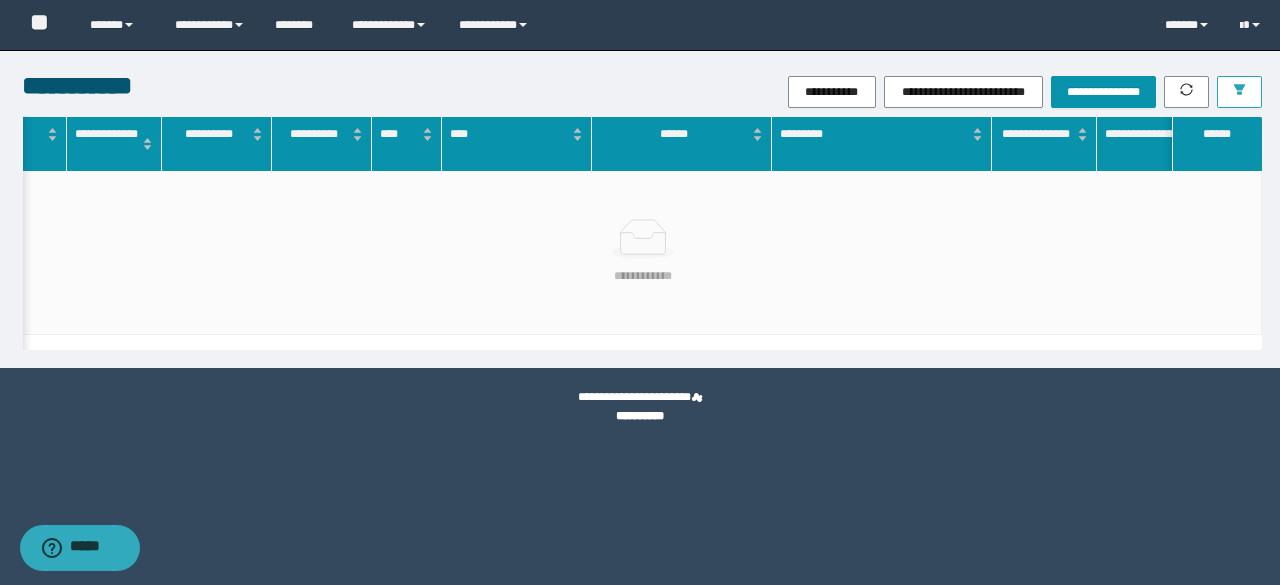 click 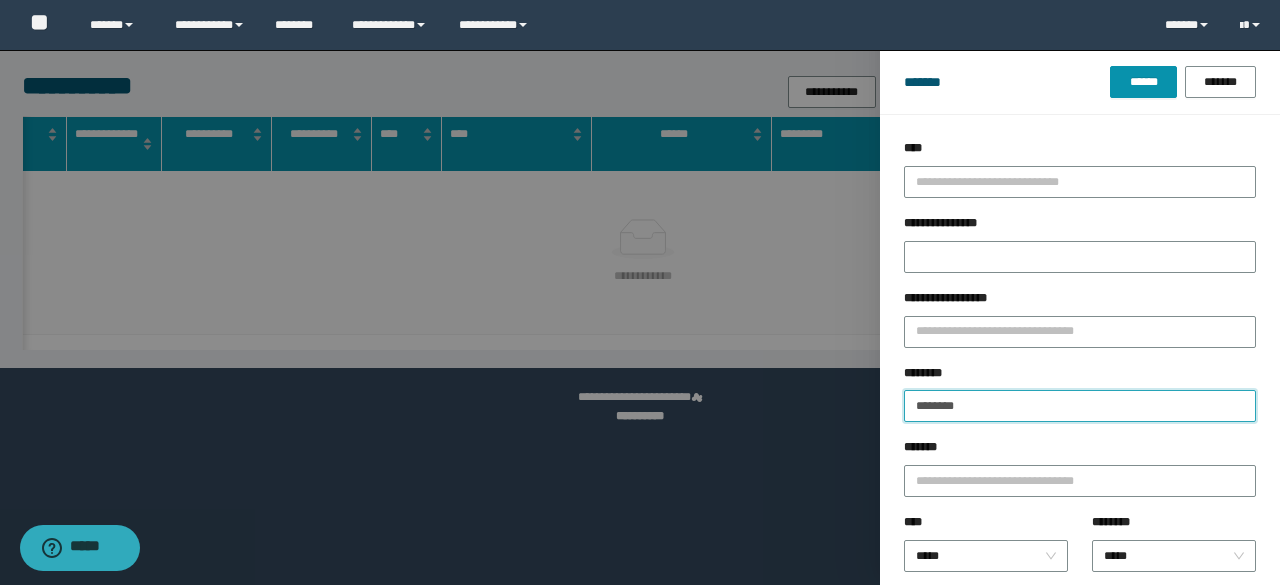 click on "********" at bounding box center [1080, 406] 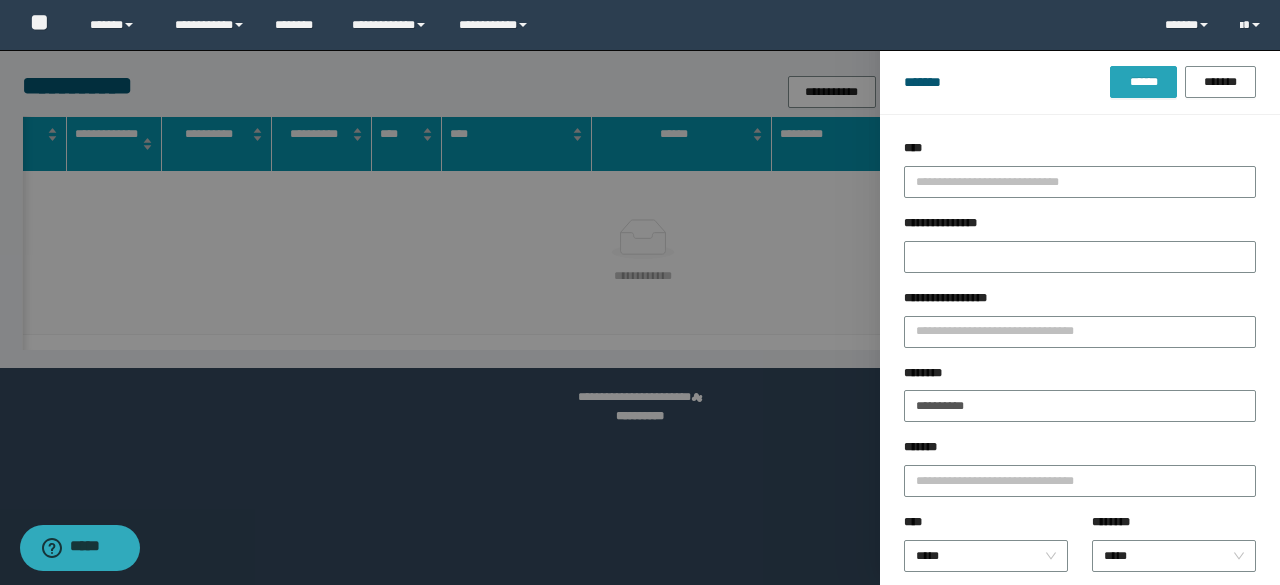 click on "******" at bounding box center [1143, 82] 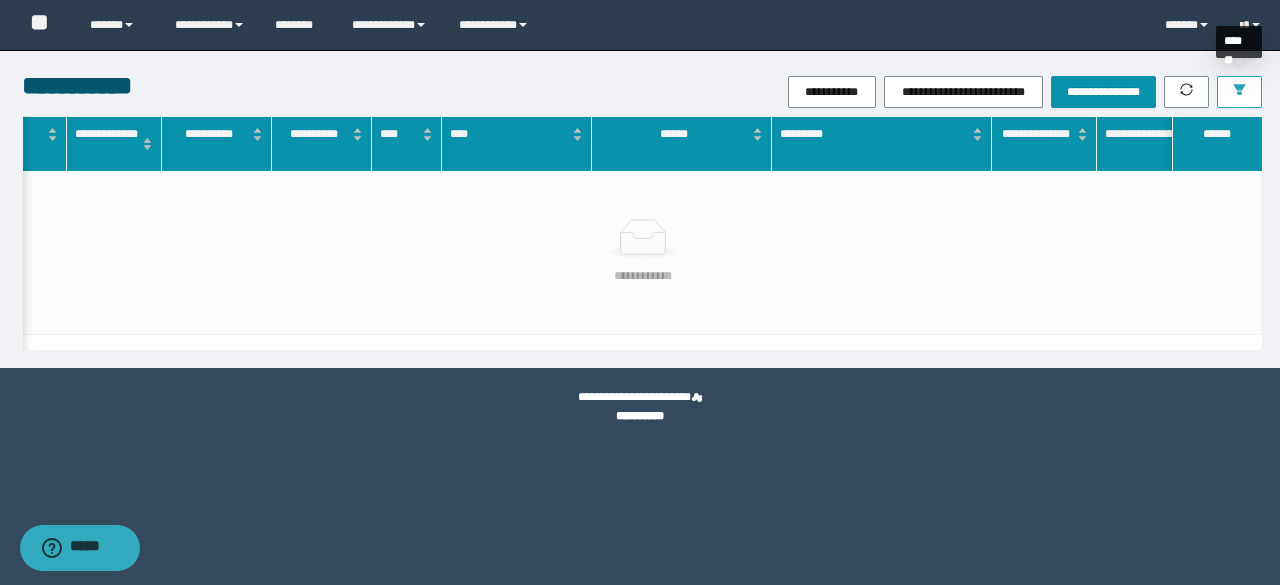 click at bounding box center [1239, 92] 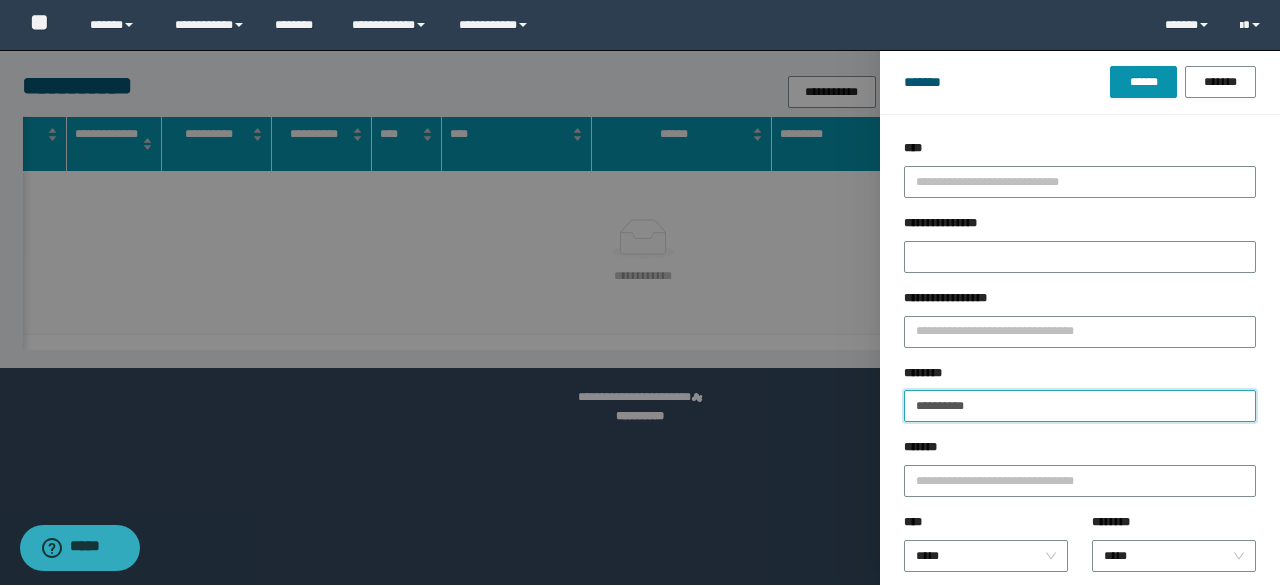 click on "**********" at bounding box center (1080, 406) 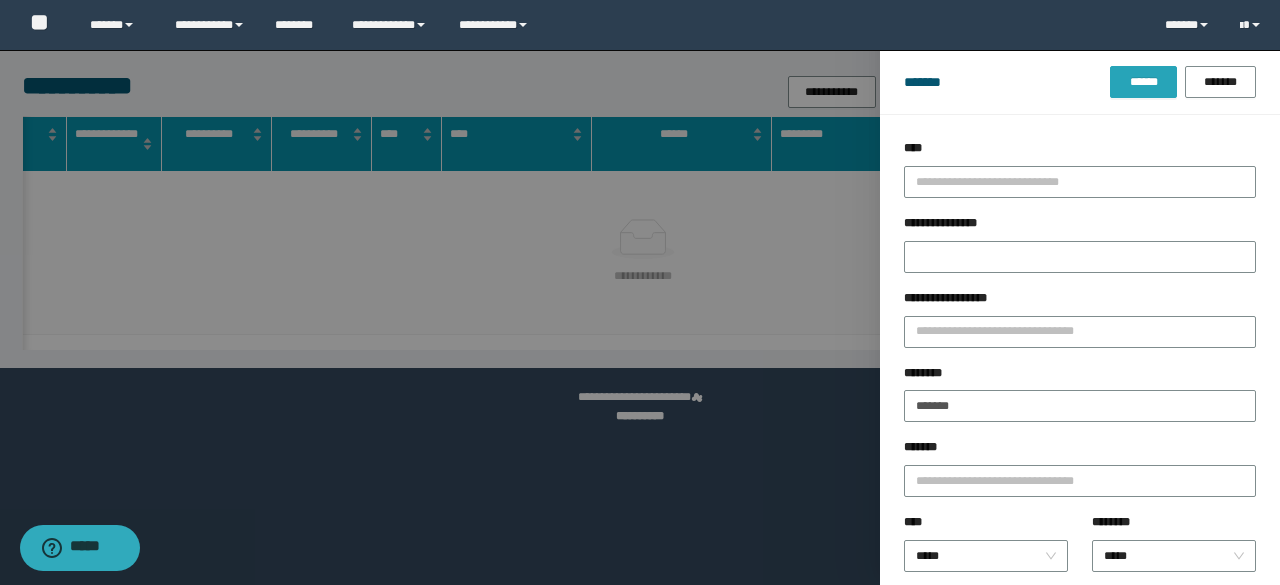click on "******" at bounding box center (1143, 82) 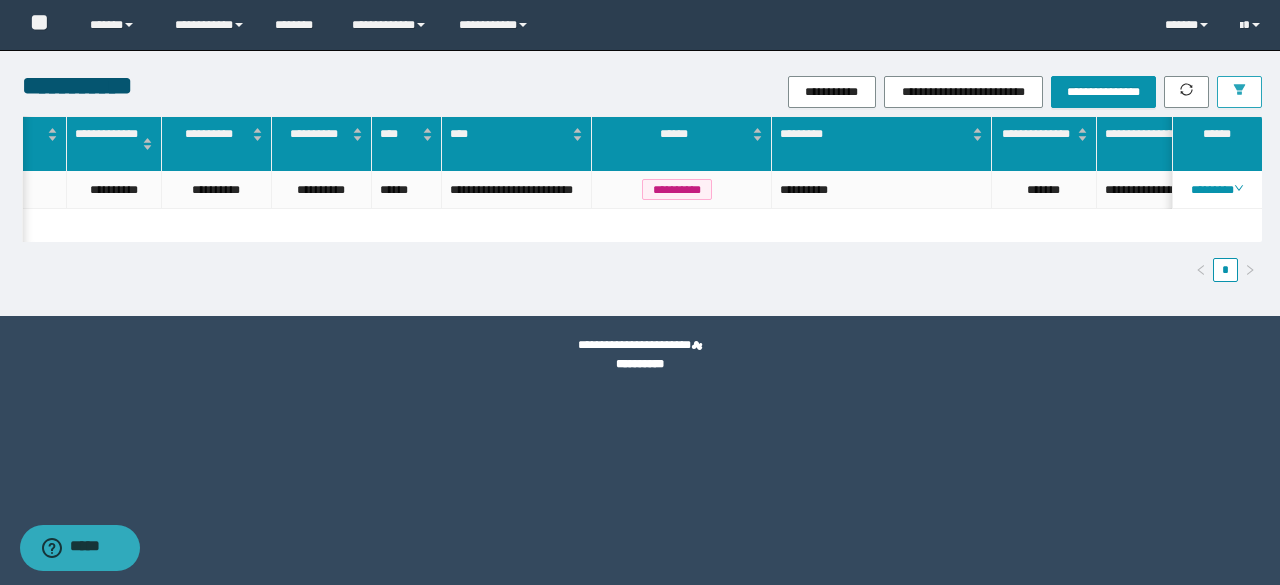 scroll, scrollTop: 0, scrollLeft: 328, axis: horizontal 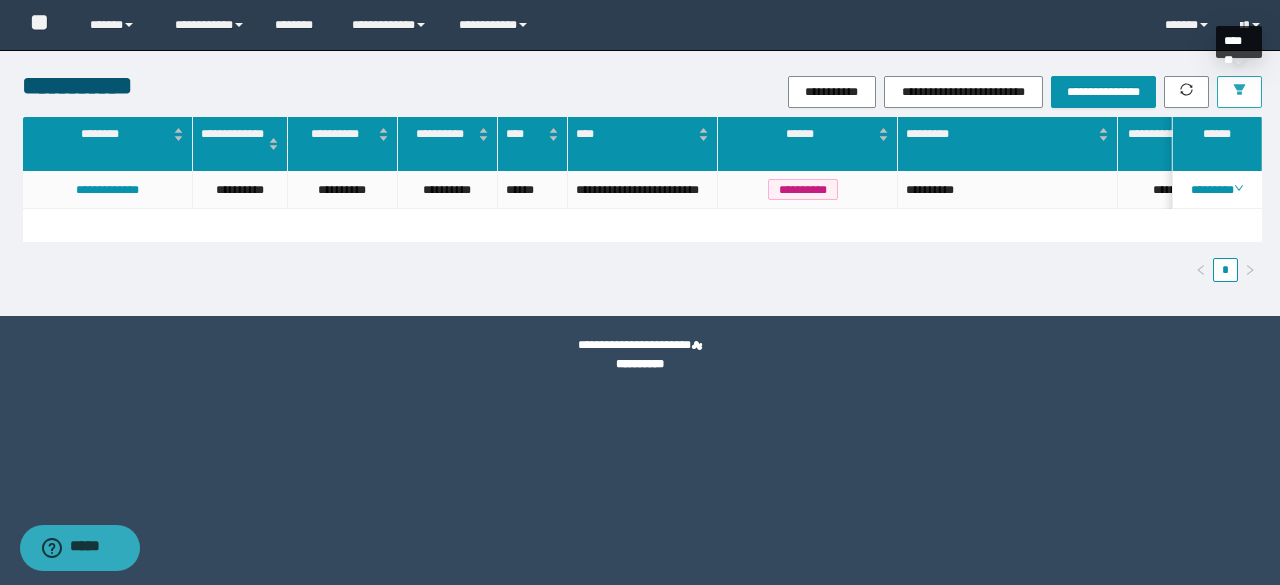 click at bounding box center (1239, 92) 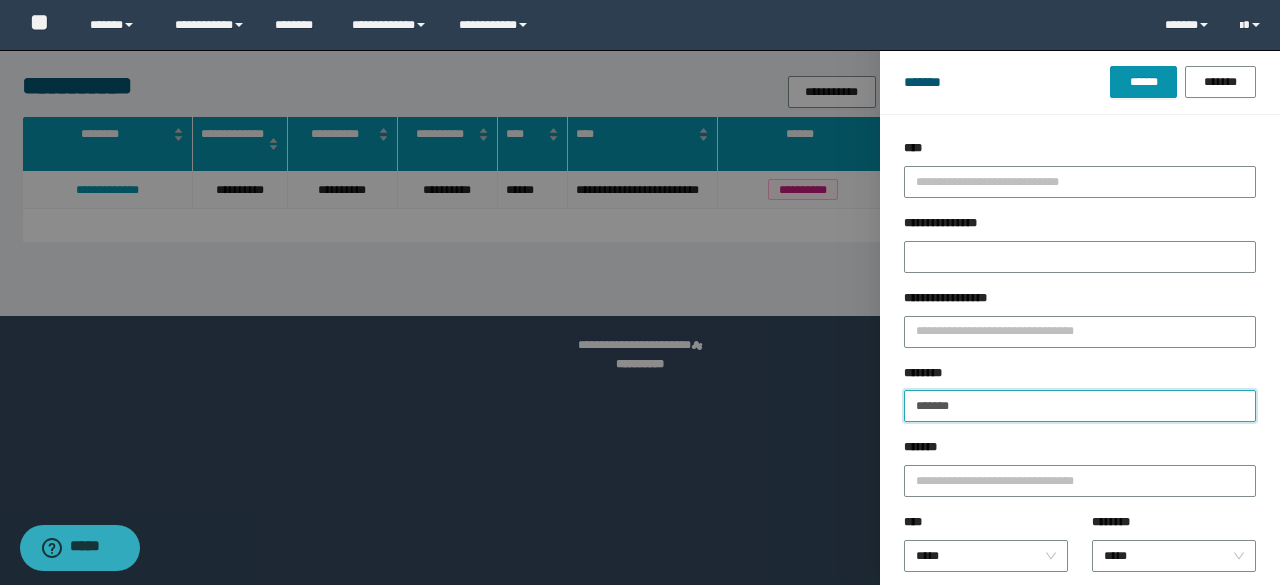 click on "*******" at bounding box center (1080, 406) 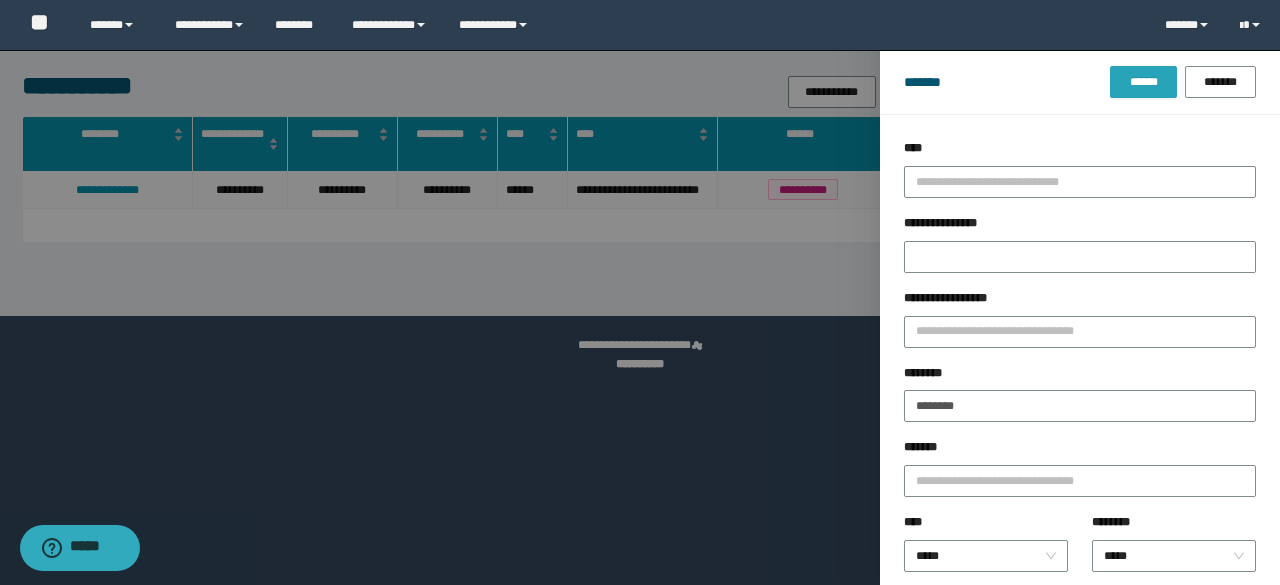 click on "******* ****** *******" at bounding box center (1080, 82) 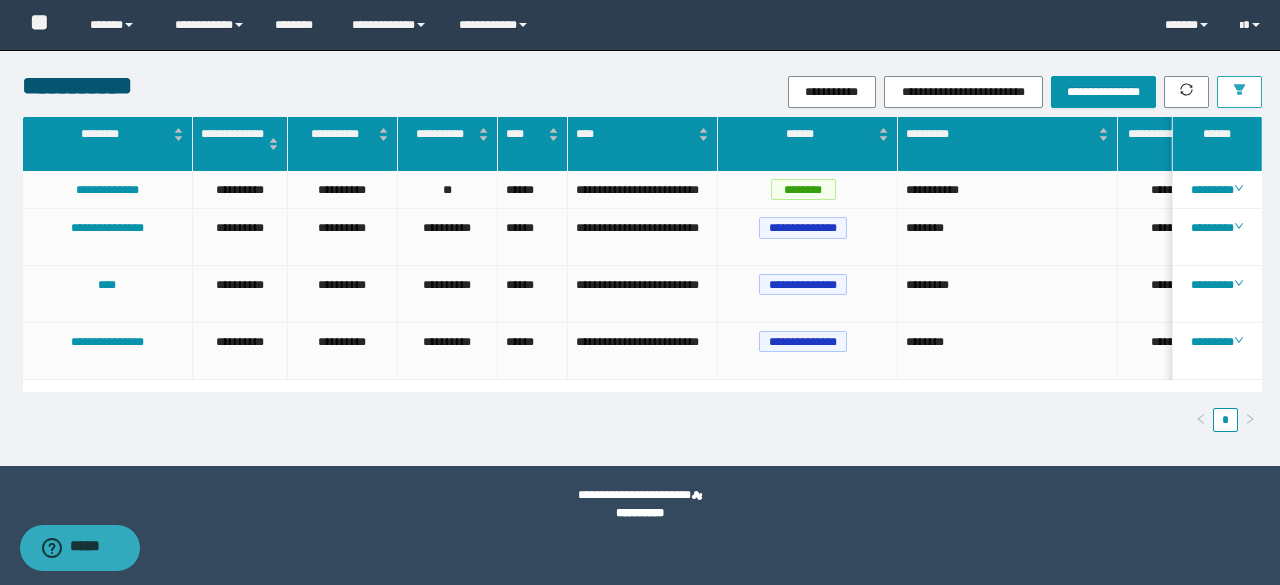 click at bounding box center [1239, 92] 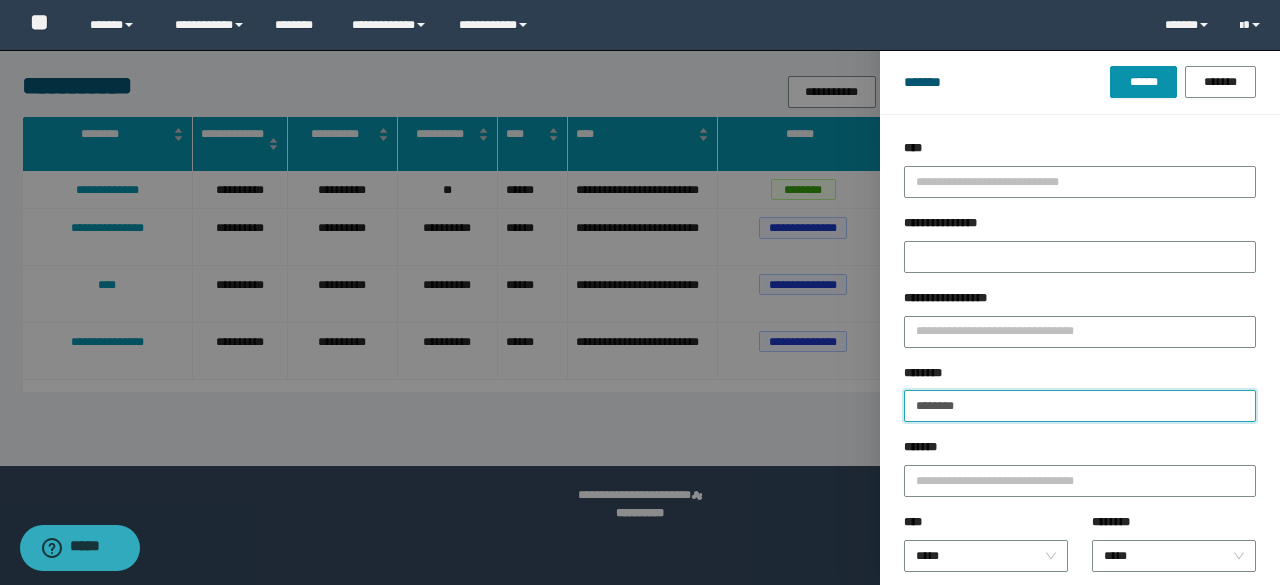click on "********" at bounding box center (1080, 406) 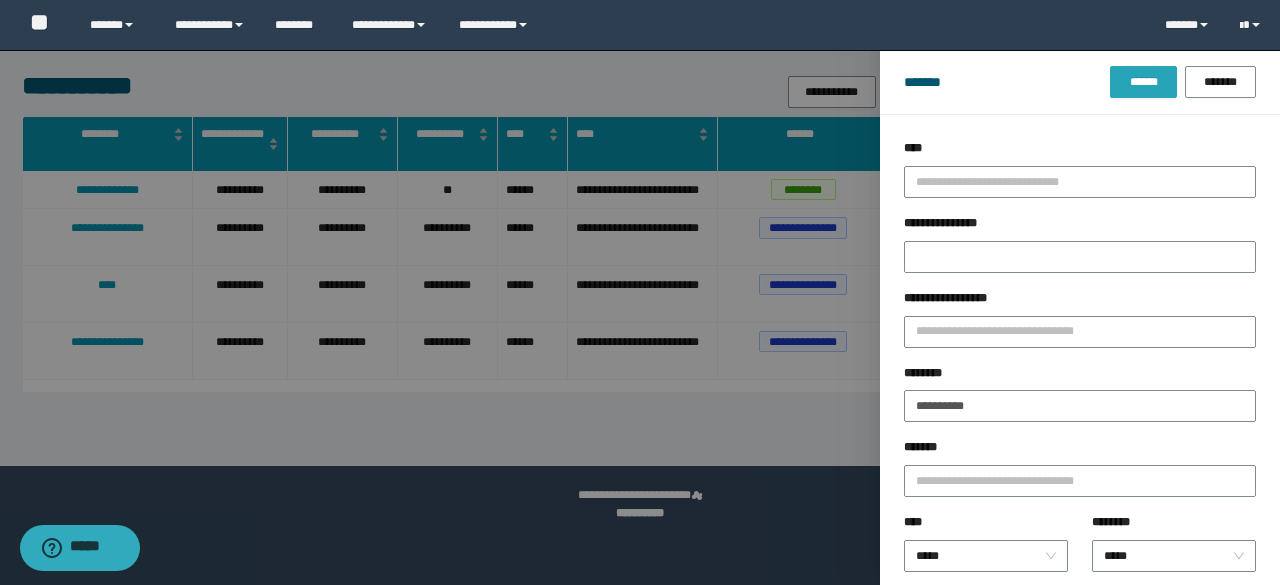click on "******" at bounding box center [1143, 82] 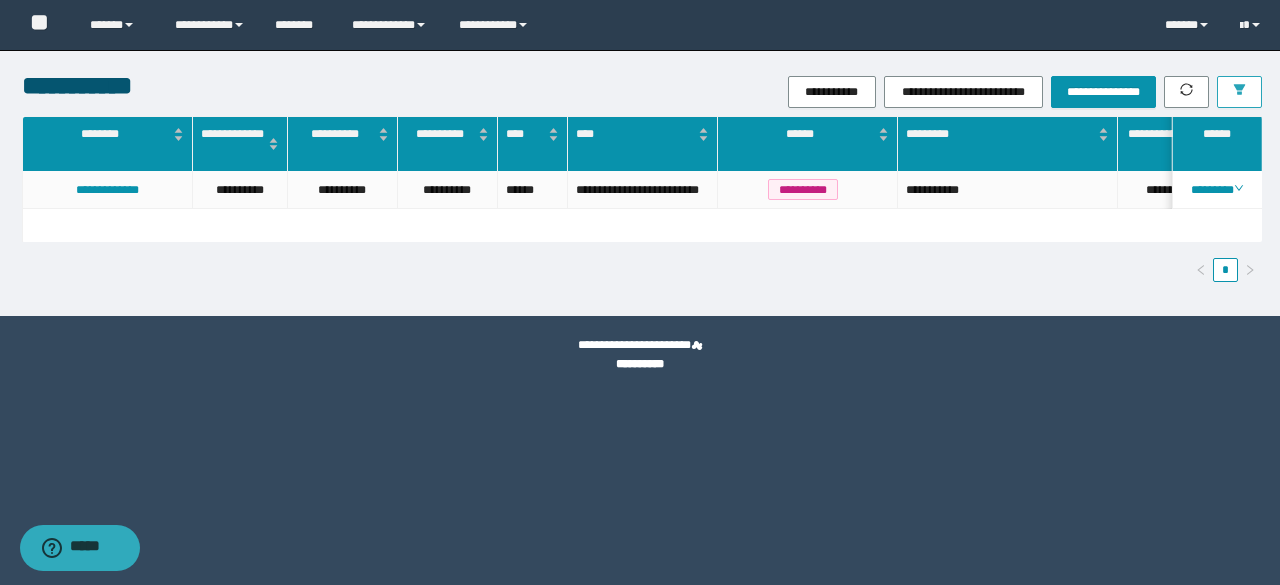 click 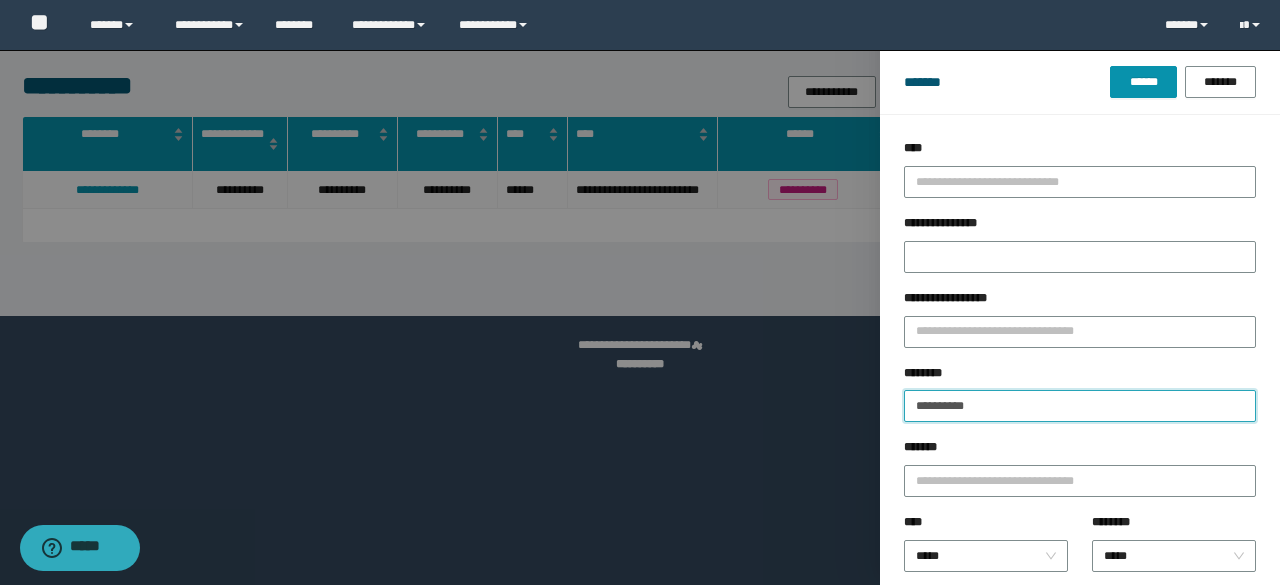 click on "**********" at bounding box center (1080, 406) 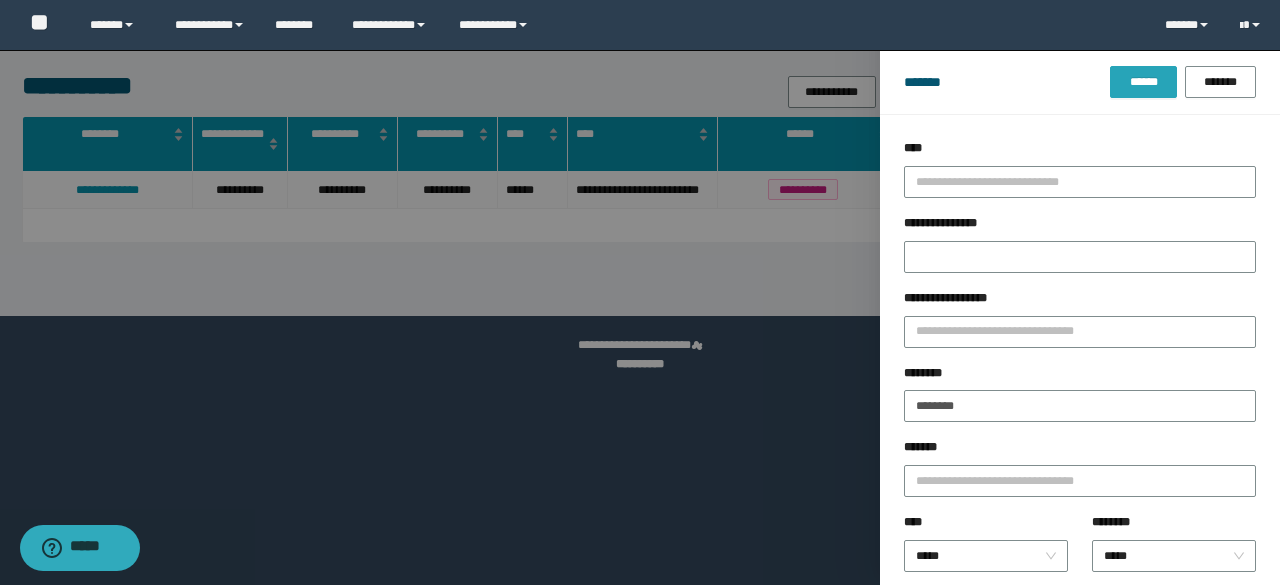 click on "******" at bounding box center (1143, 82) 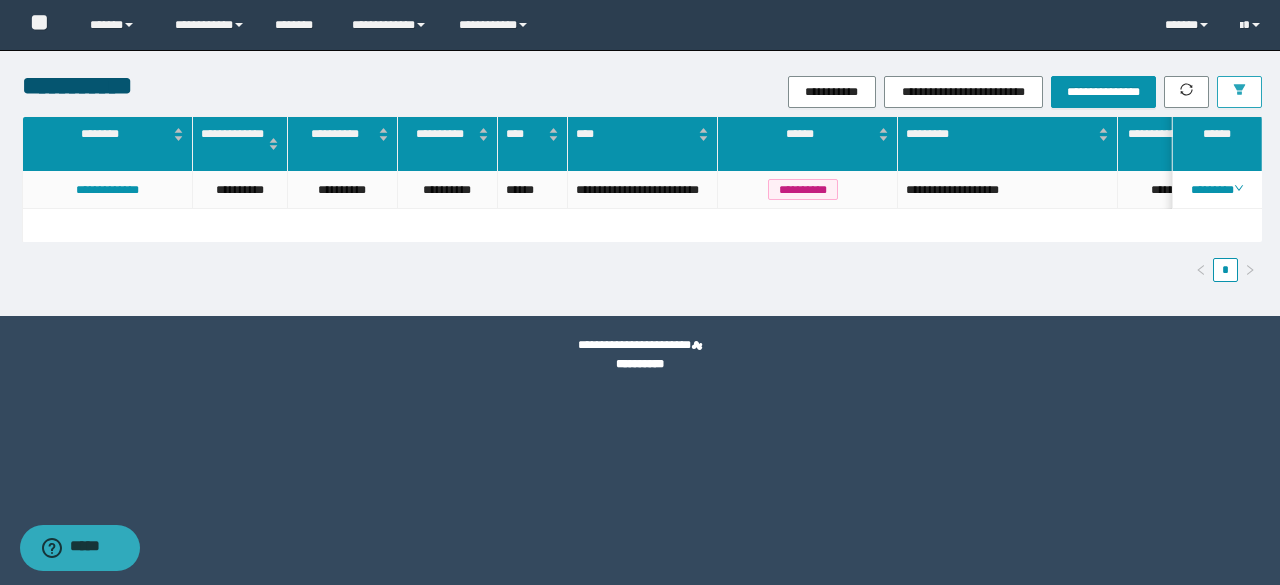 scroll, scrollTop: 0, scrollLeft: 4, axis: horizontal 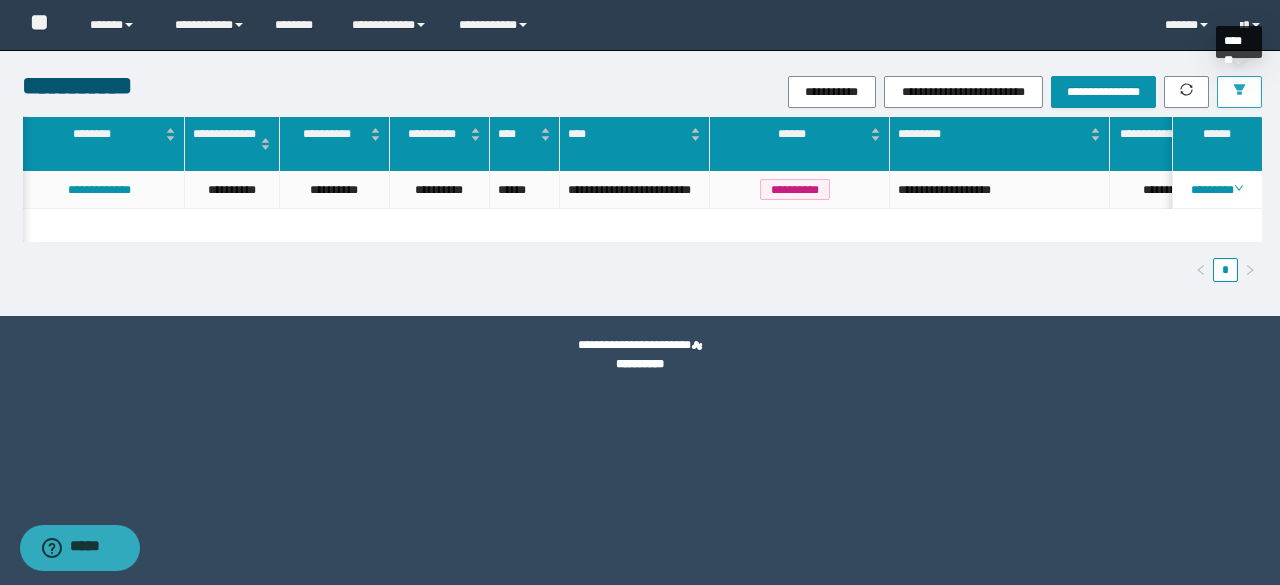 click 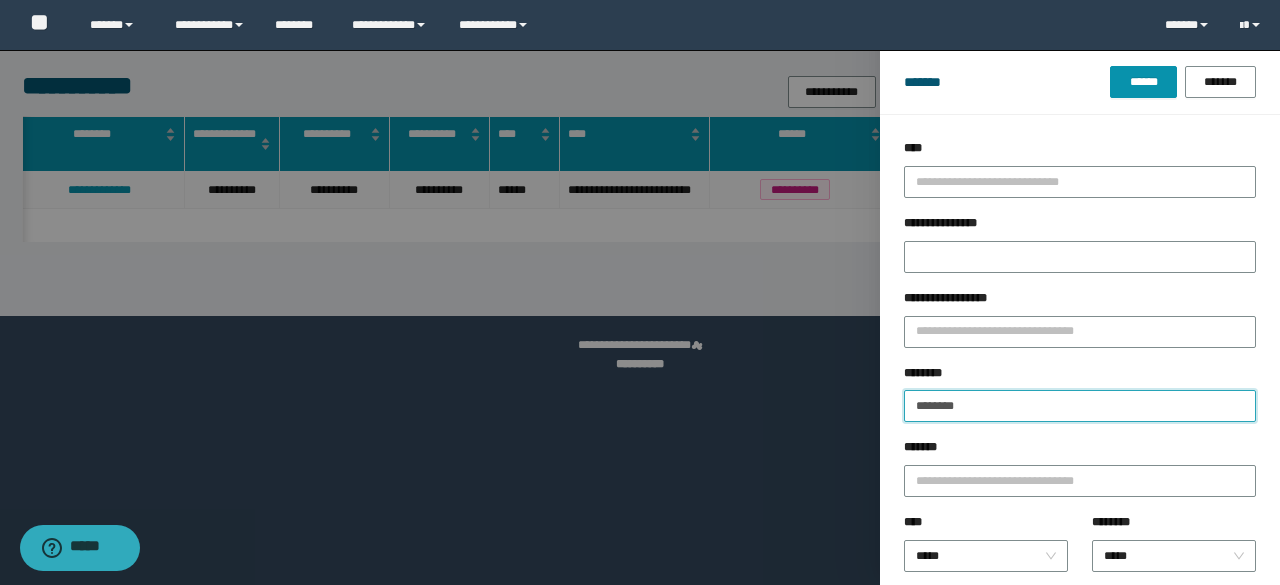 click on "********" at bounding box center (1080, 406) 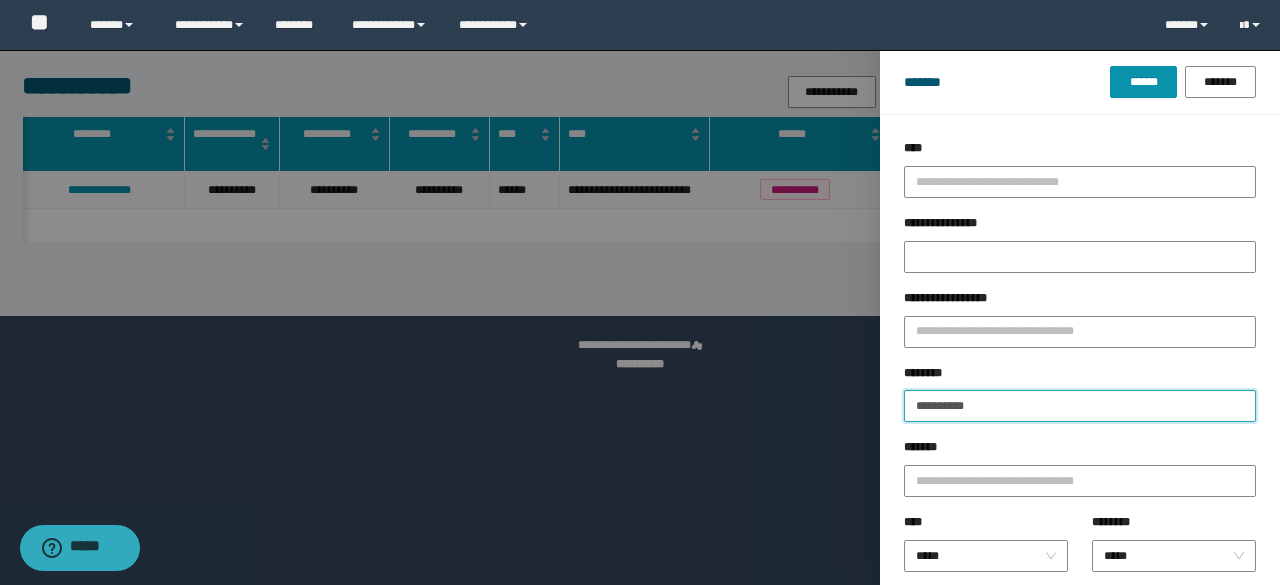 drag, startPoint x: 926, startPoint y: 405, endPoint x: 927, endPoint y: 418, distance: 13.038404 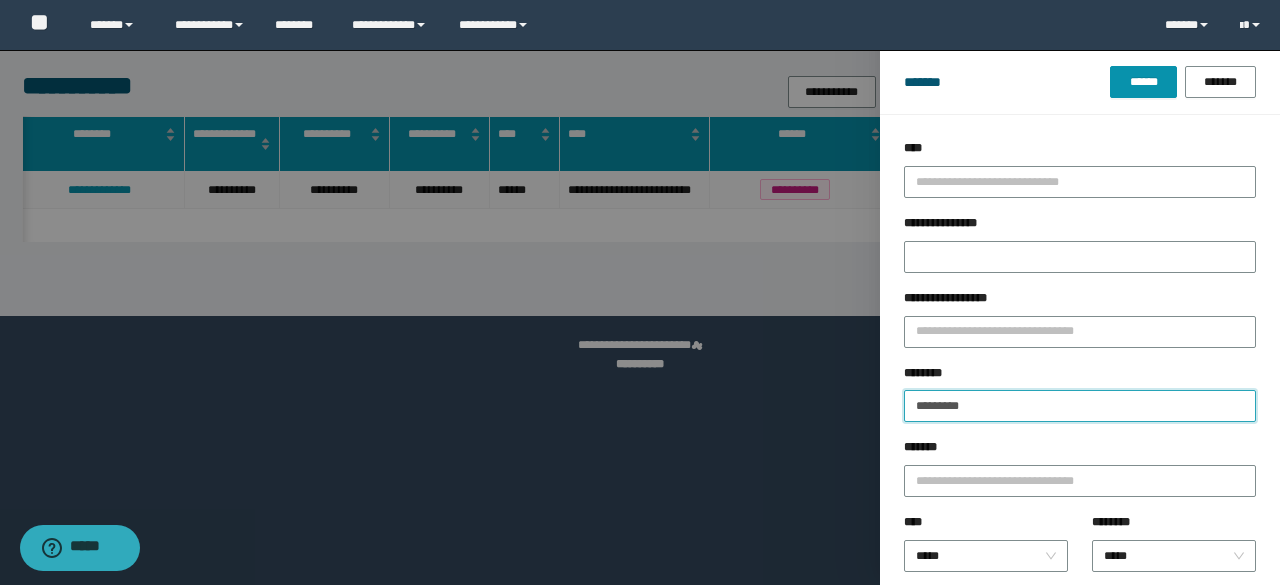 click on "*********" at bounding box center (1080, 406) 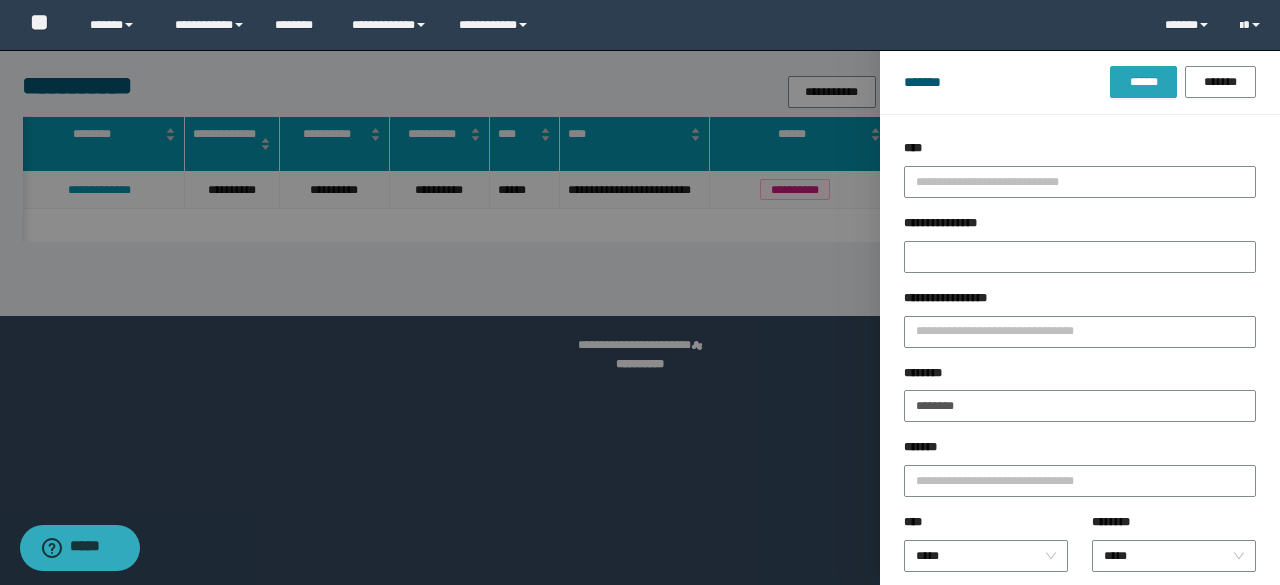 click on "******" at bounding box center (1143, 82) 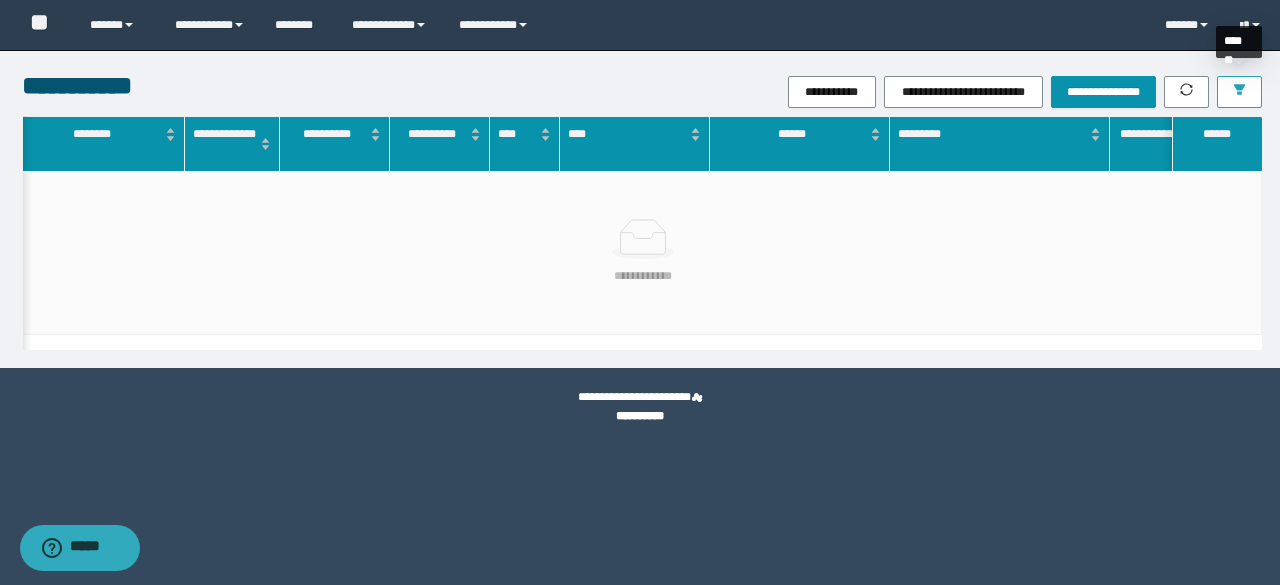 click 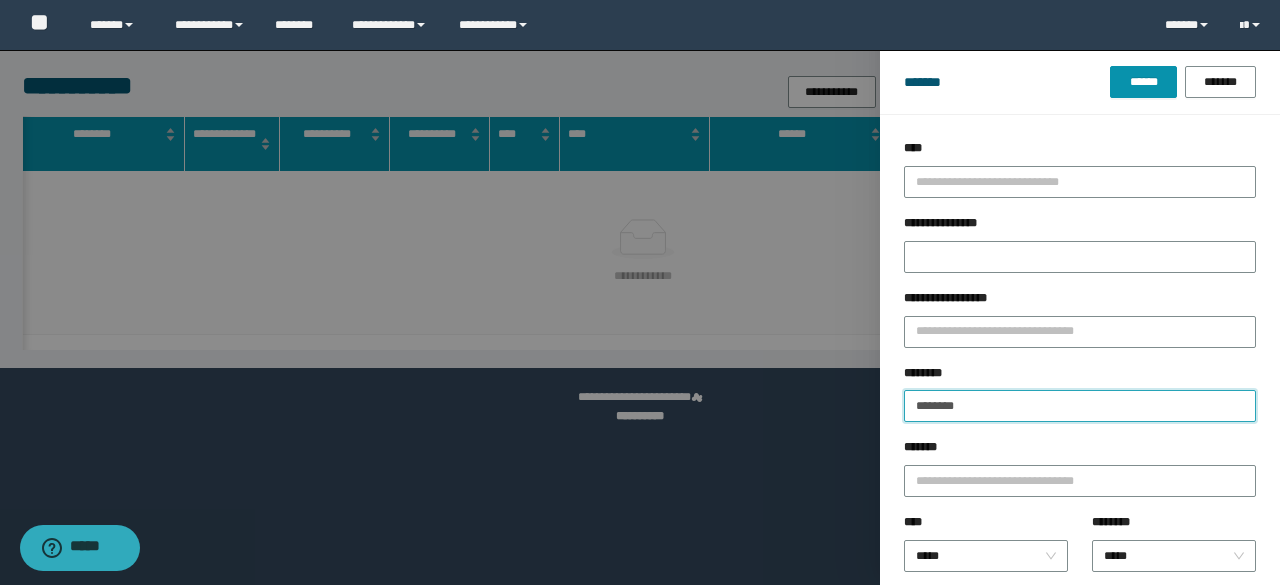 click on "********" at bounding box center [1080, 406] 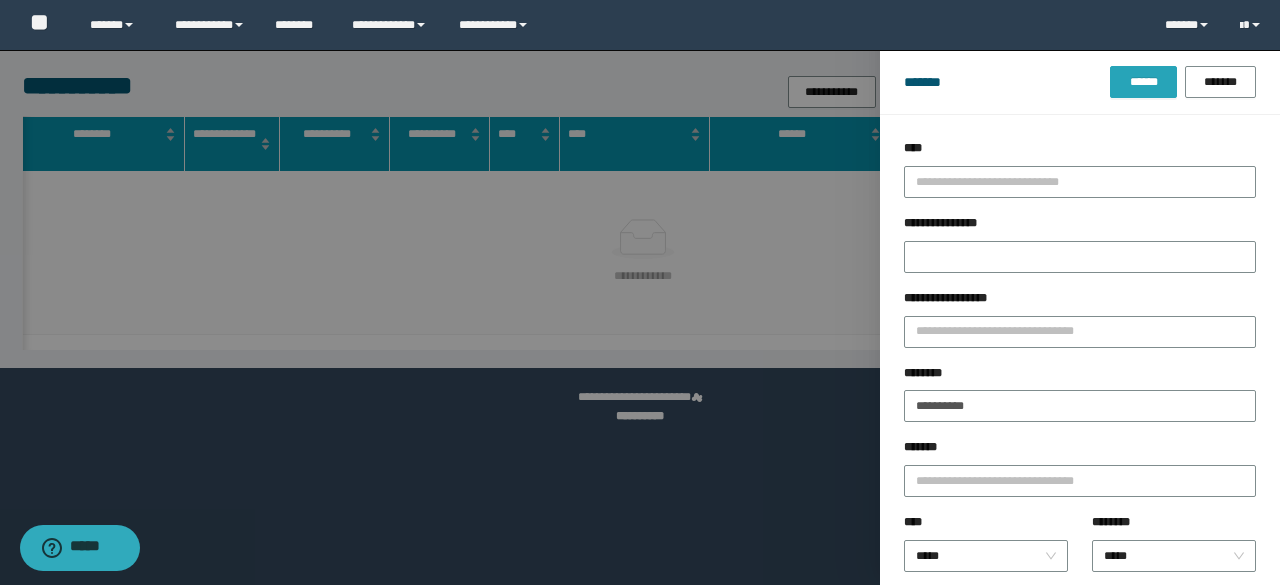 click on "******" at bounding box center [1143, 82] 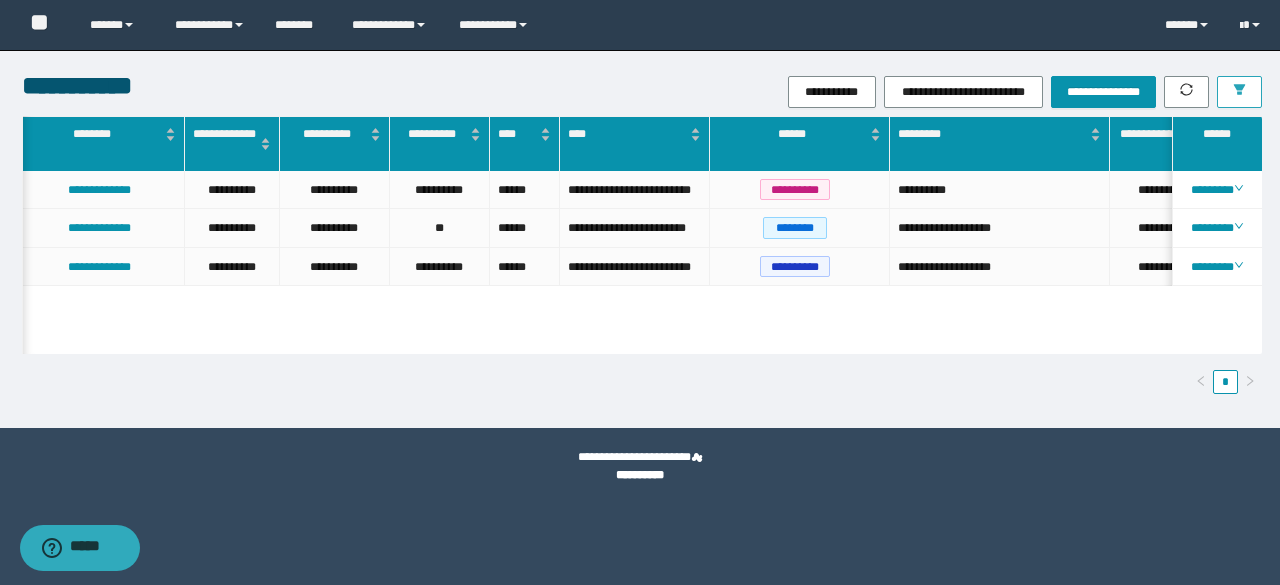 scroll, scrollTop: 0, scrollLeft: 265, axis: horizontal 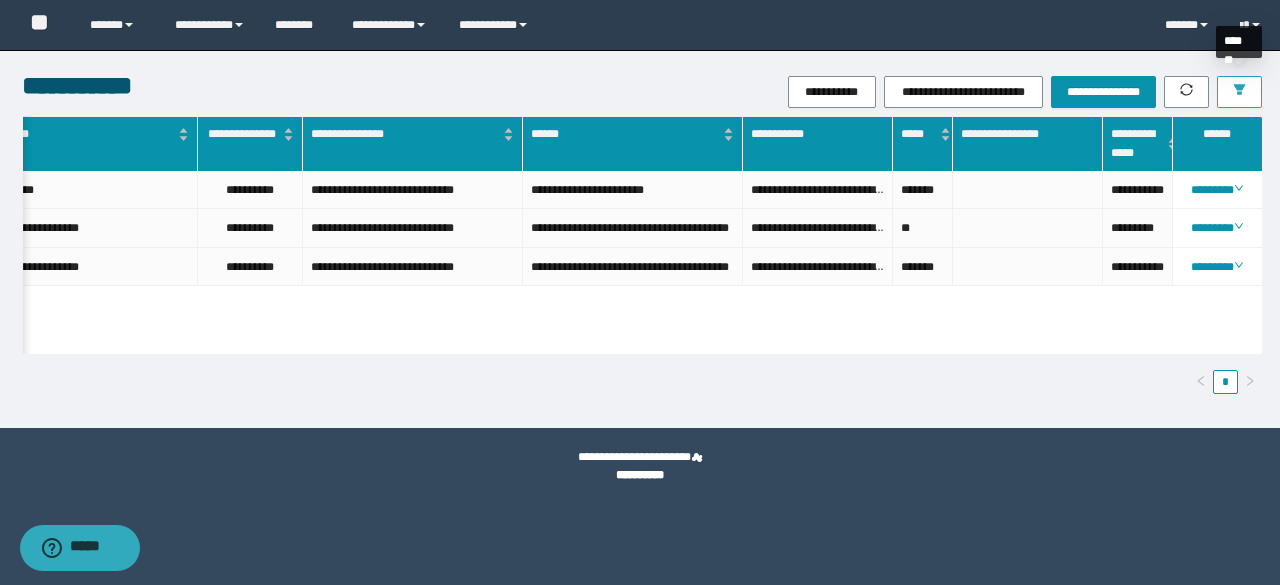 click 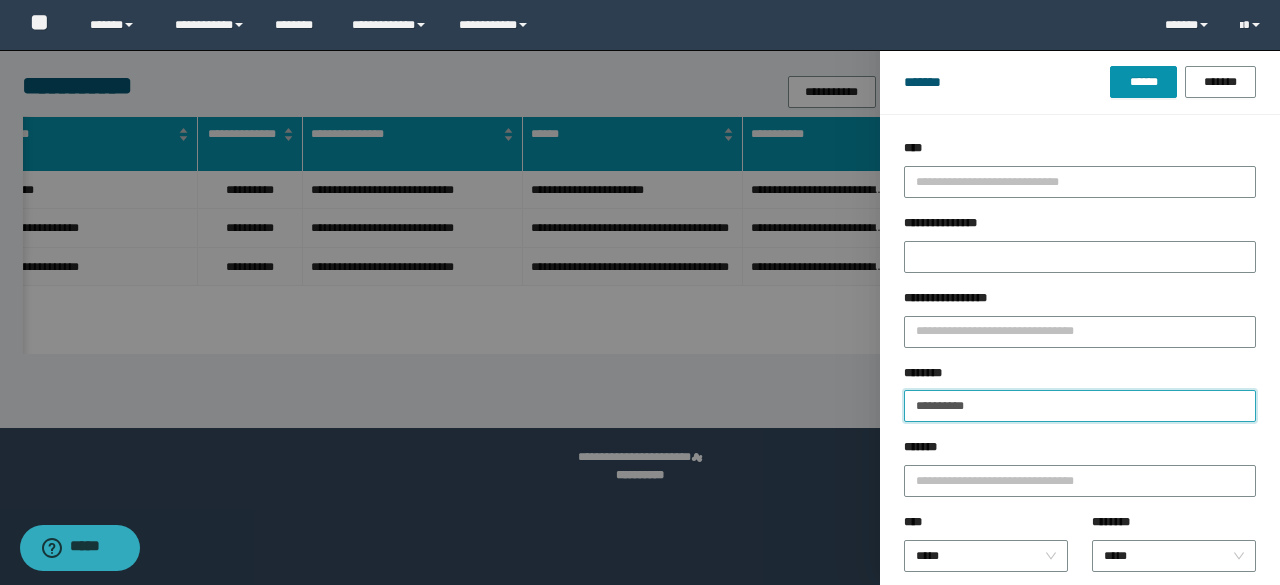 click on "**********" at bounding box center [1080, 406] 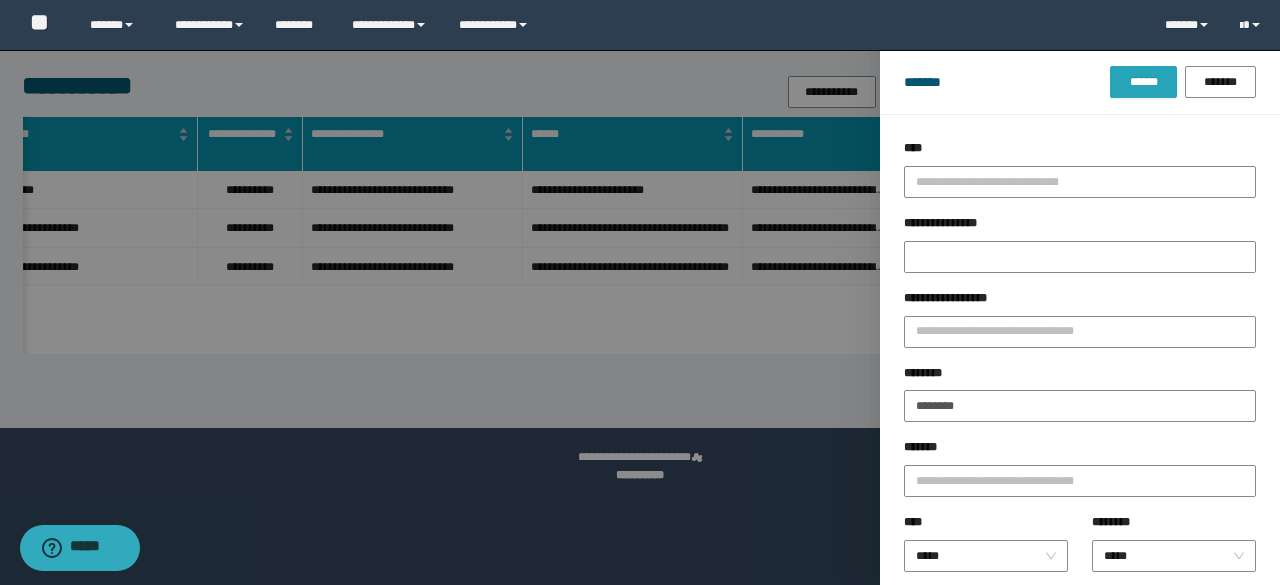 click on "******" at bounding box center [1143, 82] 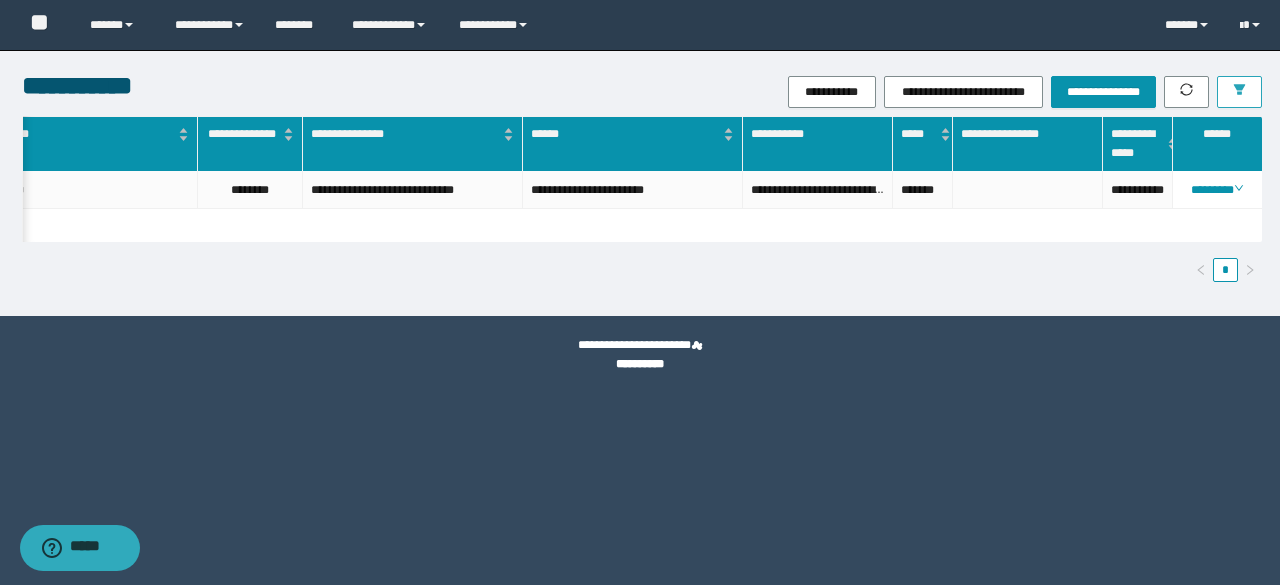scroll, scrollTop: 0, scrollLeft: 346, axis: horizontal 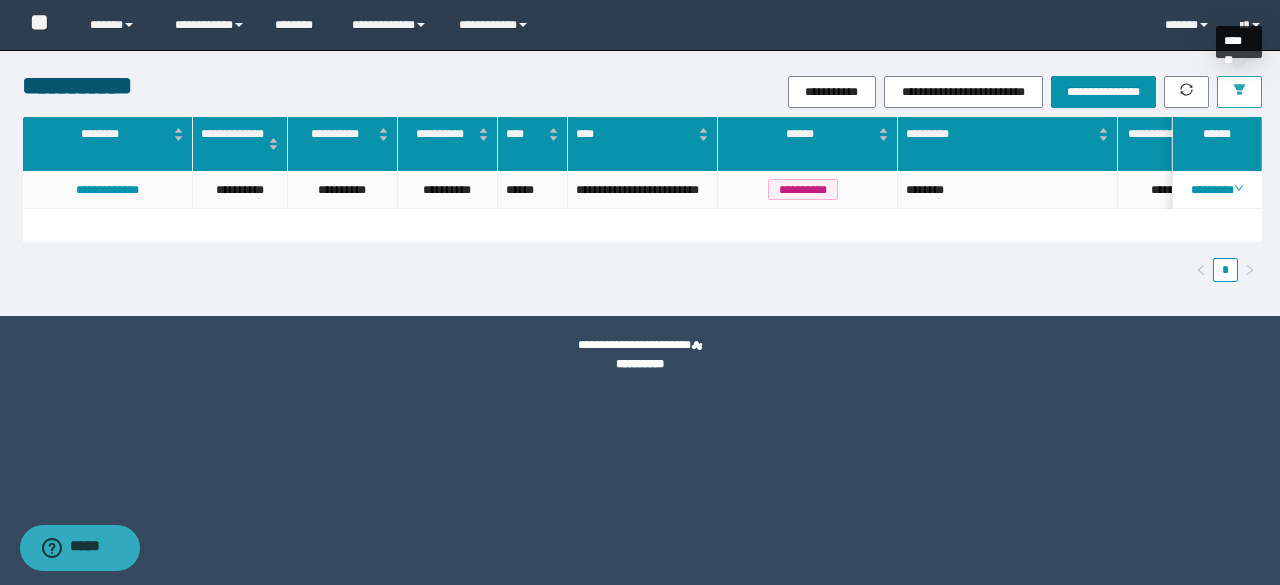 click 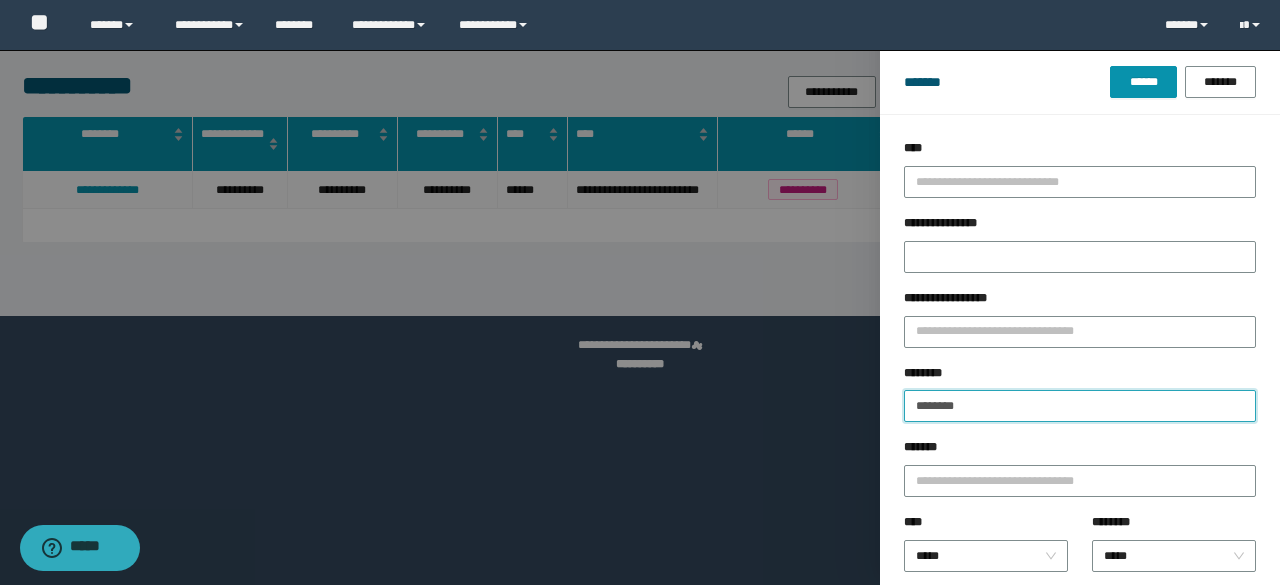 click on "********" at bounding box center (1080, 406) 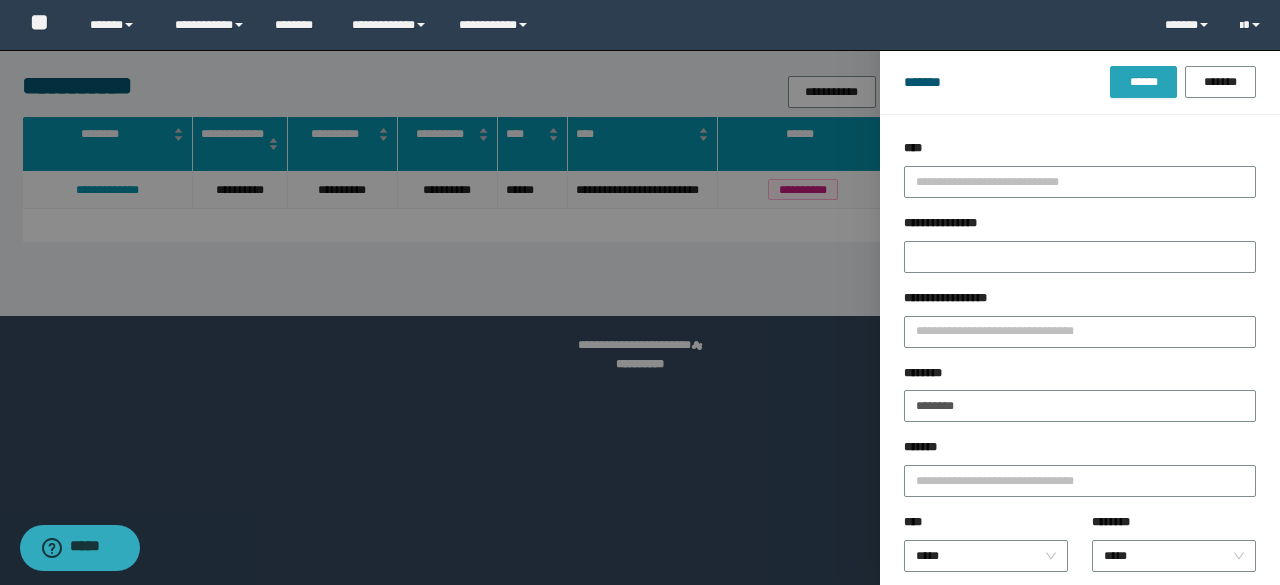 click on "******" at bounding box center (1143, 82) 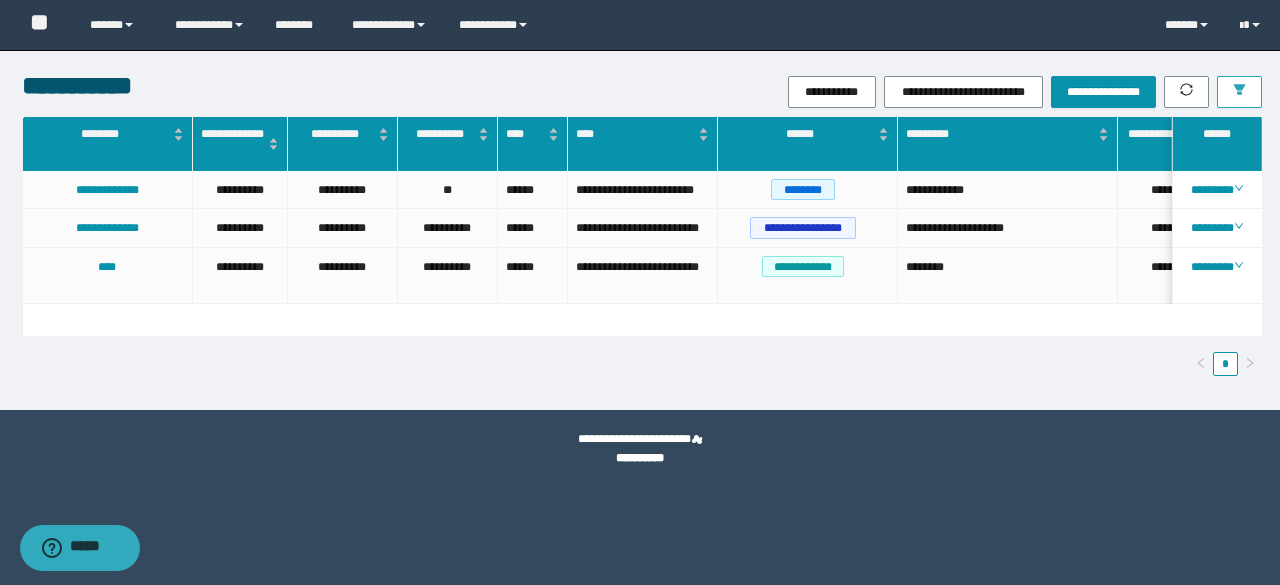 scroll, scrollTop: 0, scrollLeft: 179, axis: horizontal 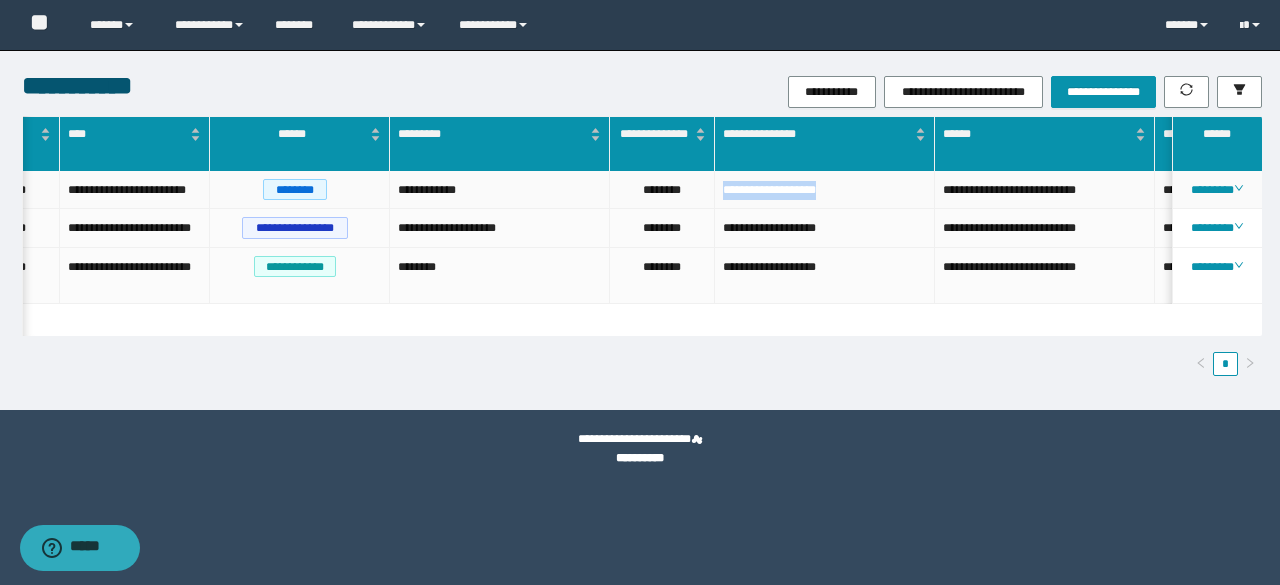 drag, startPoint x: 724, startPoint y: 195, endPoint x: 879, endPoint y: 201, distance: 155.11609 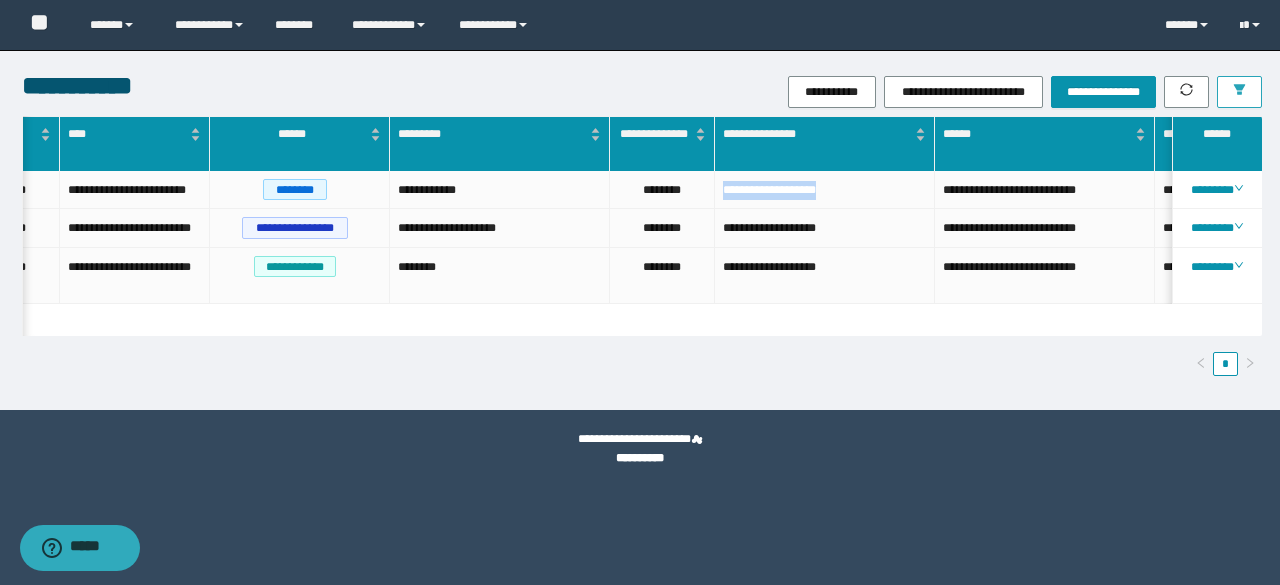 click 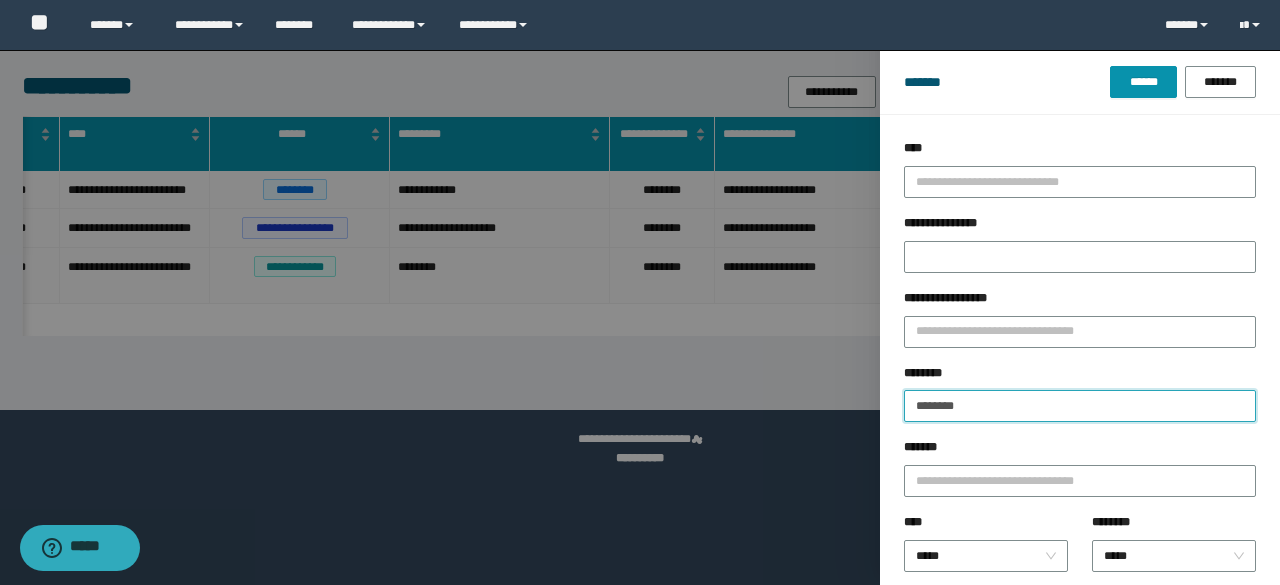 click on "********" at bounding box center [1080, 406] 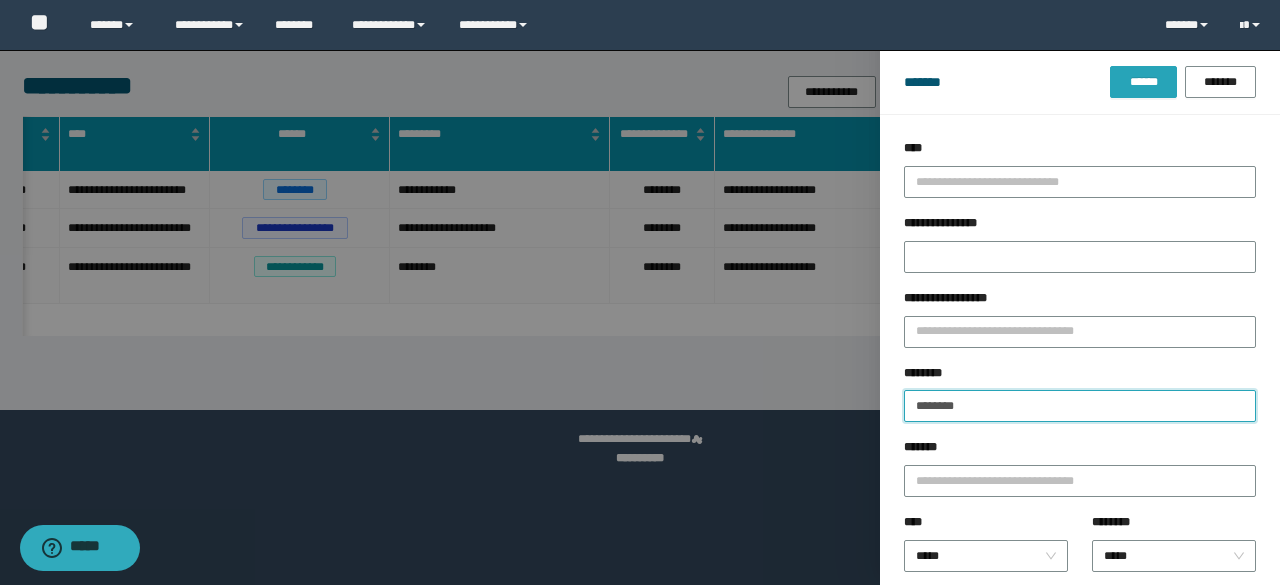 type on "********" 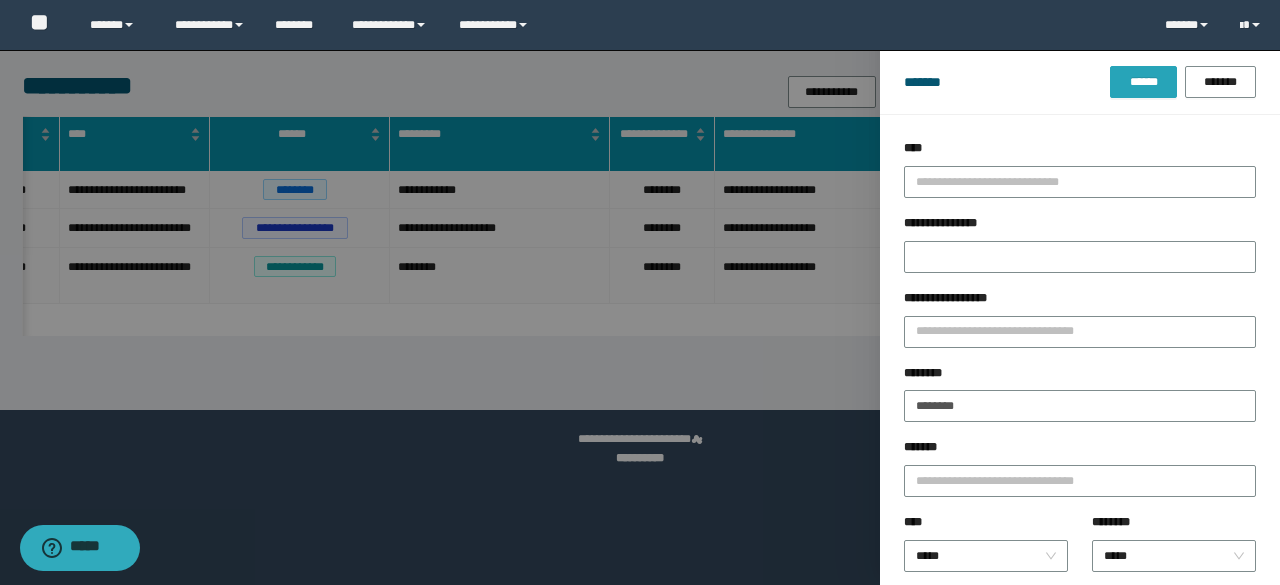 click on "******" at bounding box center [1143, 82] 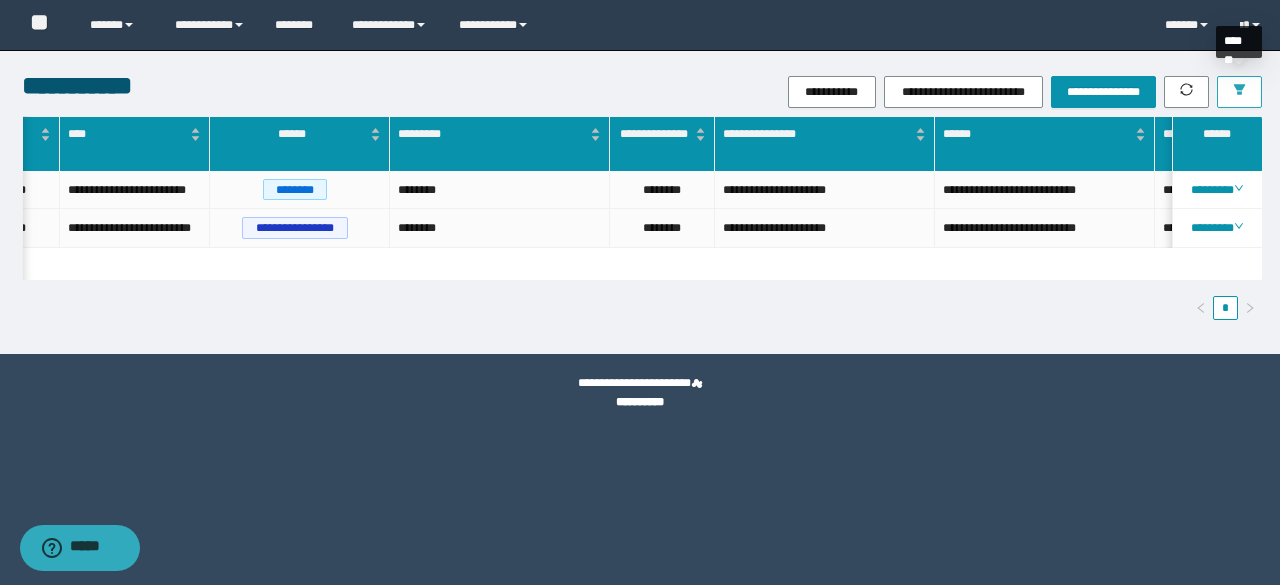 click at bounding box center (1239, 92) 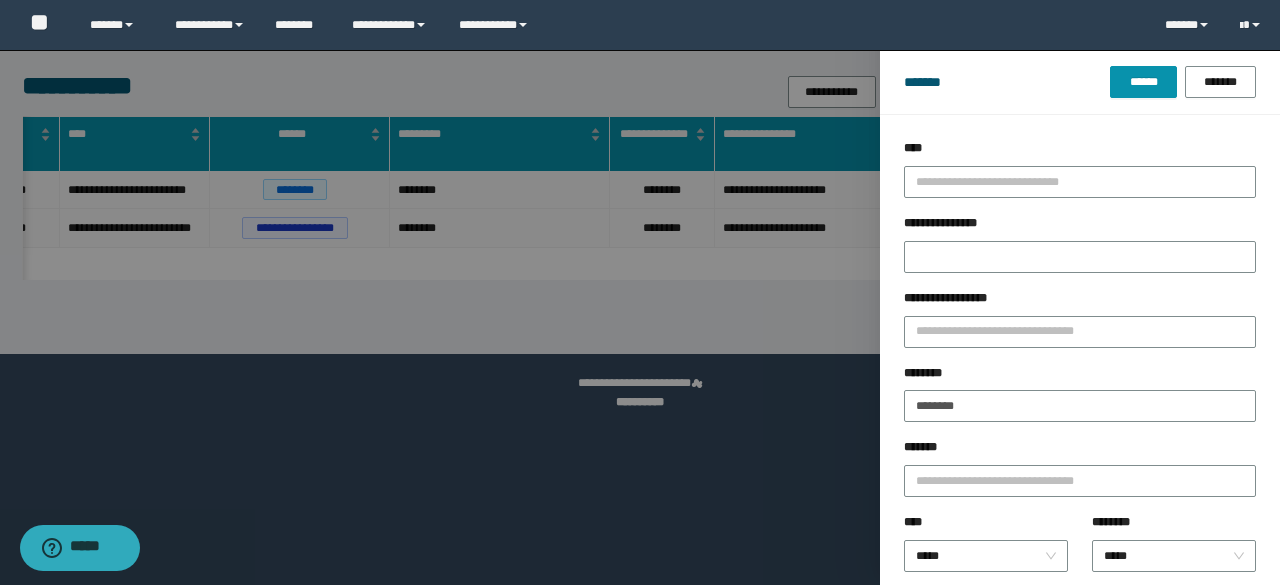 drag, startPoint x: 636, startPoint y: 303, endPoint x: 658, endPoint y: 278, distance: 33.30165 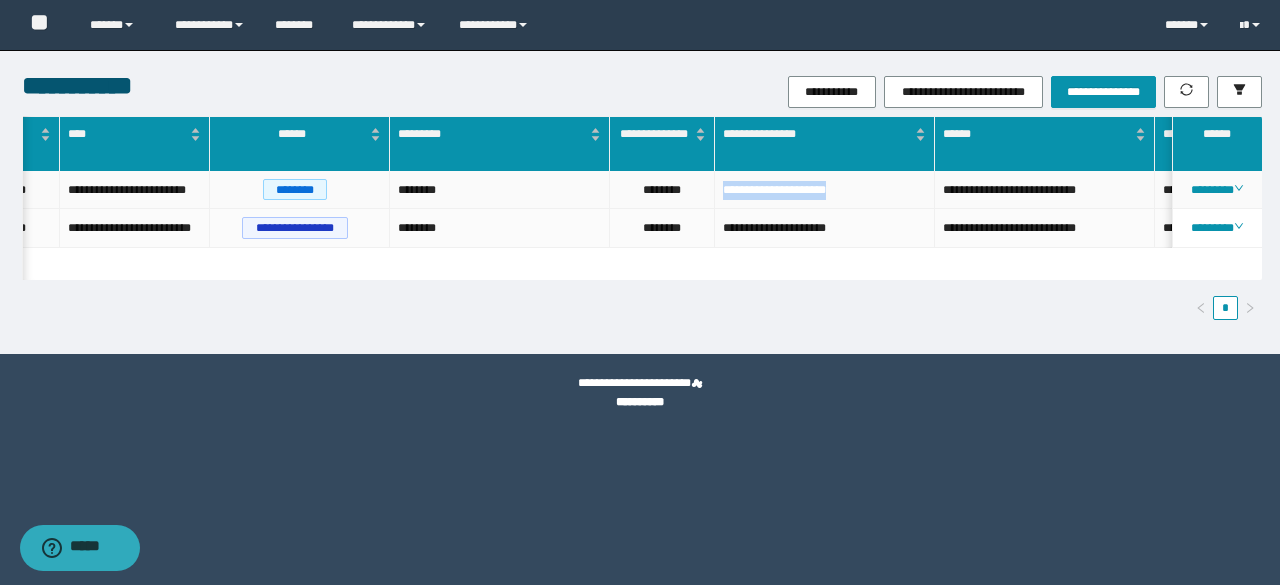 drag, startPoint x: 722, startPoint y: 192, endPoint x: 872, endPoint y: 201, distance: 150.26976 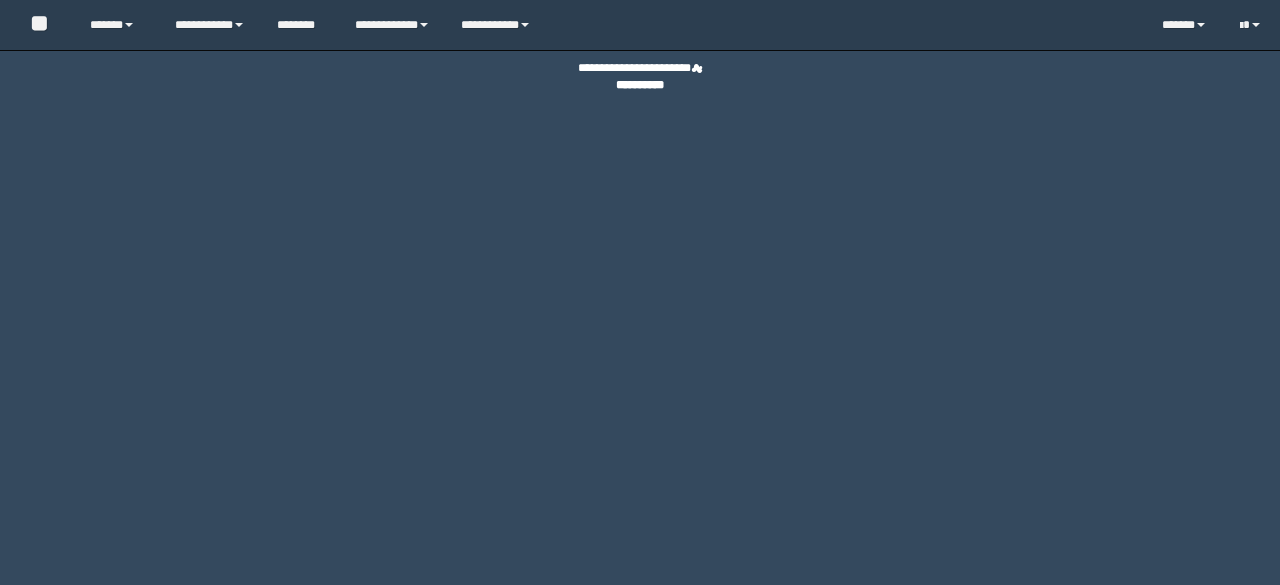 scroll, scrollTop: 0, scrollLeft: 0, axis: both 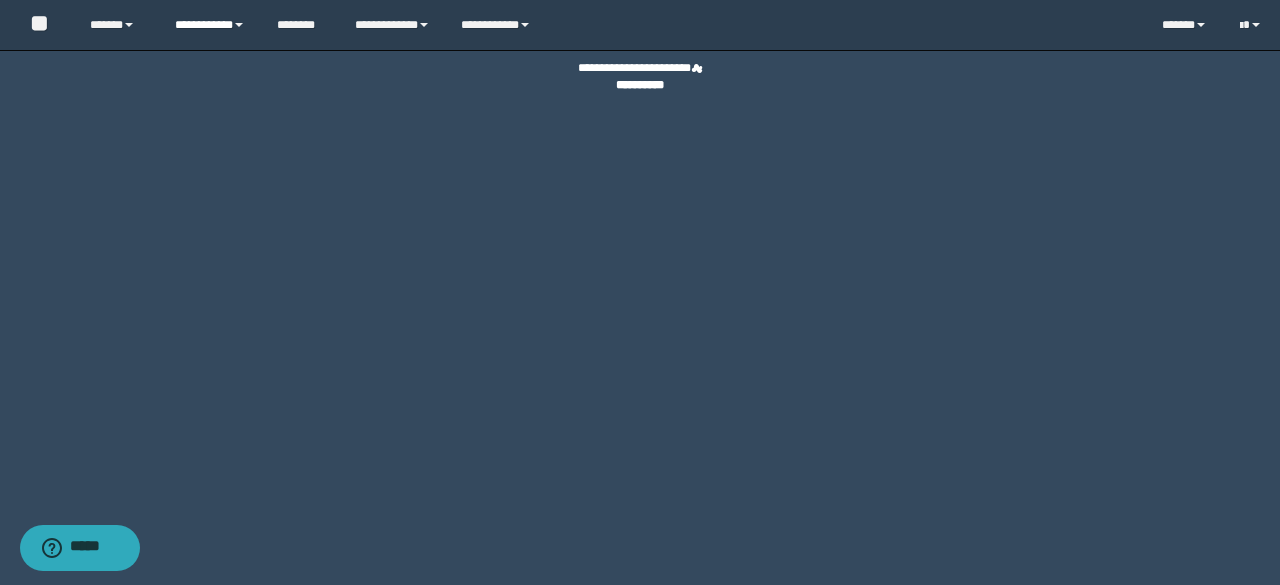 click on "**********" at bounding box center (210, 25) 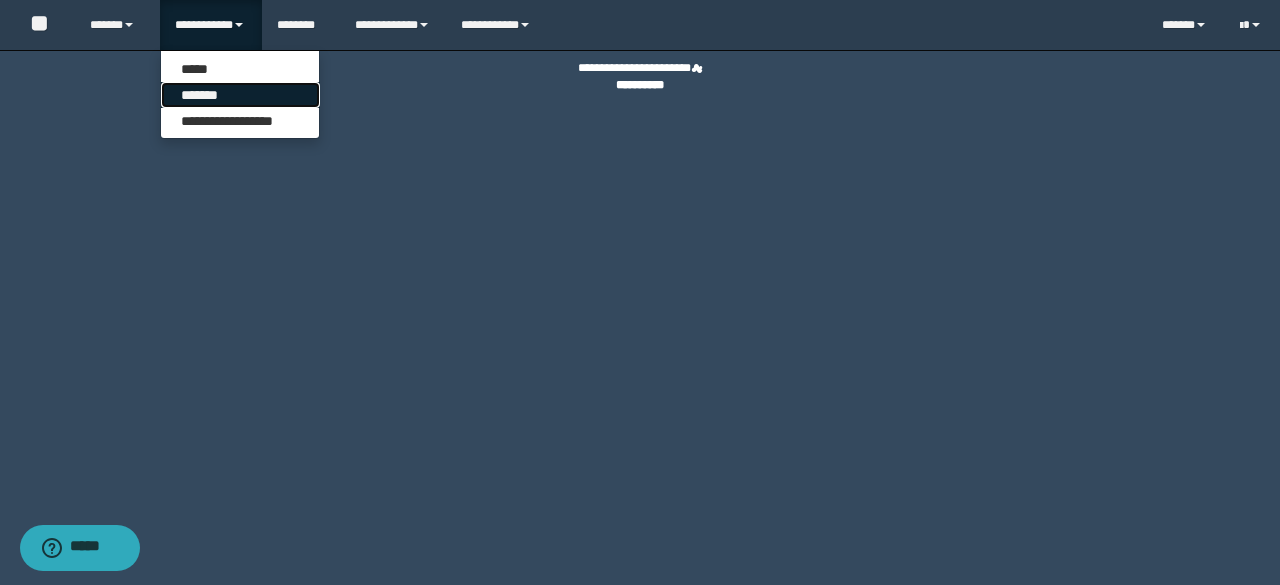 click on "*******" at bounding box center (240, 95) 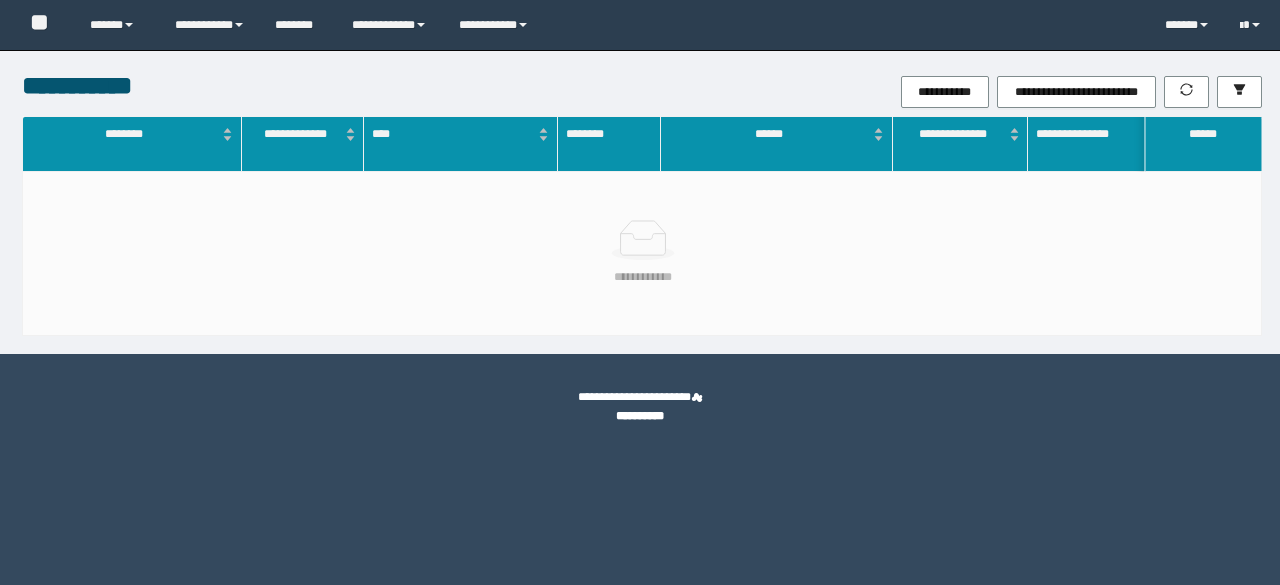 scroll, scrollTop: 0, scrollLeft: 0, axis: both 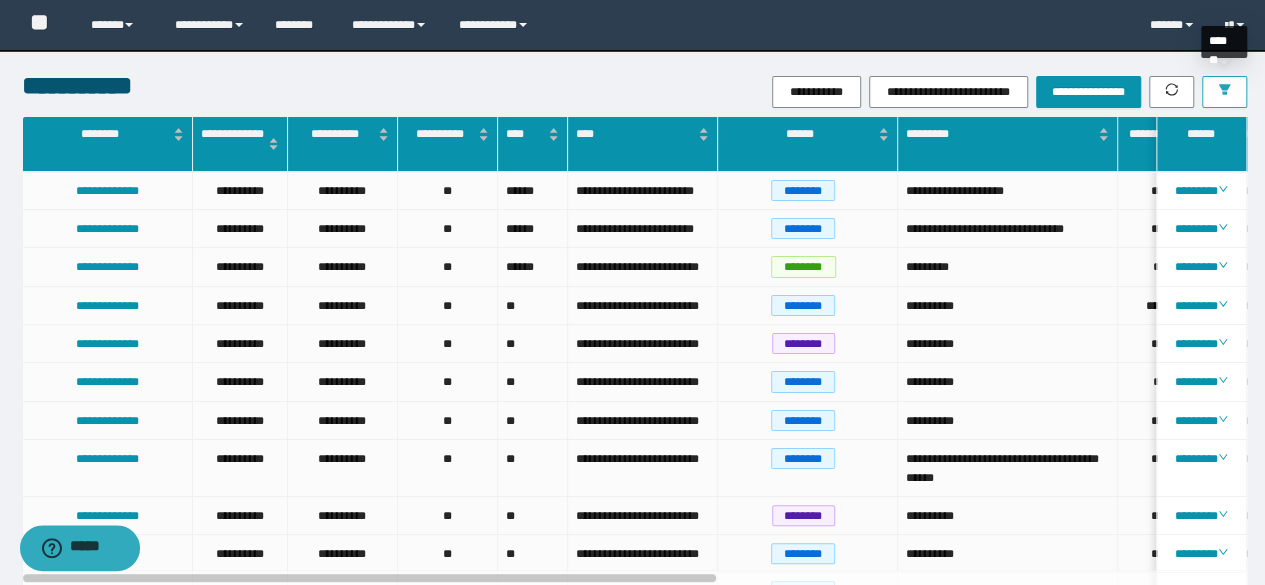 click 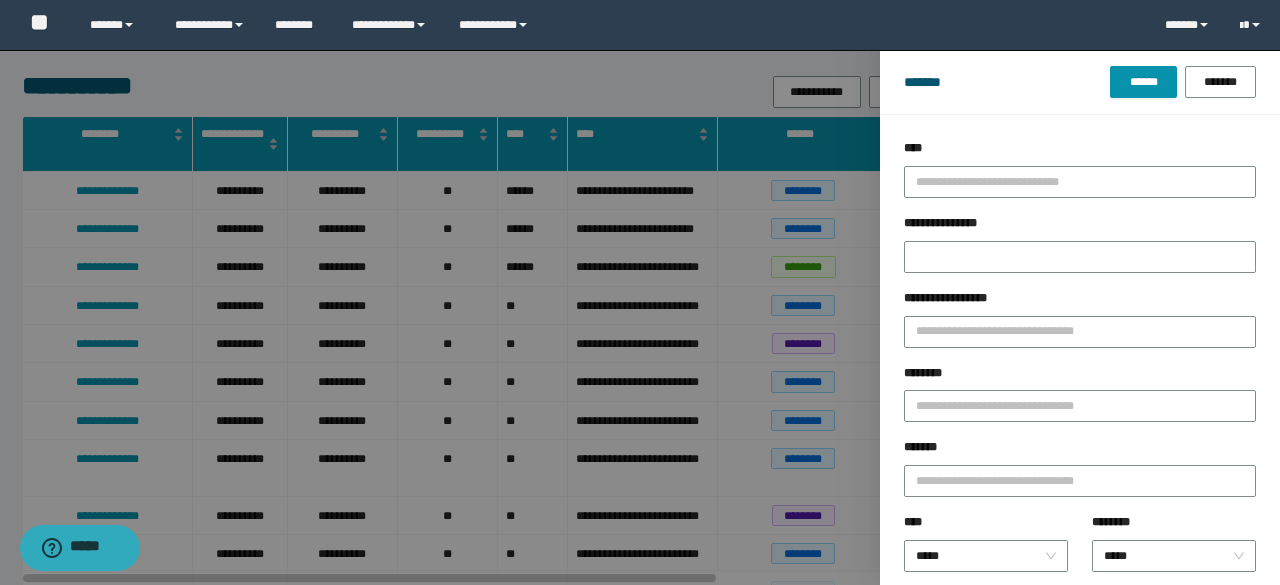 click on "**********" at bounding box center (640, 25) 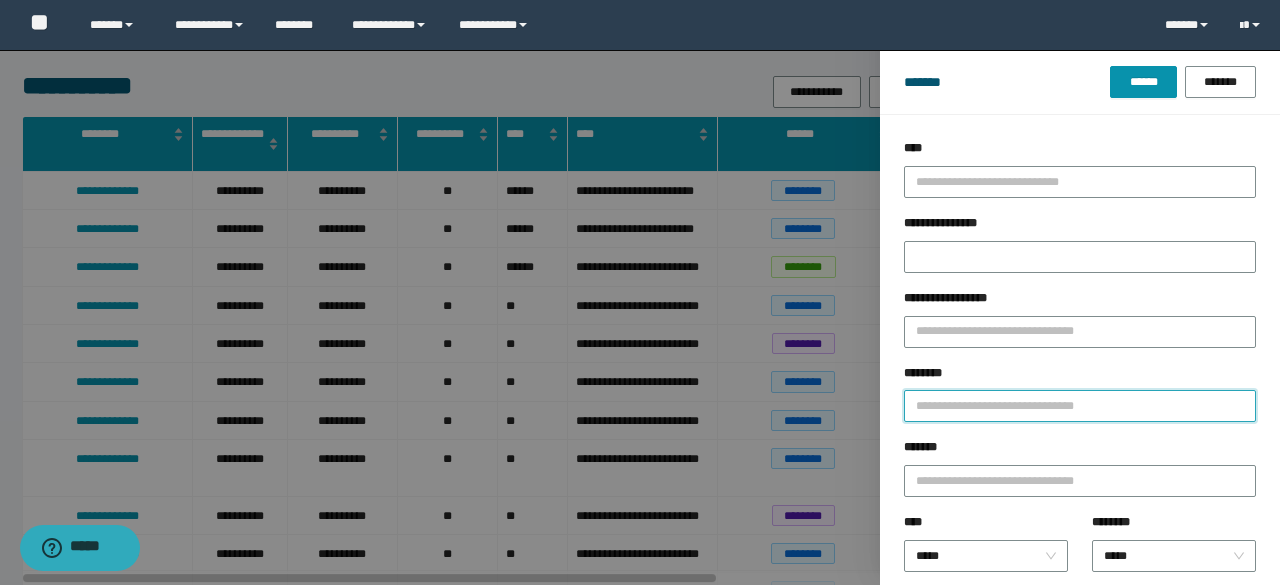 click on "********" at bounding box center (1080, 406) 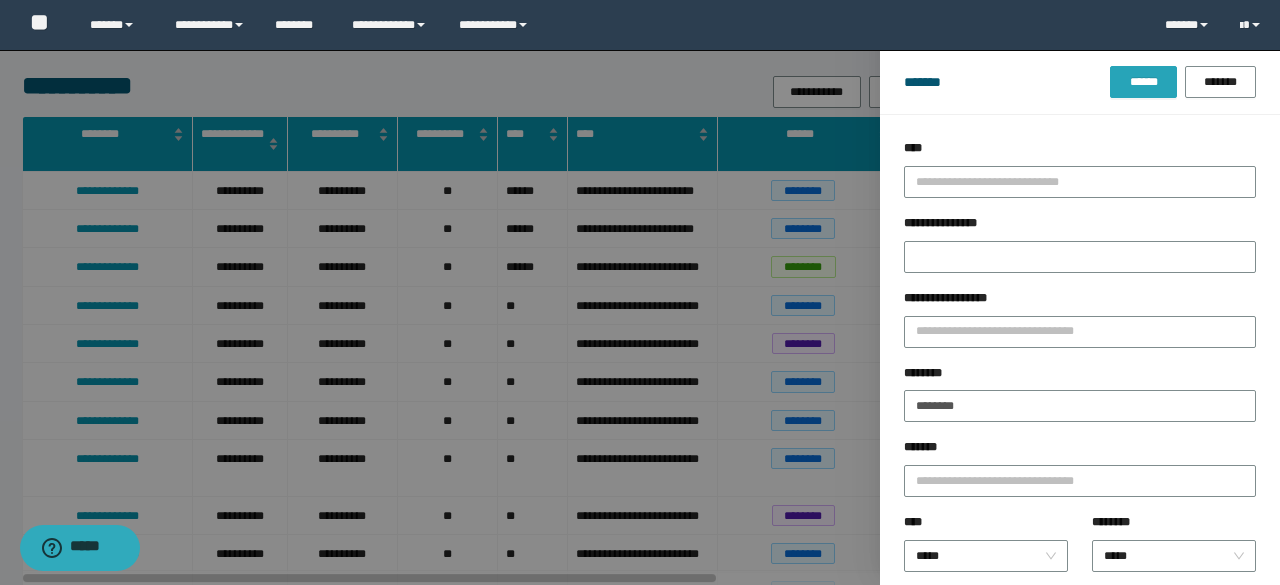 click on "******" at bounding box center (1143, 82) 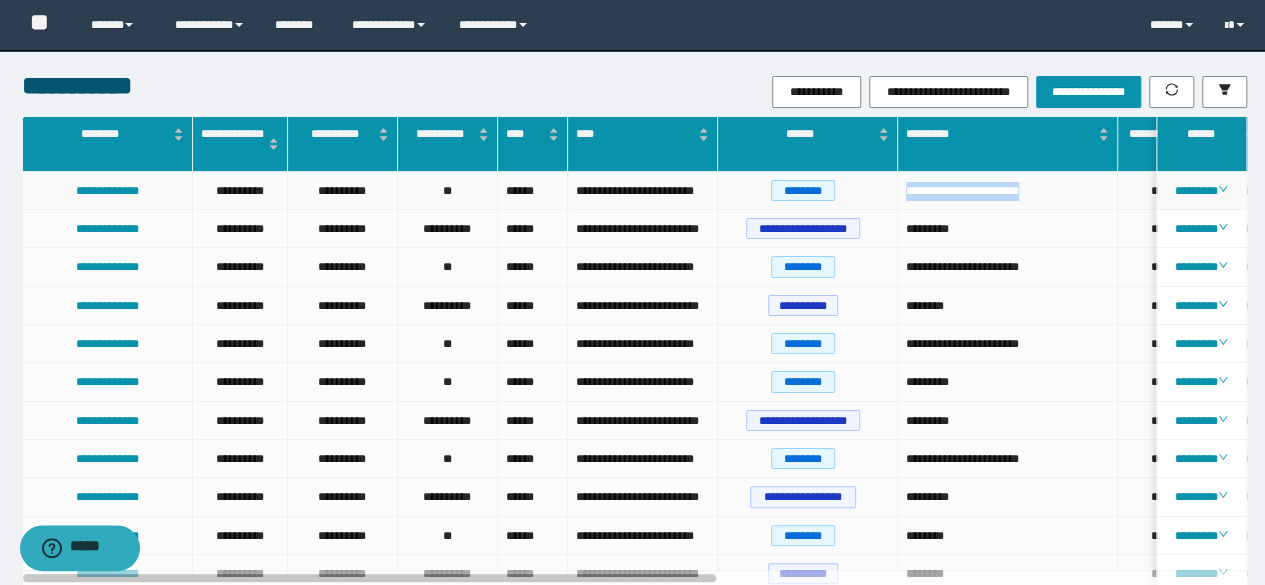 drag, startPoint x: 902, startPoint y: 189, endPoint x: 1053, endPoint y: 201, distance: 151.47607 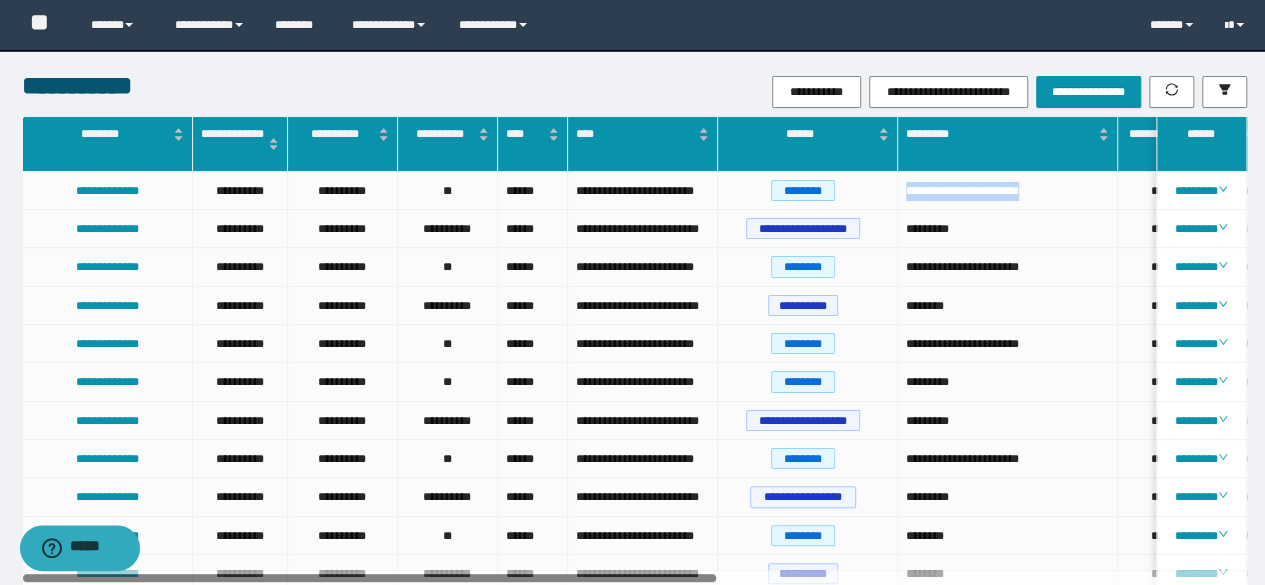 scroll, scrollTop: 0, scrollLeft: 7, axis: horizontal 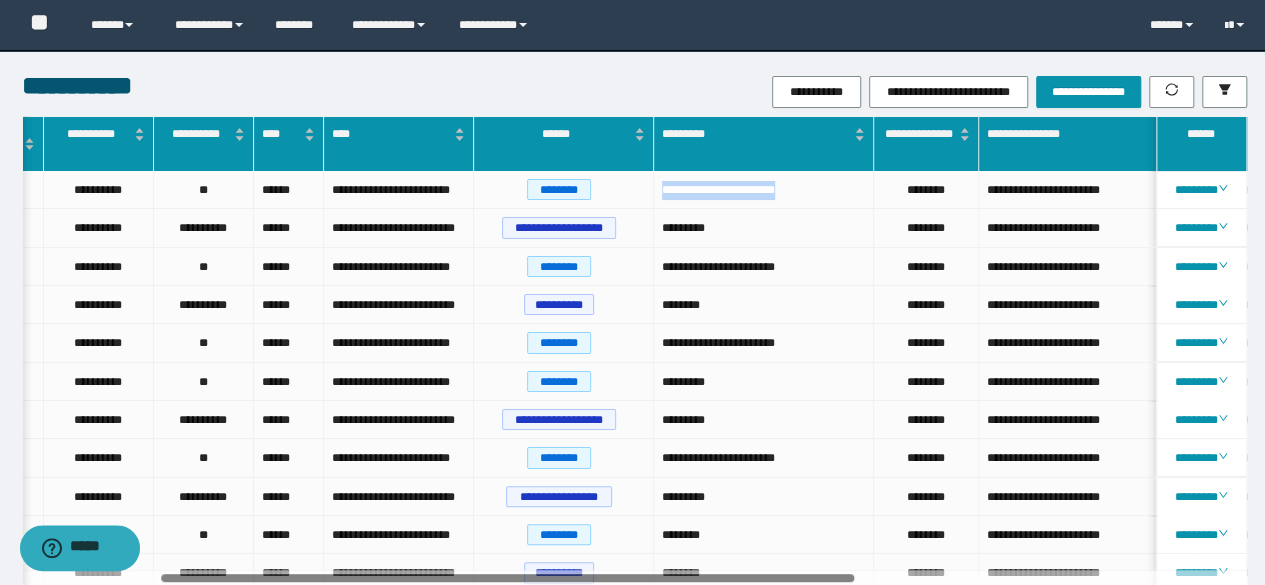 drag, startPoint x: 670, startPoint y: 578, endPoint x: 888, endPoint y: 595, distance: 218.66183 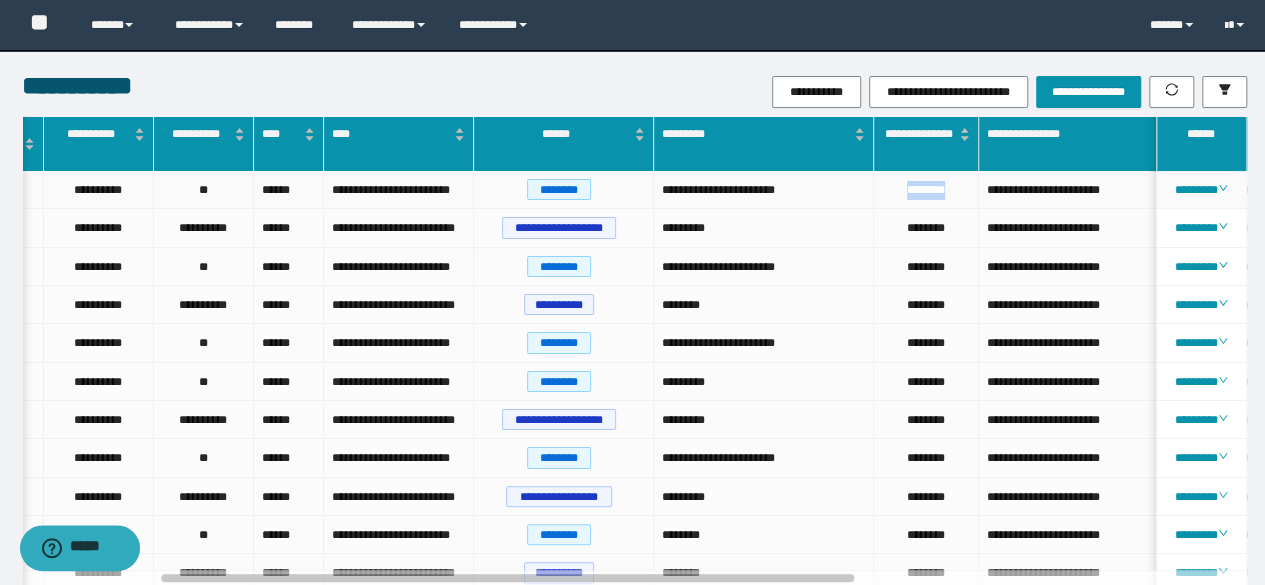 drag, startPoint x: 900, startPoint y: 197, endPoint x: 957, endPoint y: 200, distance: 57.07889 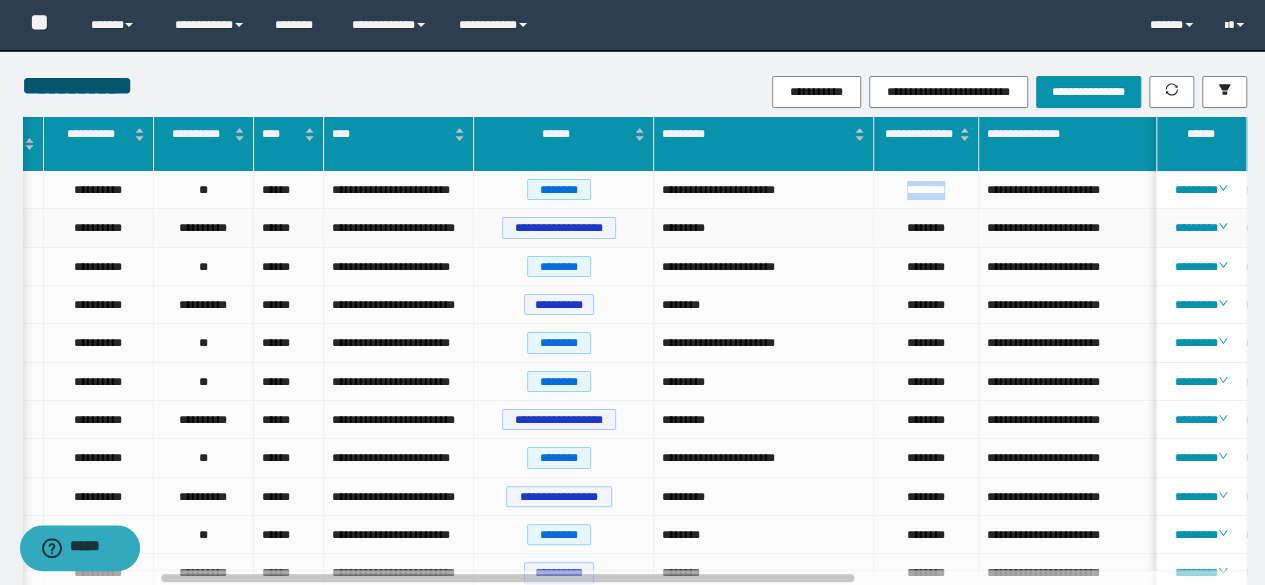 copy on "********" 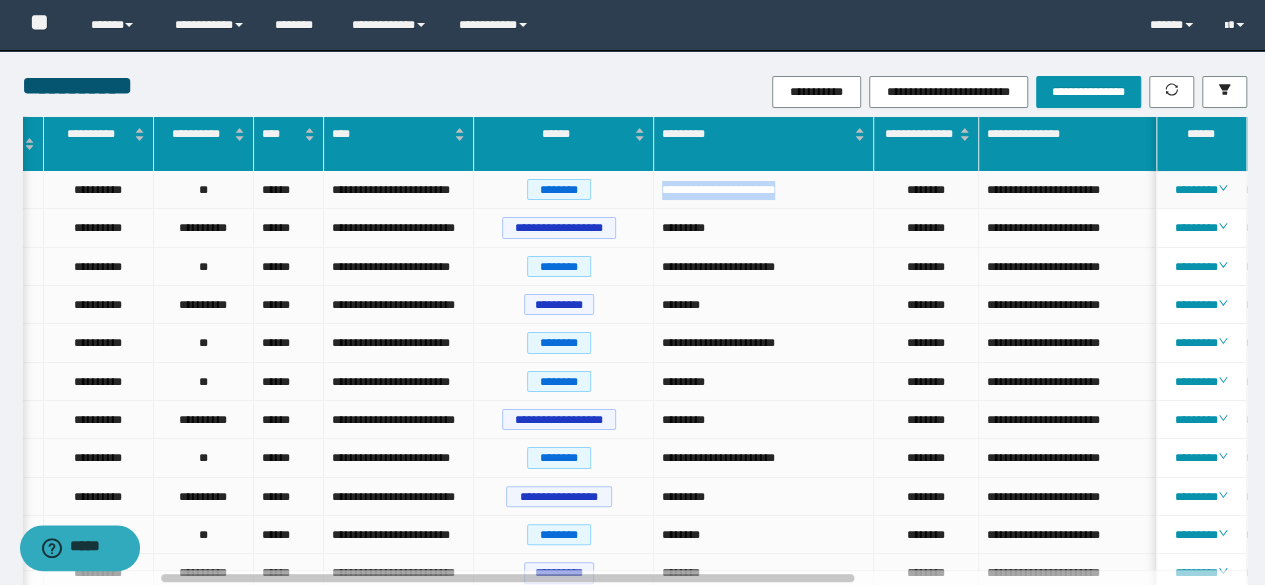 drag, startPoint x: 657, startPoint y: 187, endPoint x: 814, endPoint y: 206, distance: 158.14551 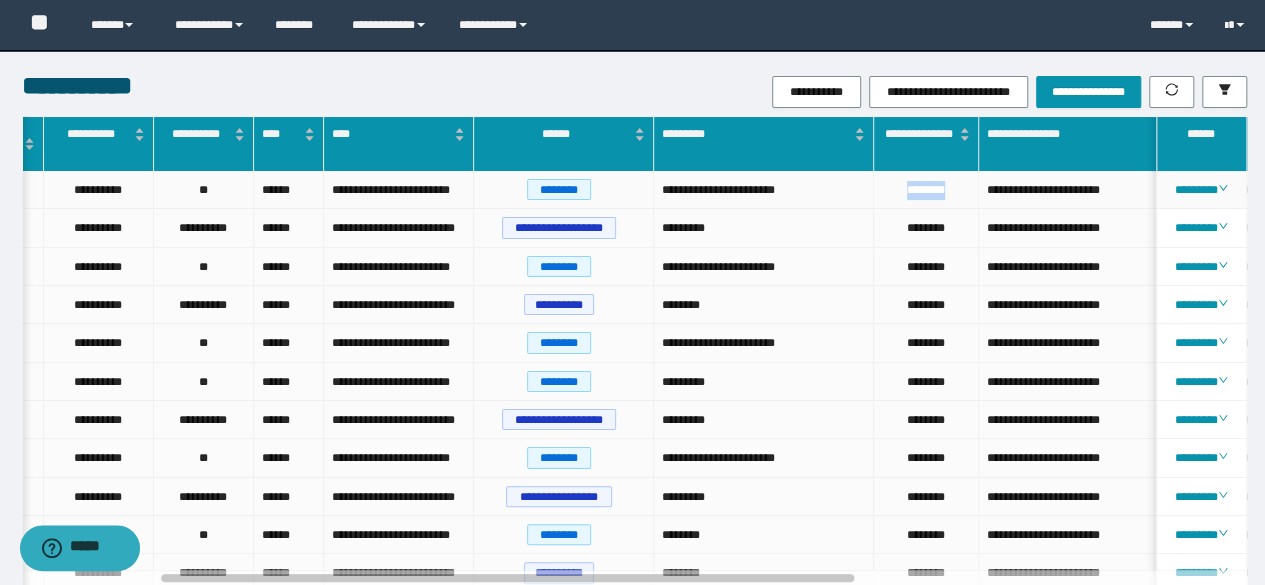 drag, startPoint x: 896, startPoint y: 183, endPoint x: 956, endPoint y: 197, distance: 61.611687 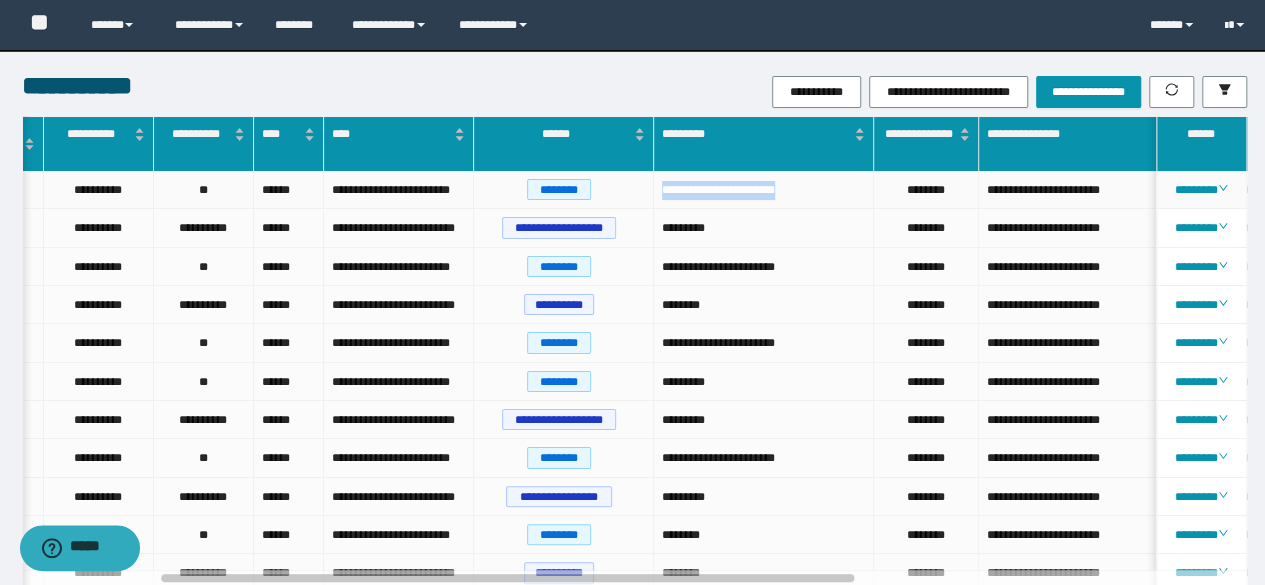 drag, startPoint x: 656, startPoint y: 195, endPoint x: 836, endPoint y: 202, distance: 180.13606 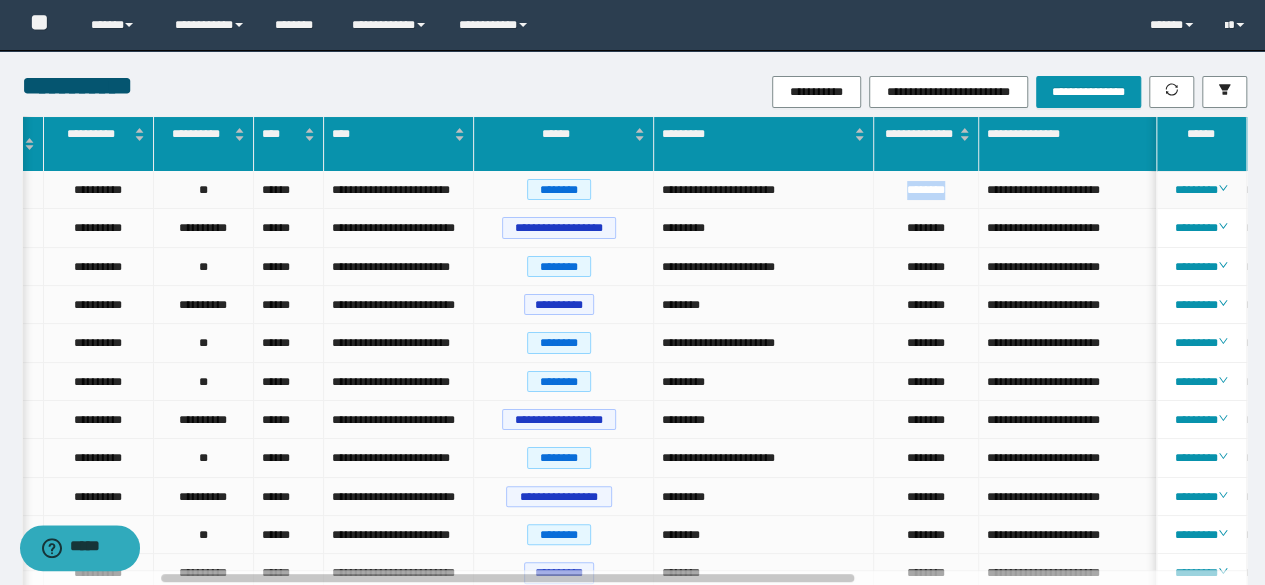 drag, startPoint x: 895, startPoint y: 194, endPoint x: 956, endPoint y: 193, distance: 61.008198 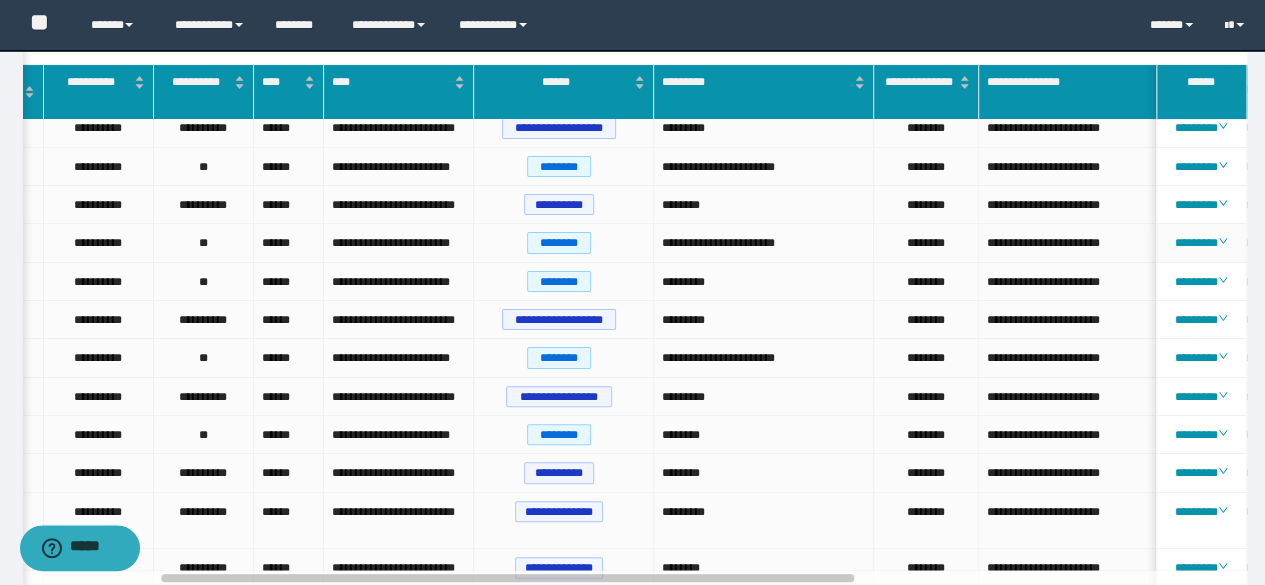 scroll, scrollTop: 200, scrollLeft: 0, axis: vertical 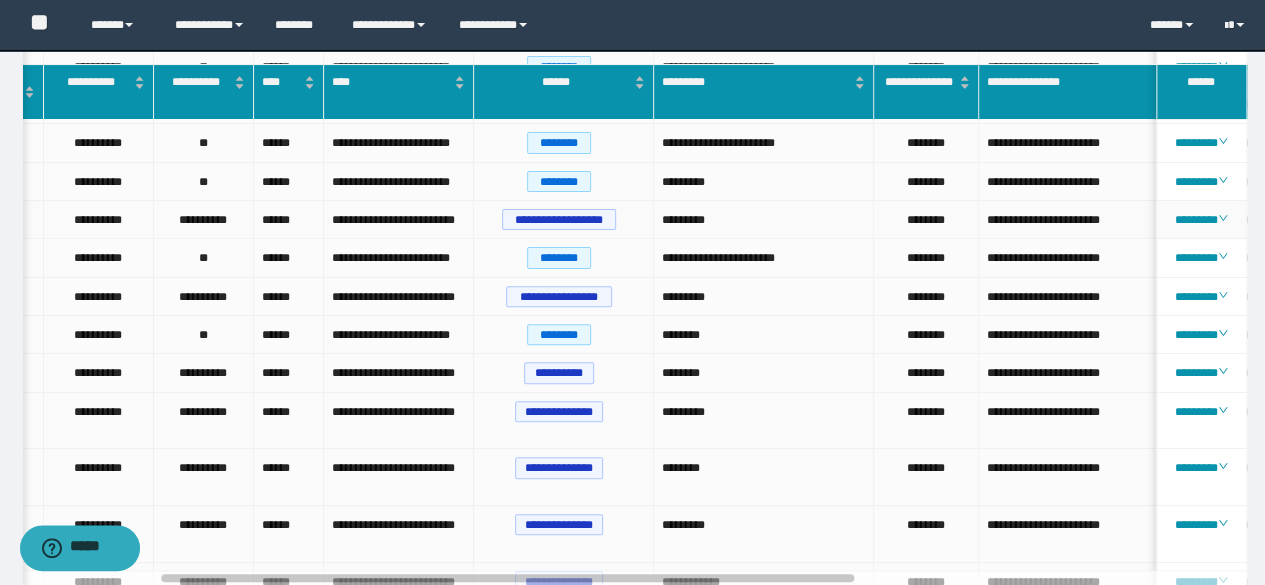 click on "**********" at bounding box center (204, 220) 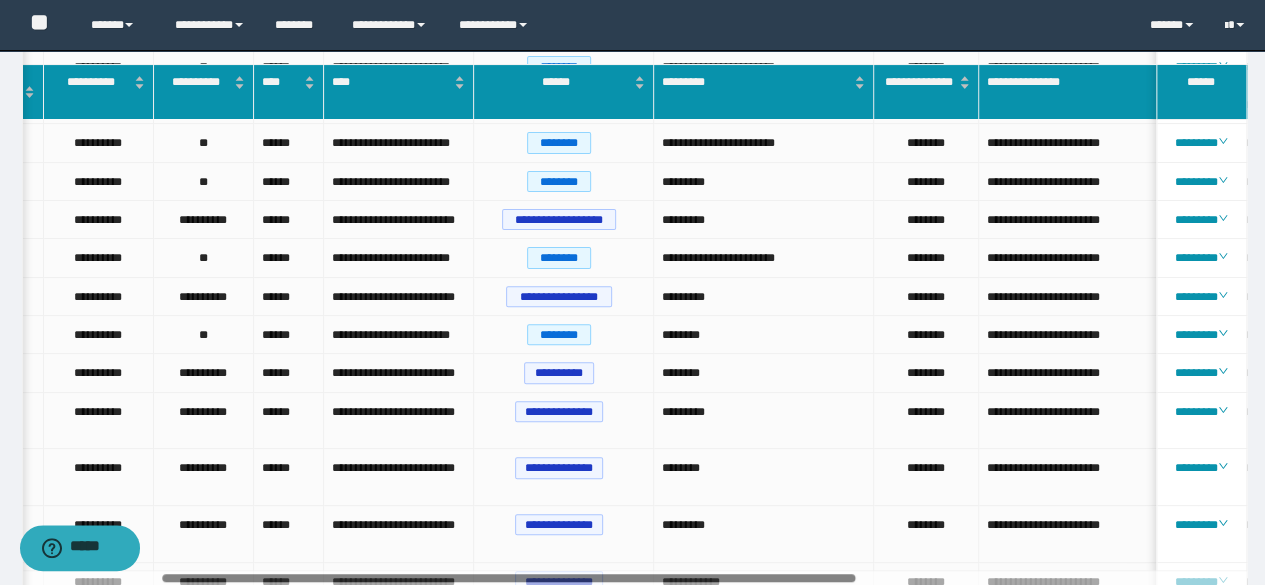 scroll, scrollTop: 0, scrollLeft: 246, axis: horizontal 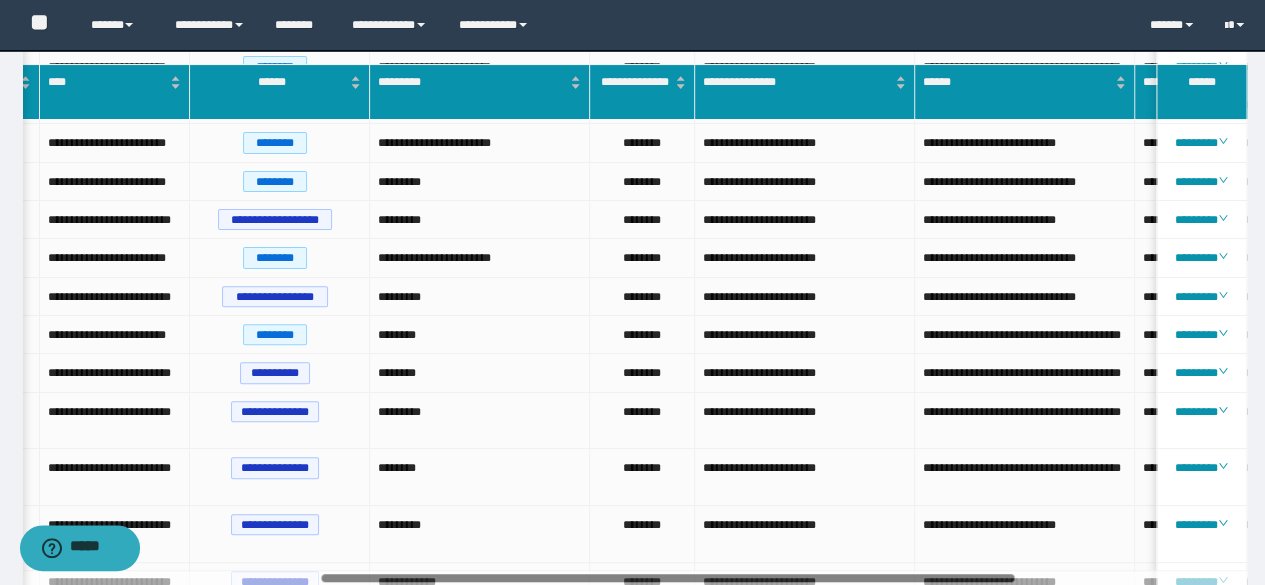 drag, startPoint x: 692, startPoint y: 579, endPoint x: 842, endPoint y: 579, distance: 150 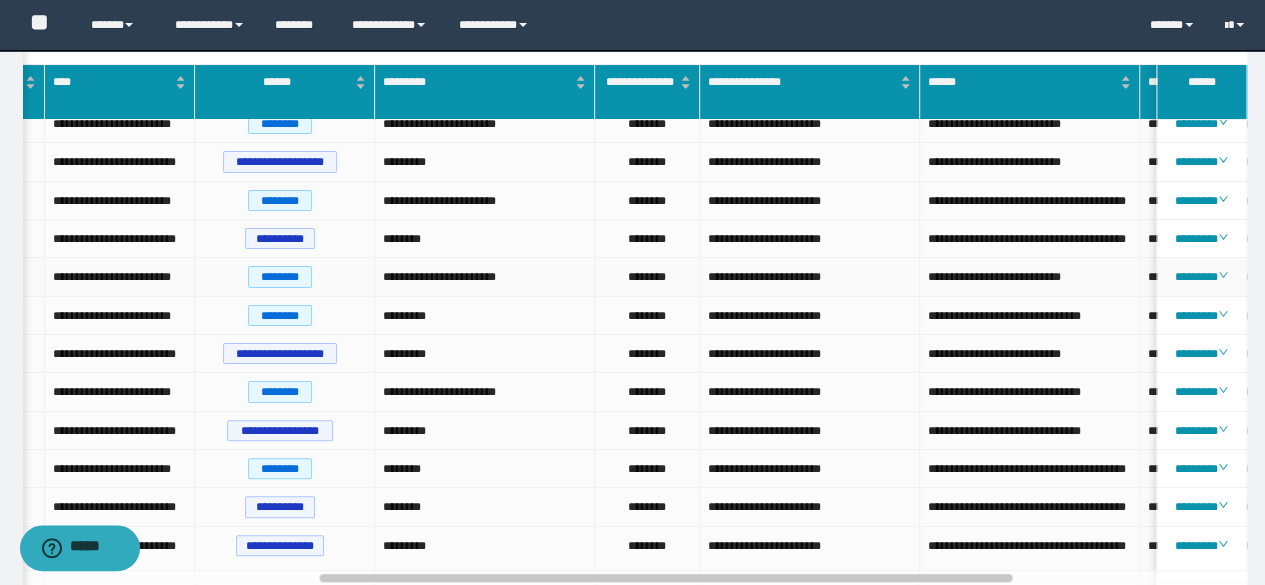 scroll, scrollTop: 0, scrollLeft: 0, axis: both 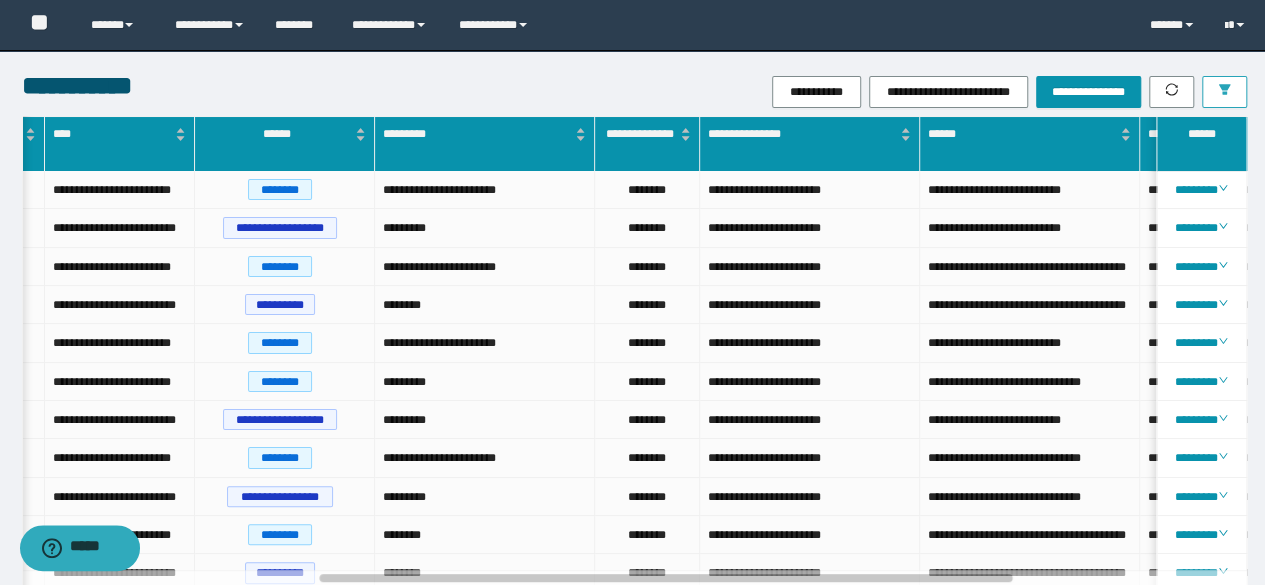 click at bounding box center (1224, 92) 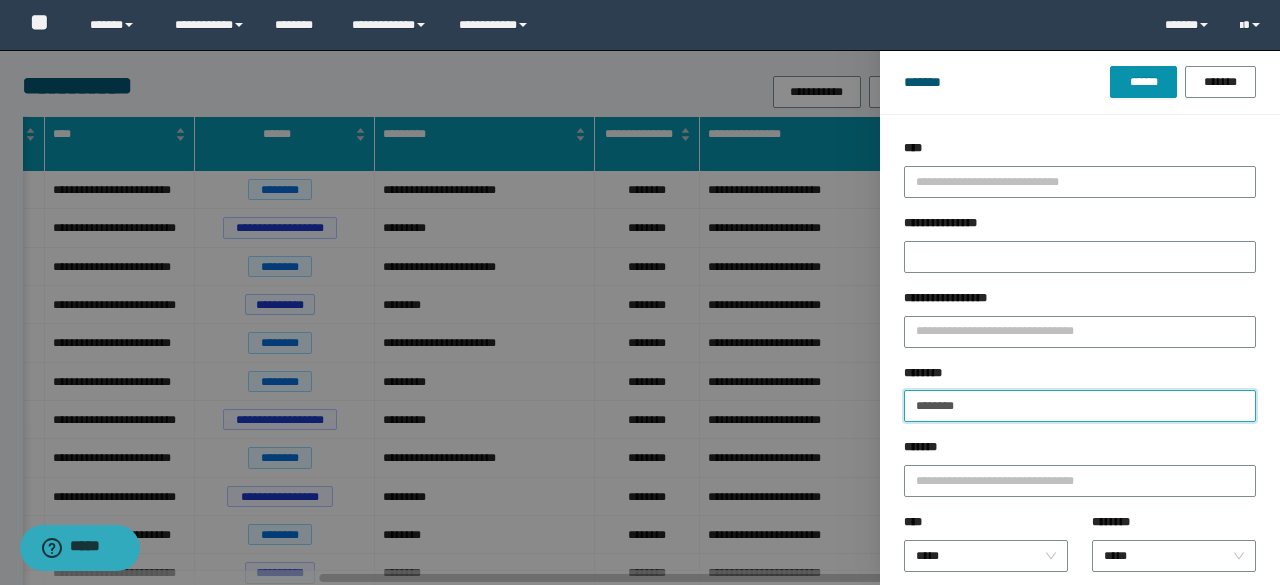 click on "********" at bounding box center [1080, 406] 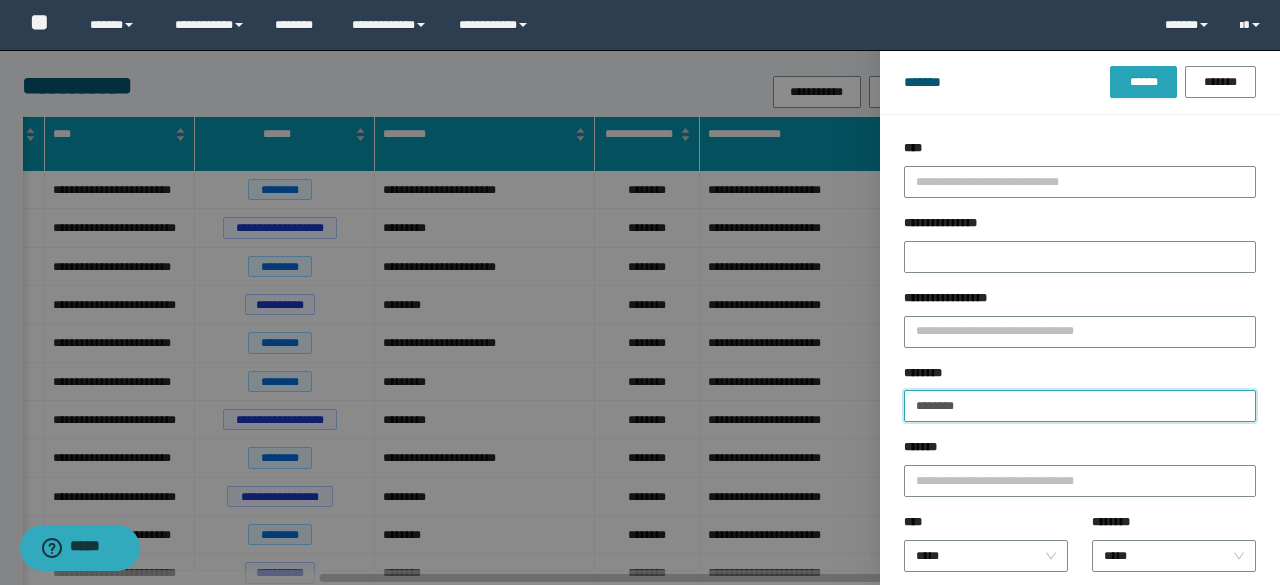type on "********" 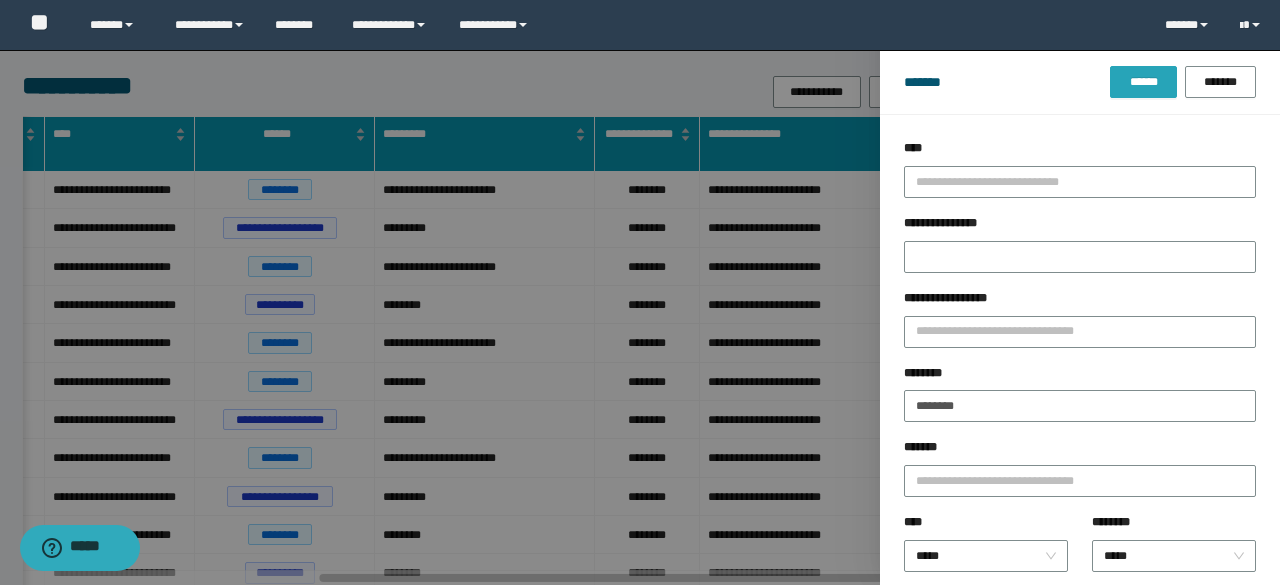 click on "******" at bounding box center [1143, 82] 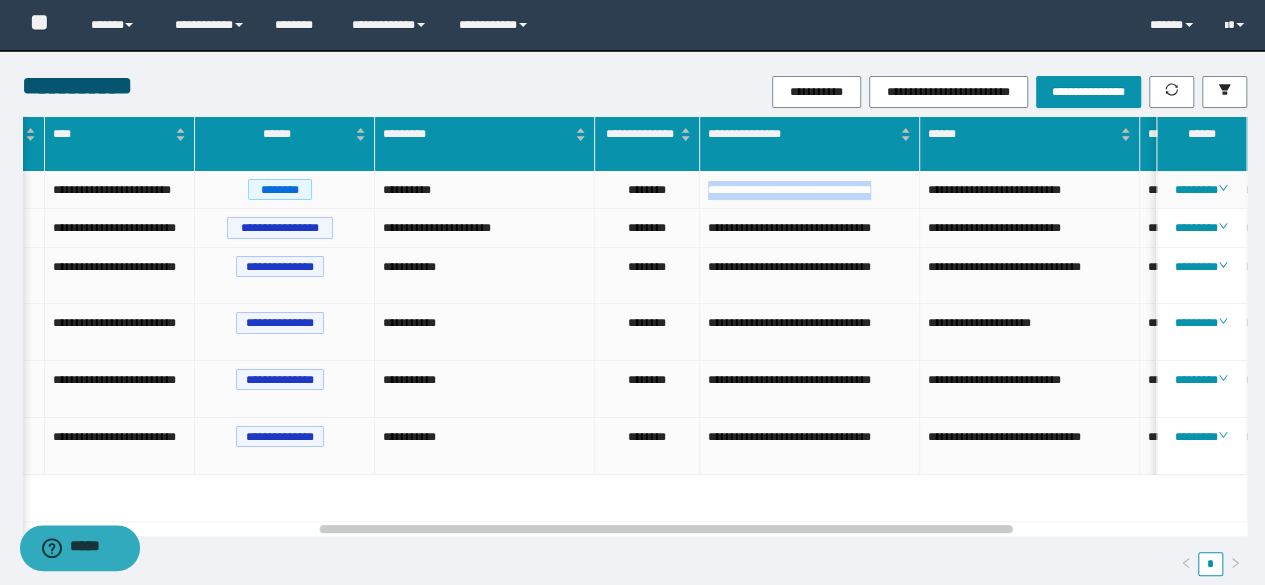 drag, startPoint x: 706, startPoint y: 184, endPoint x: 772, endPoint y: 213, distance: 72.09022 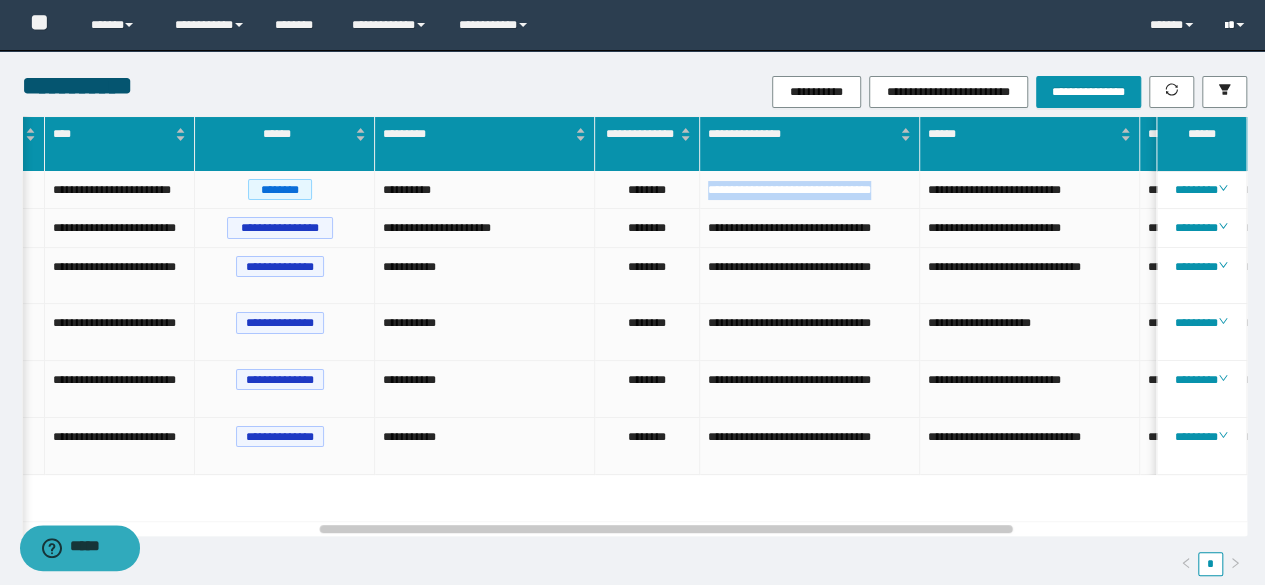click at bounding box center (1236, 25) 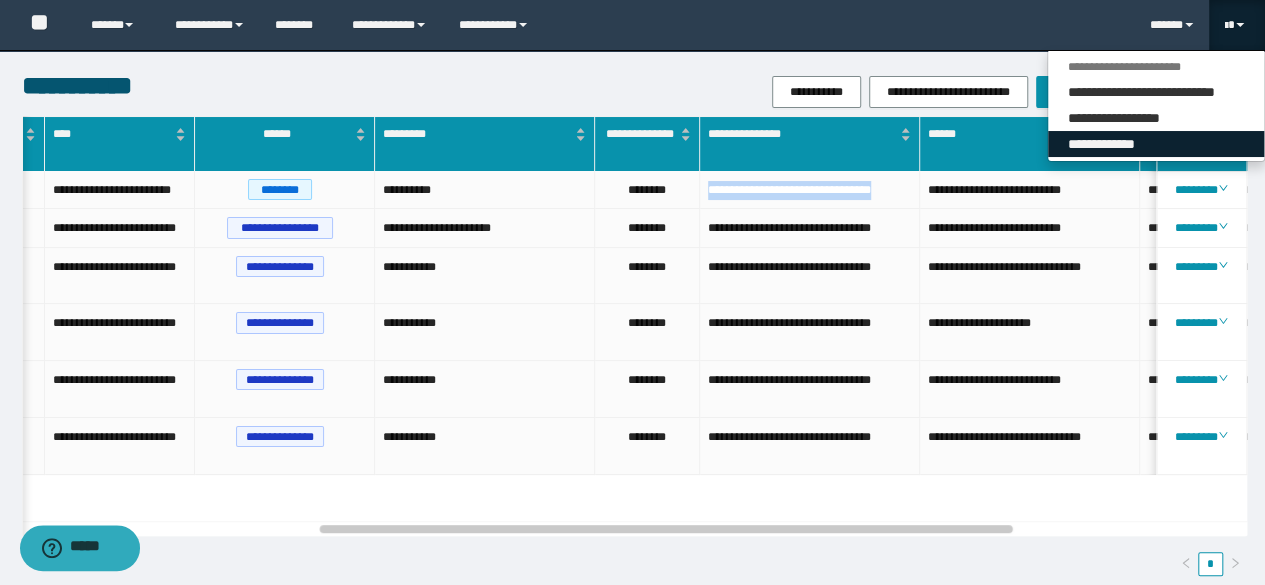 click on "**********" at bounding box center [1156, 144] 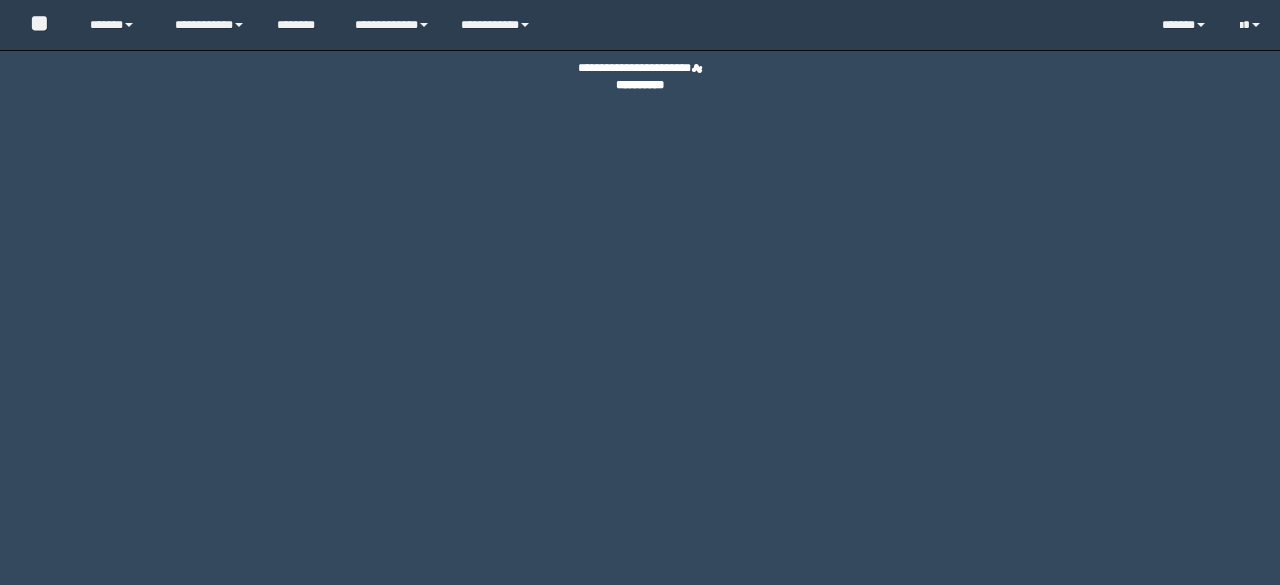 scroll, scrollTop: 0, scrollLeft: 0, axis: both 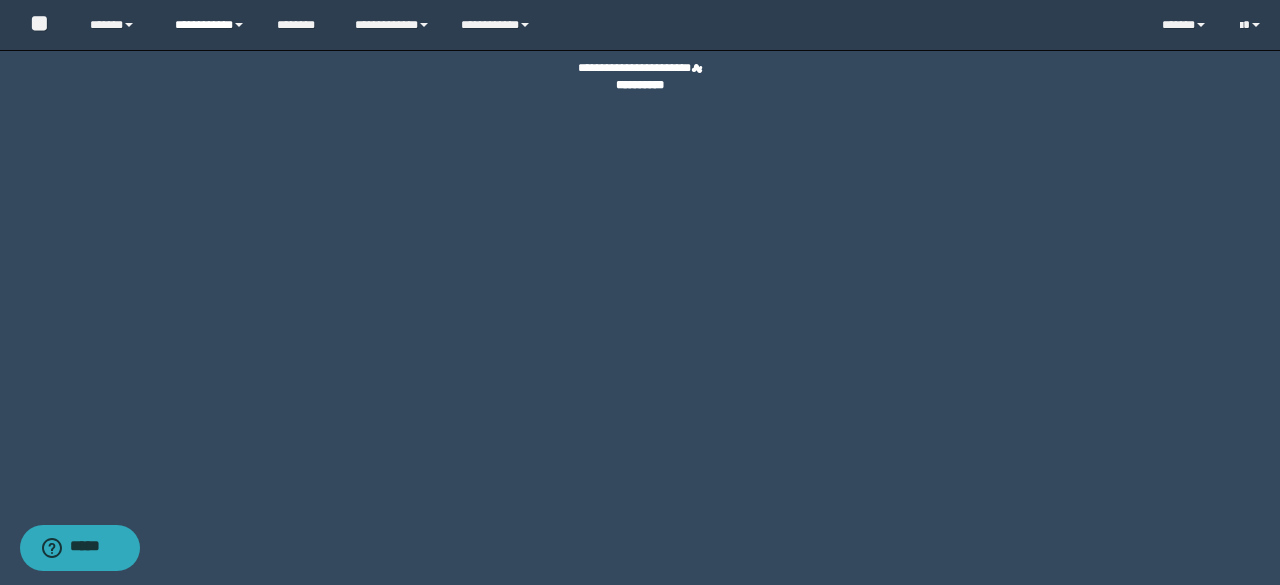 click on "**********" at bounding box center [210, 25] 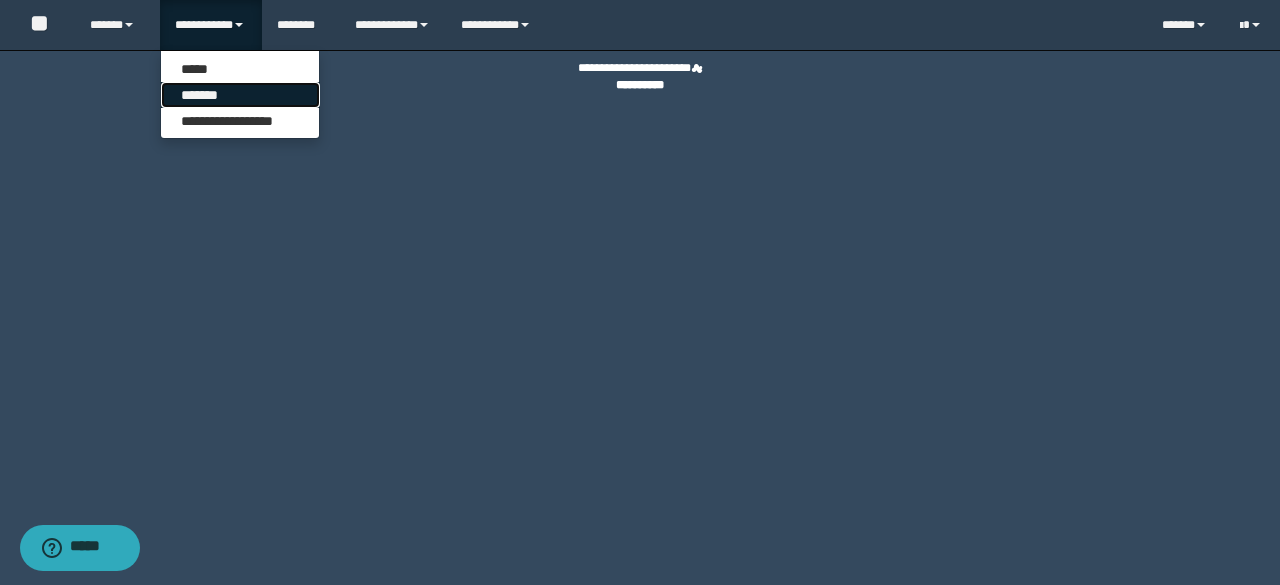 click on "*******" at bounding box center [240, 95] 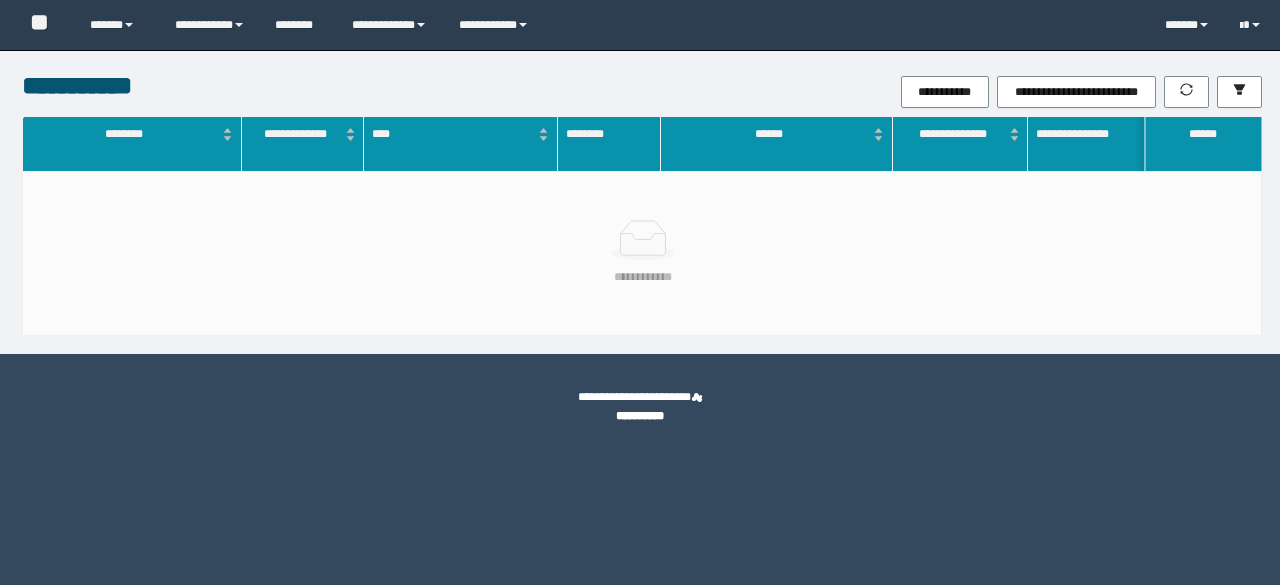 scroll, scrollTop: 0, scrollLeft: 0, axis: both 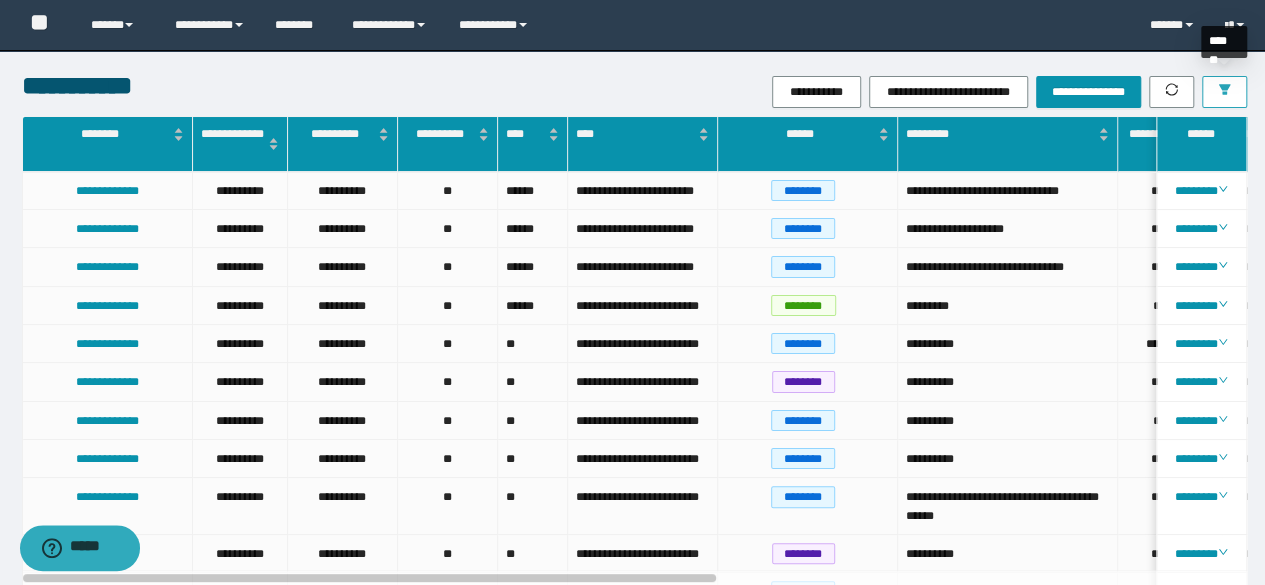 click at bounding box center (1224, 92) 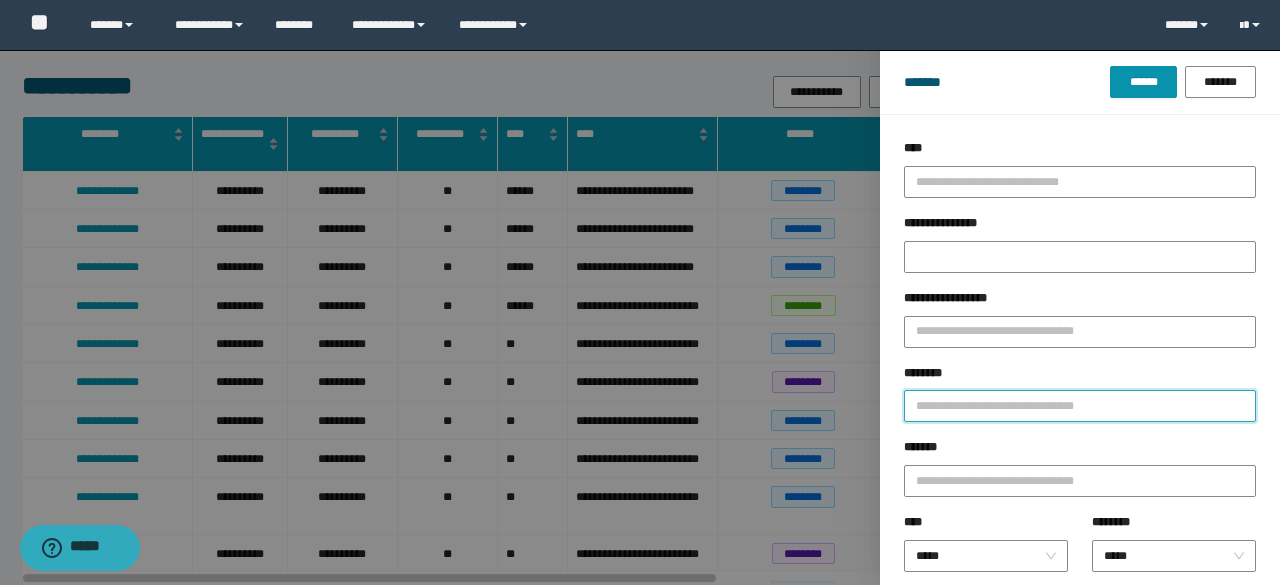 click on "********" at bounding box center [1080, 406] 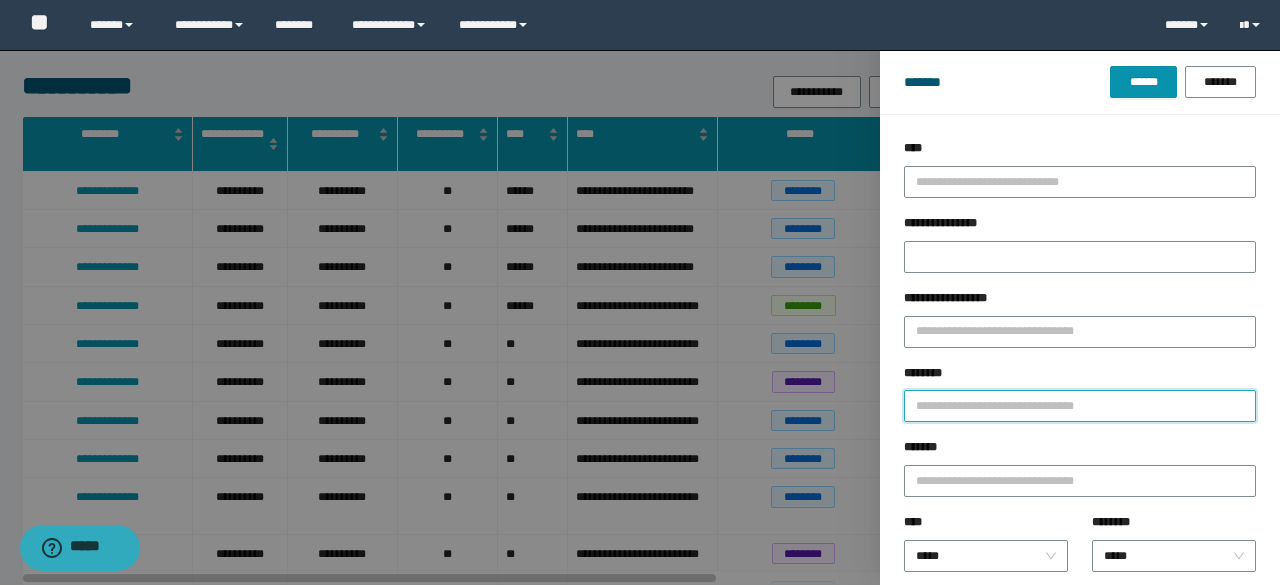 type on "*" 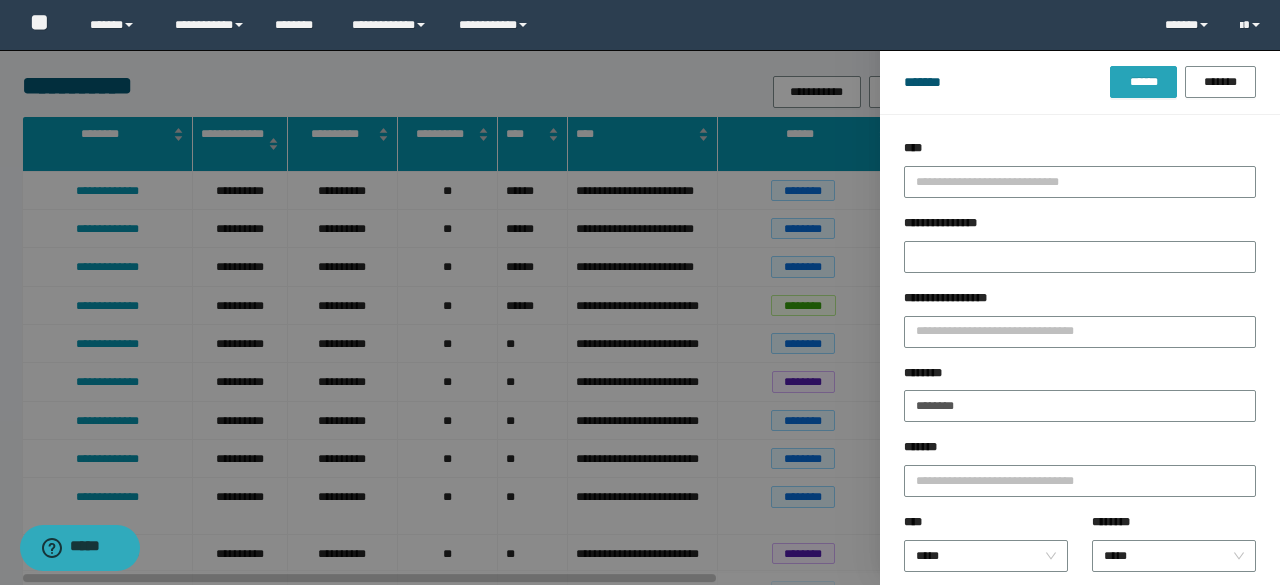 click on "******" at bounding box center (1143, 82) 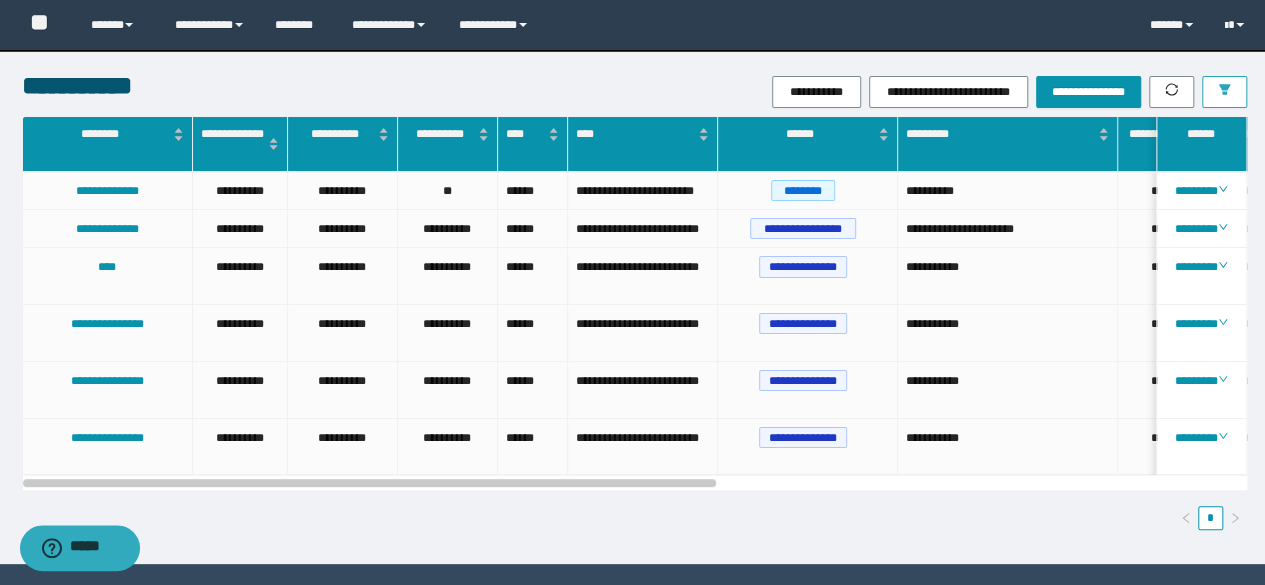 scroll, scrollTop: 0, scrollLeft: 84, axis: horizontal 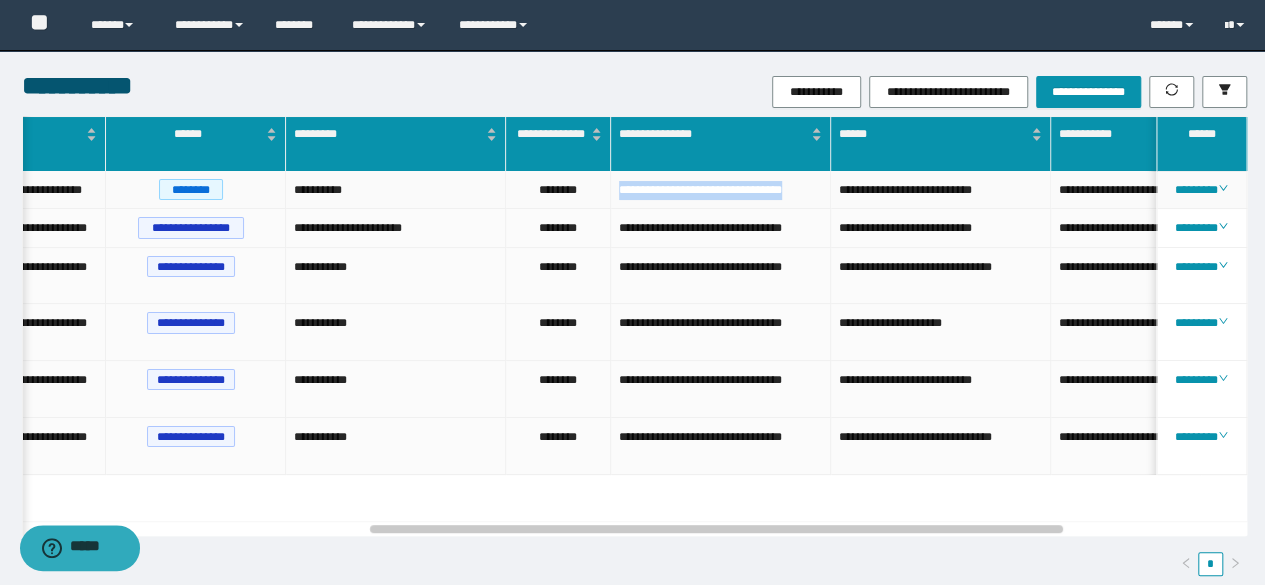 drag, startPoint x: 617, startPoint y: 193, endPoint x: 690, endPoint y: 216, distance: 76.537575 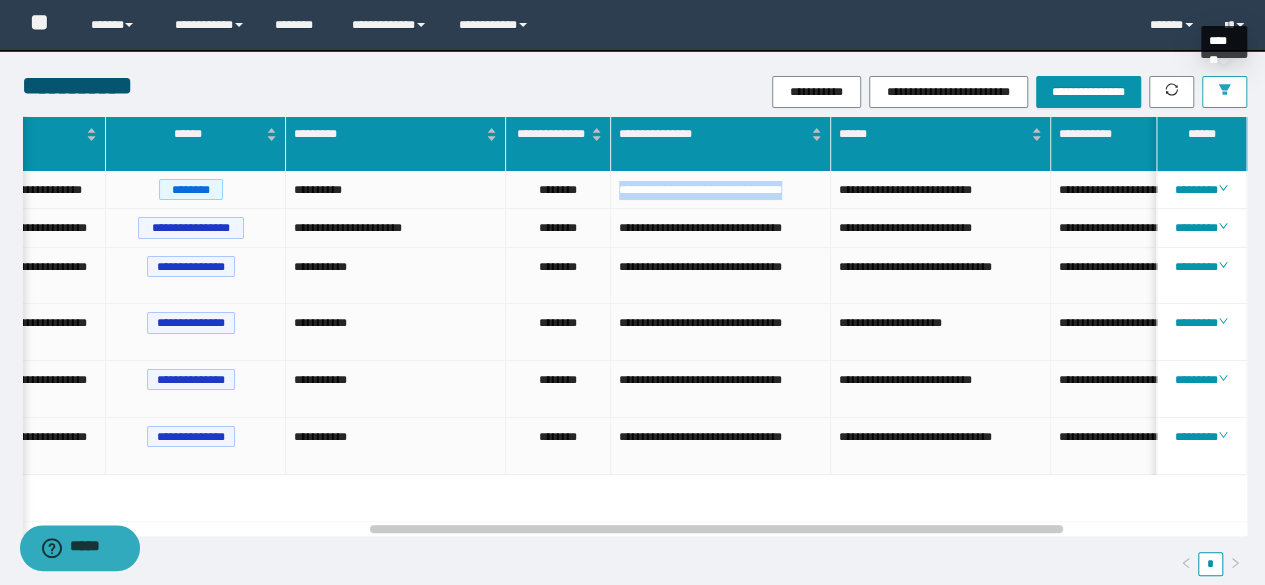 click at bounding box center (1224, 92) 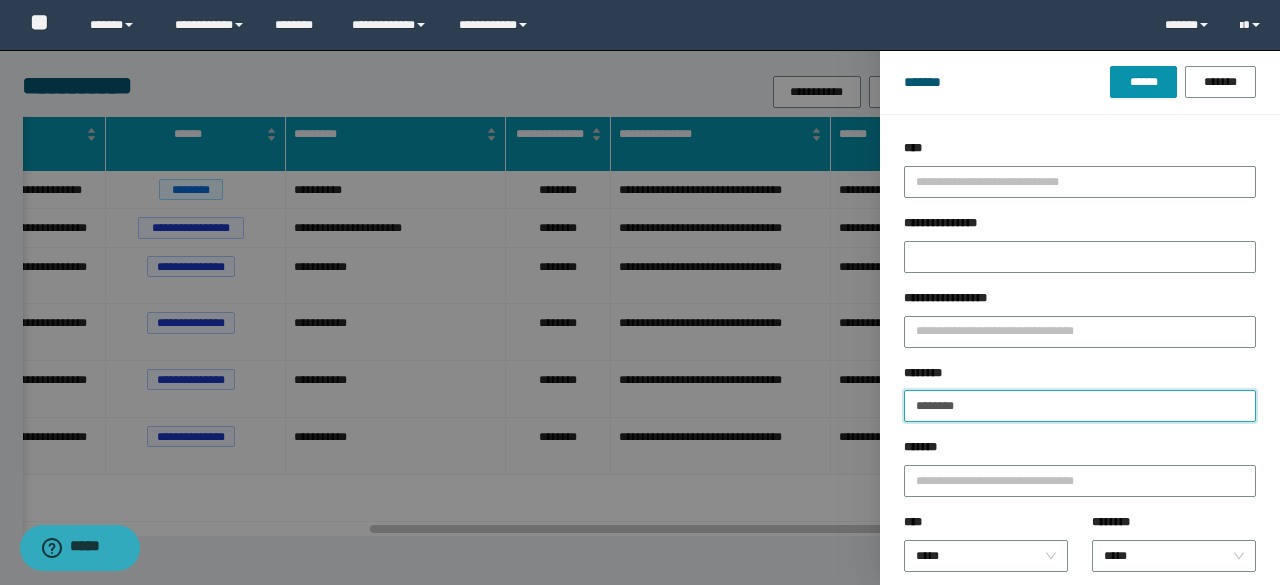 click on "********" at bounding box center [1080, 406] 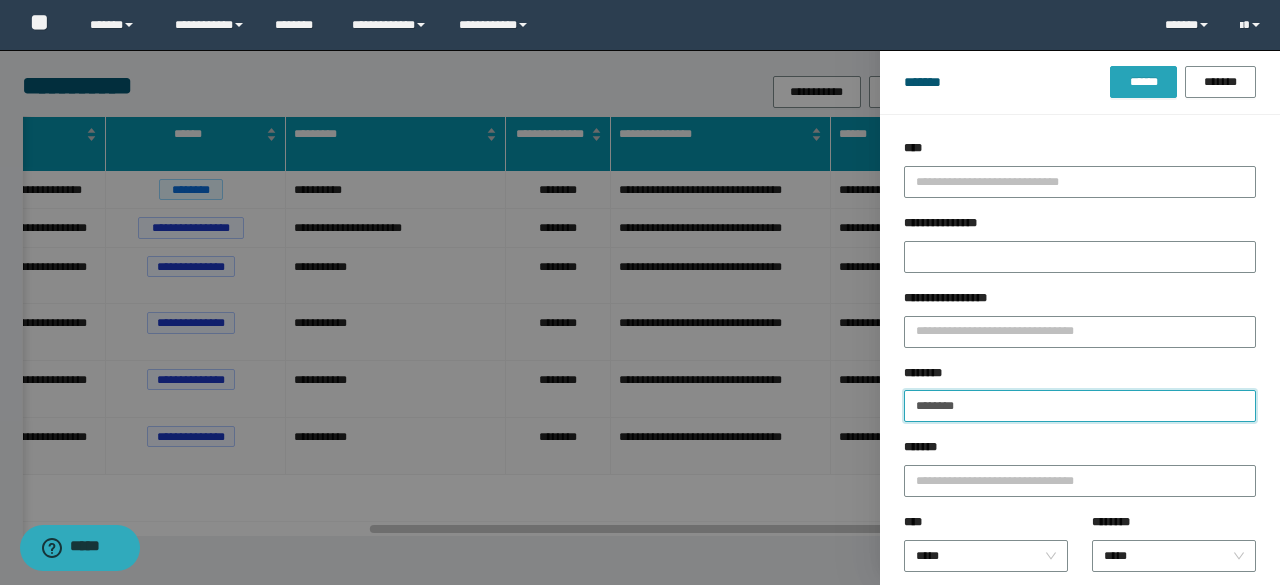 type on "********" 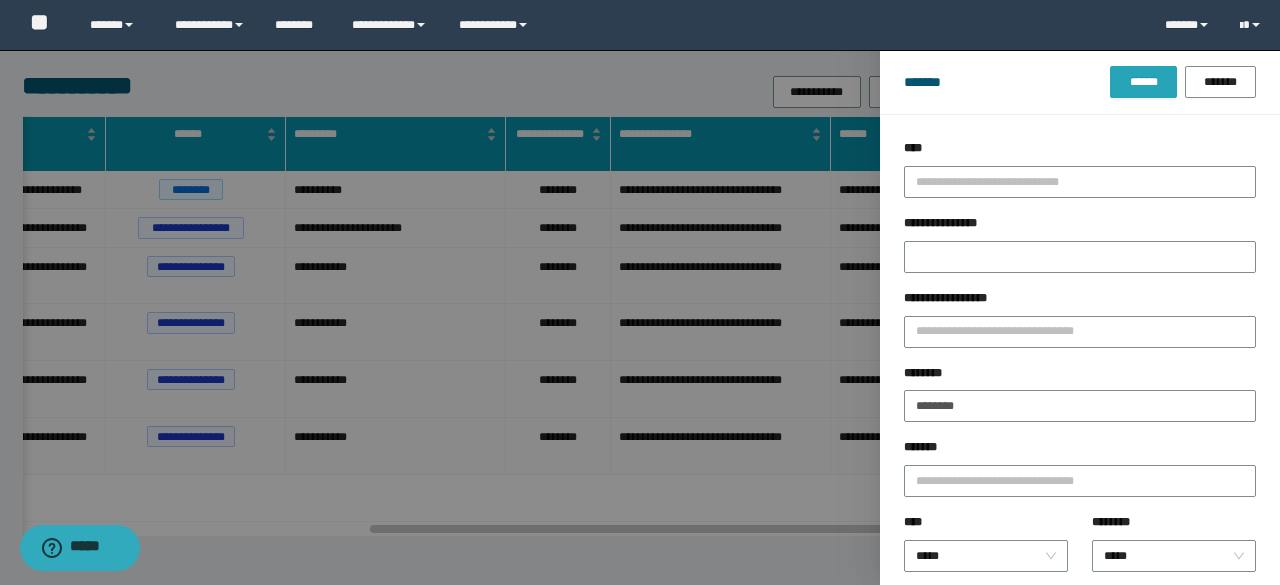 click on "******" at bounding box center (1143, 82) 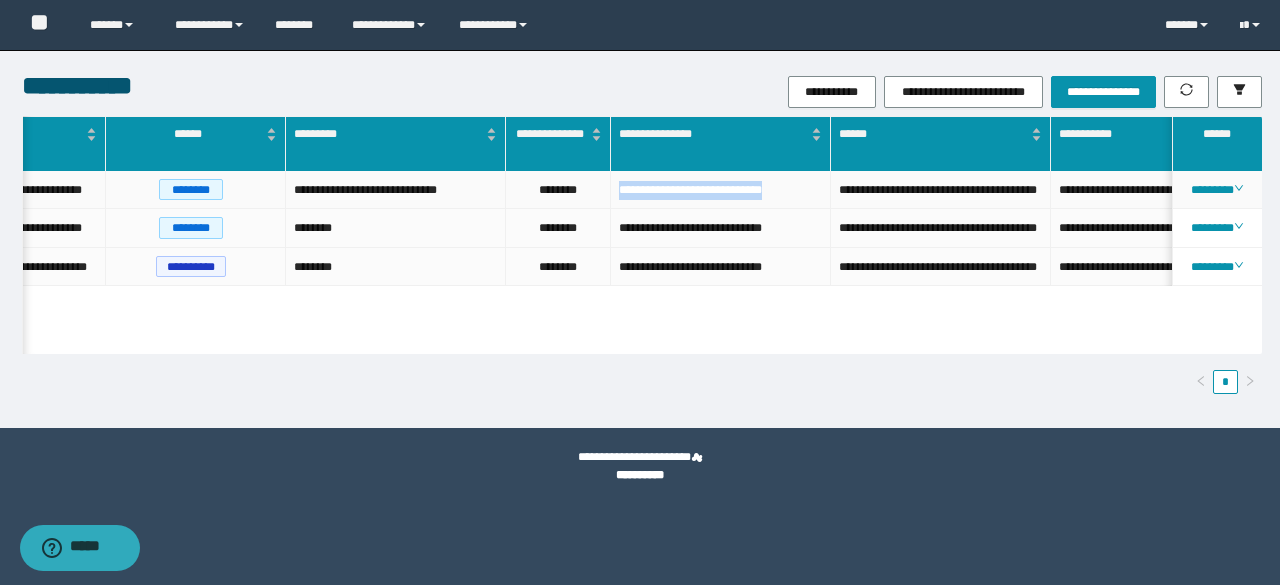 drag, startPoint x: 615, startPoint y: 195, endPoint x: 822, endPoint y: 213, distance: 207.78113 